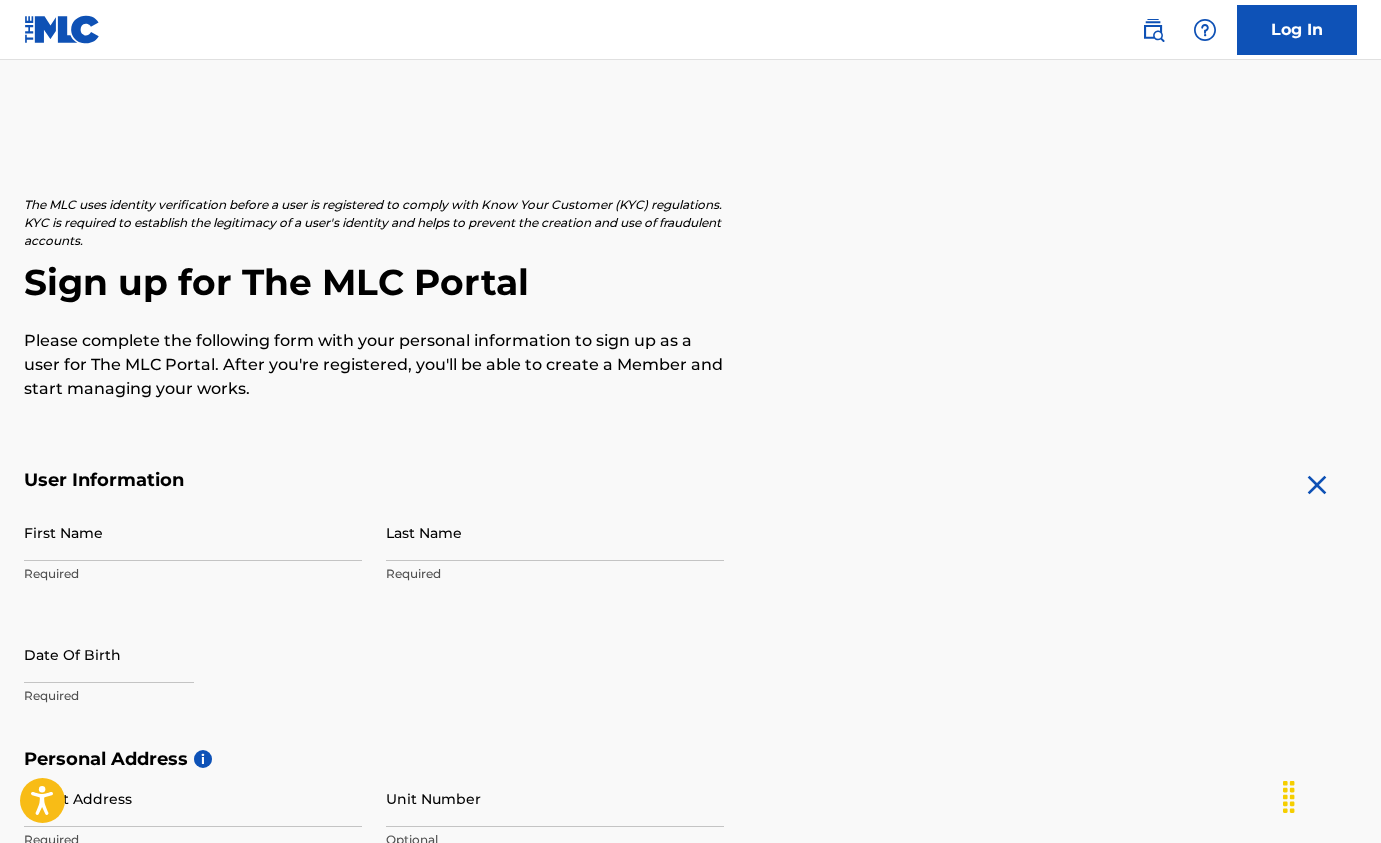 scroll, scrollTop: 0, scrollLeft: 0, axis: both 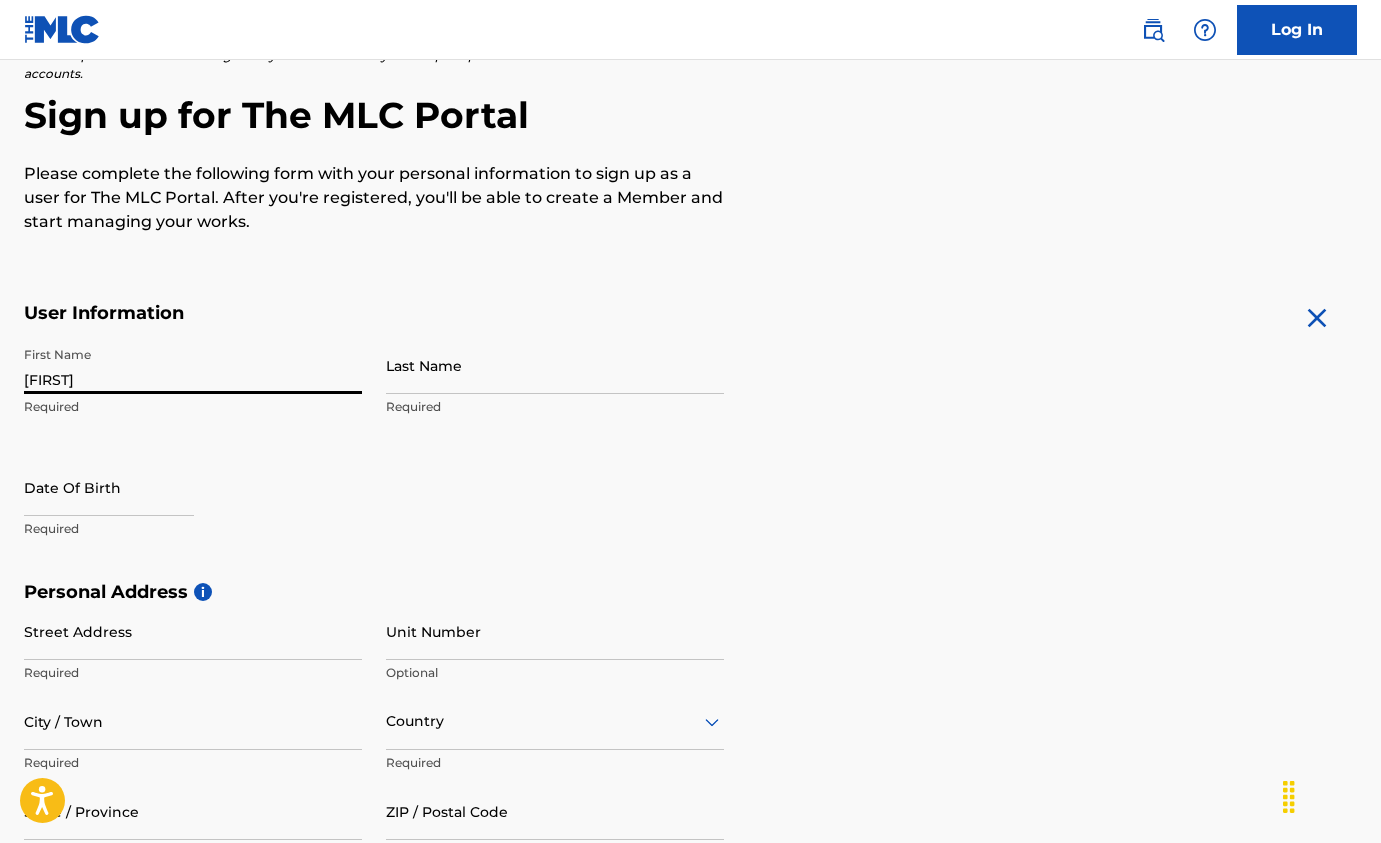 type on "[FIRST]" 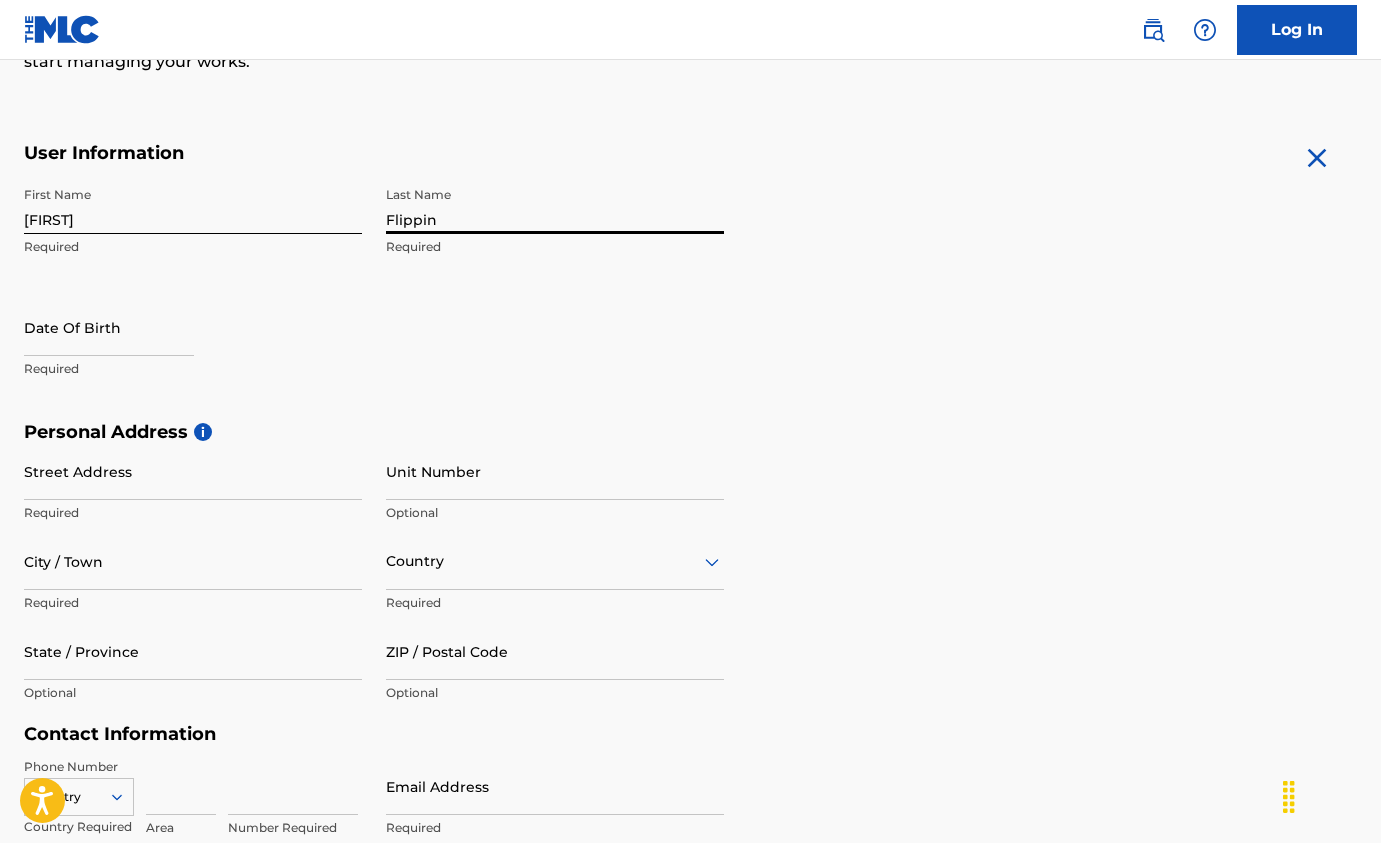 scroll, scrollTop: 328, scrollLeft: 0, axis: vertical 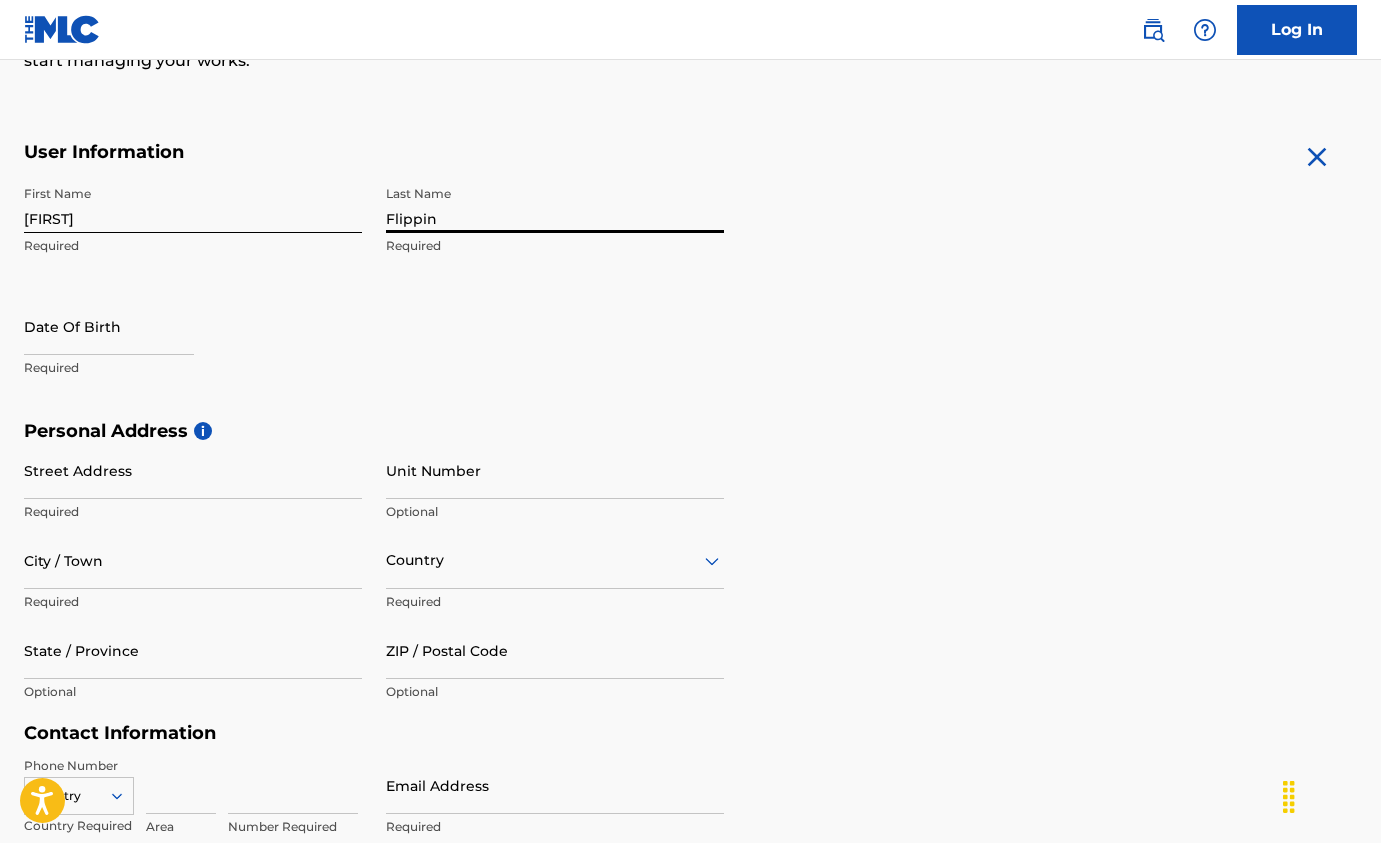 type on "Flippin" 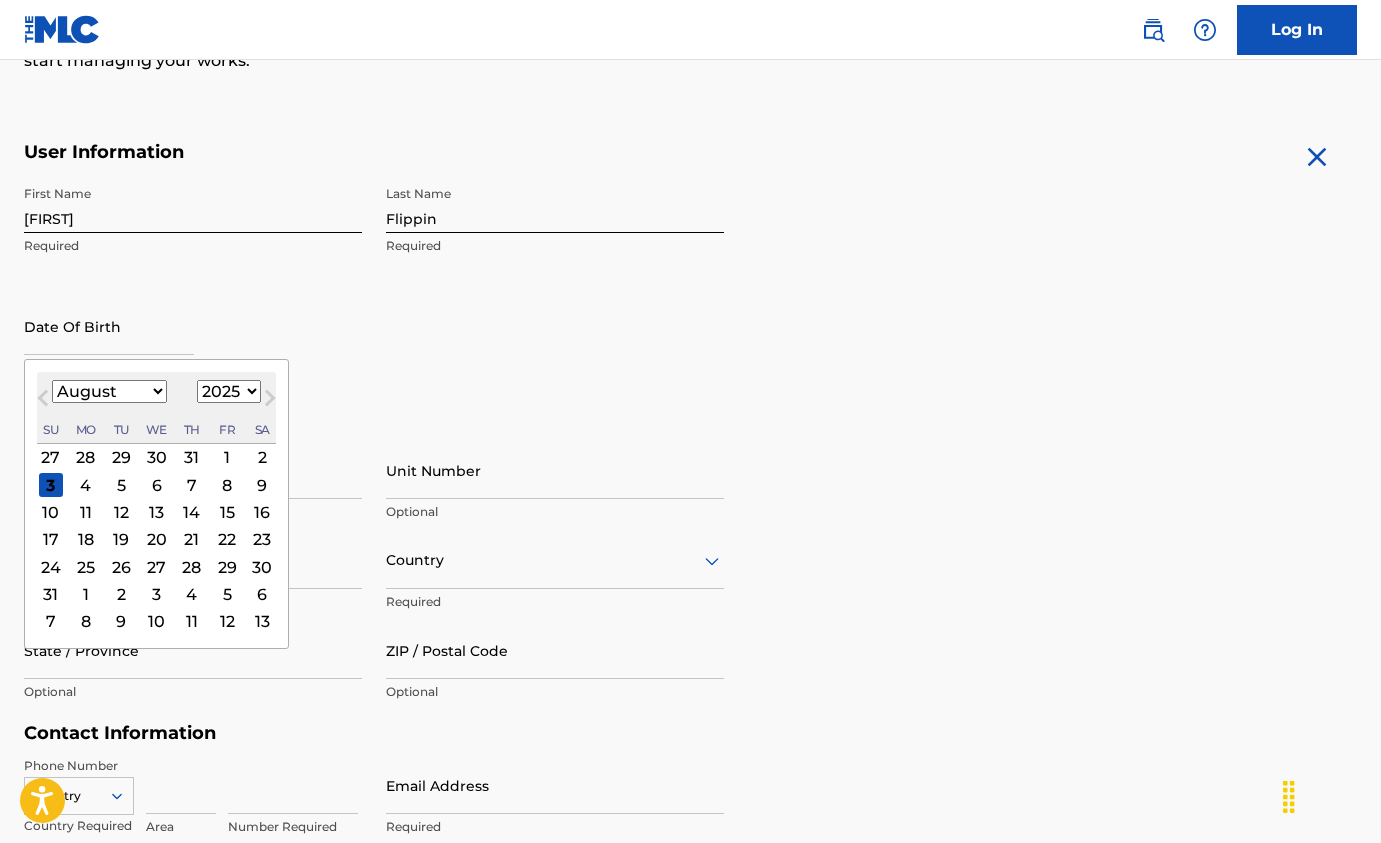 select on "5" 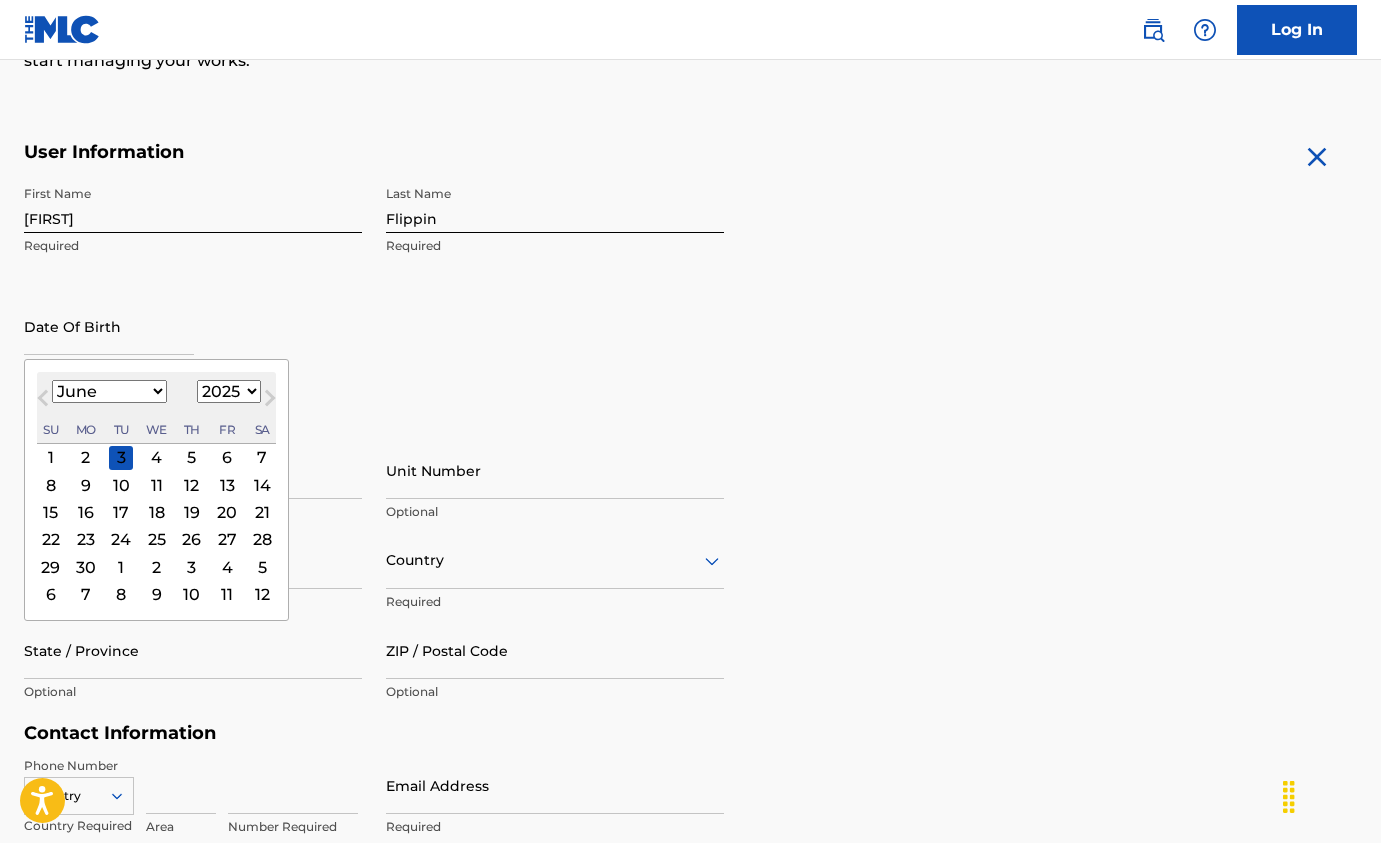select on "1972" 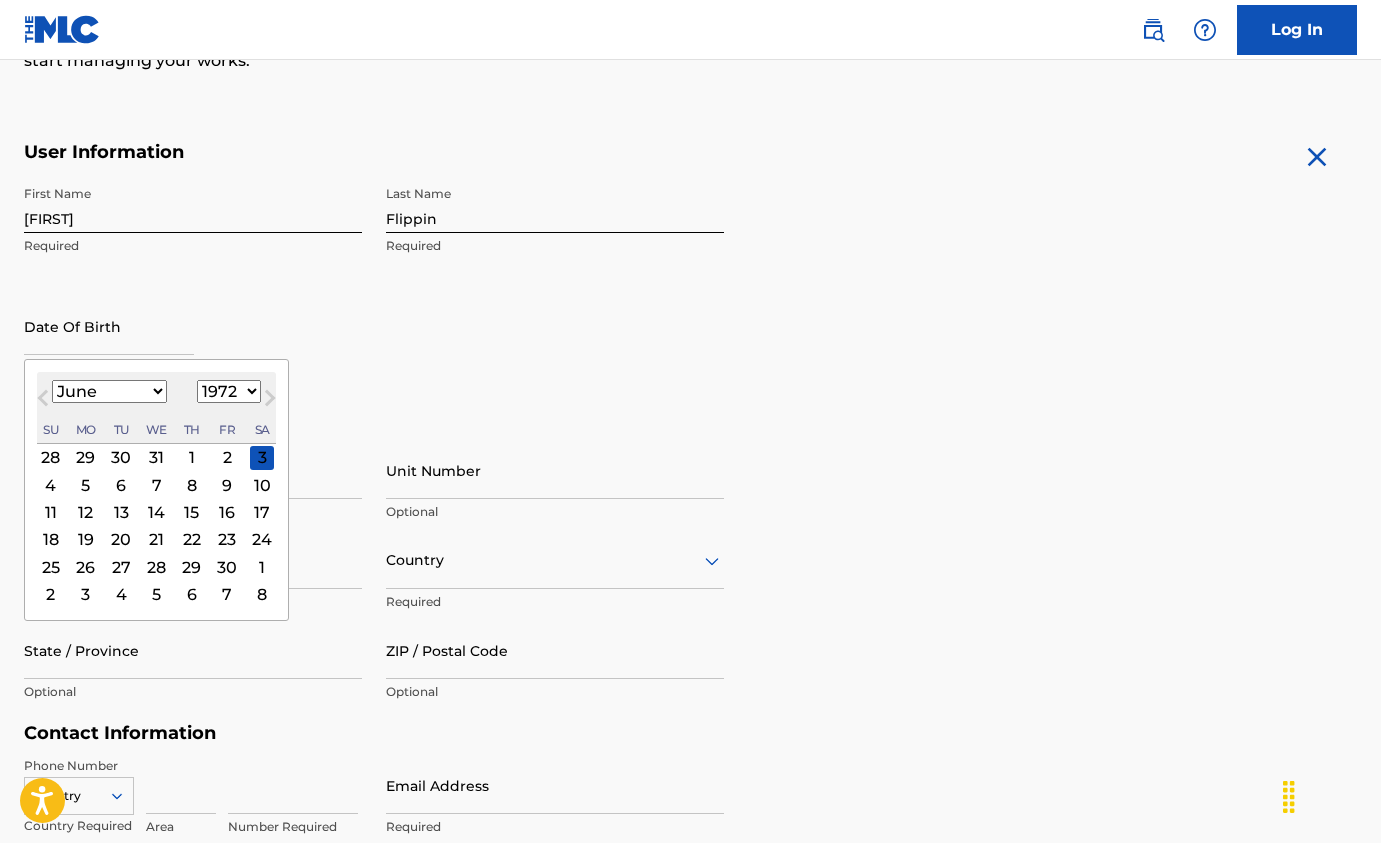click on "8" at bounding box center (192, 485) 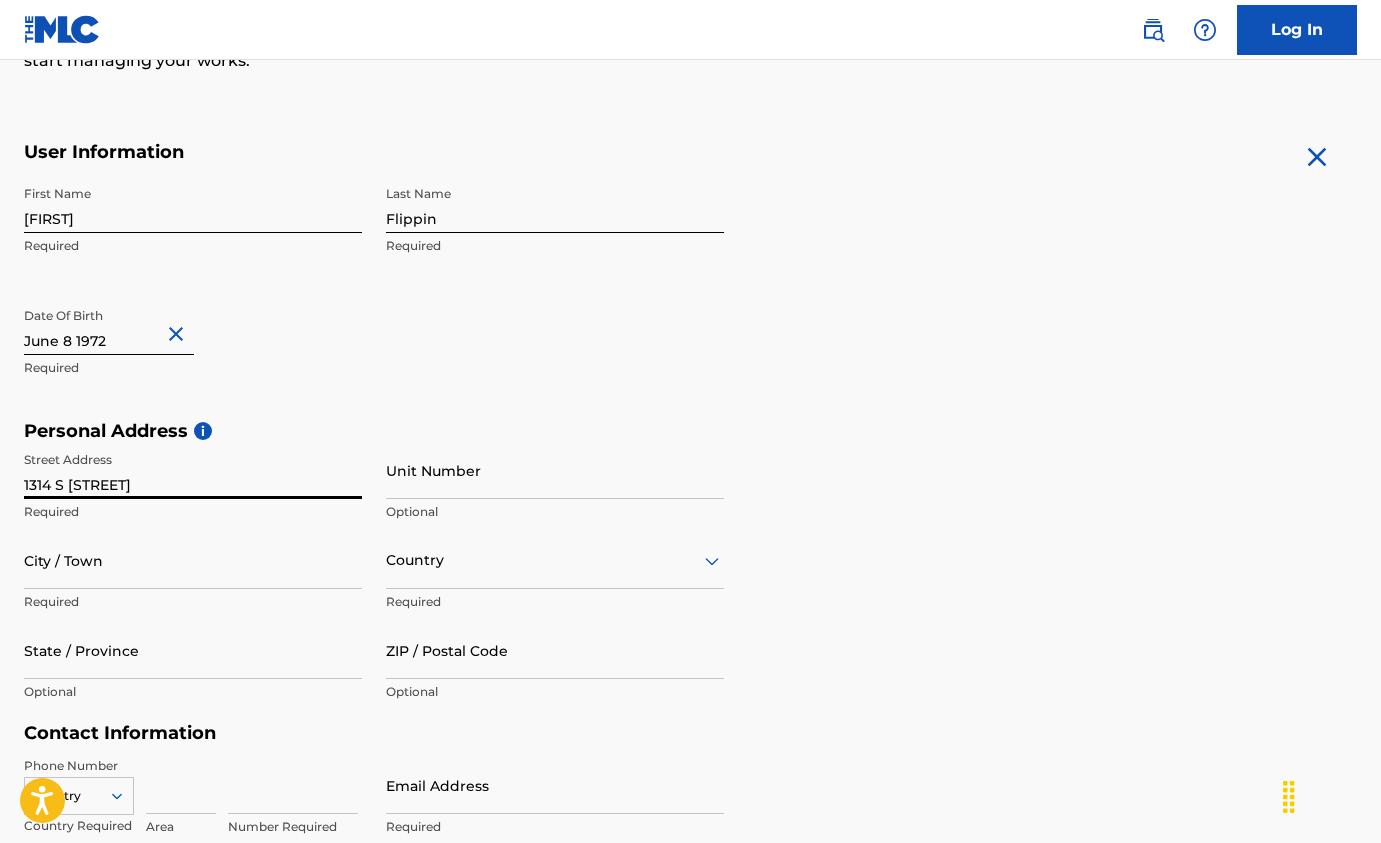 type on "[NUMBER] [STREET] [STREET]" 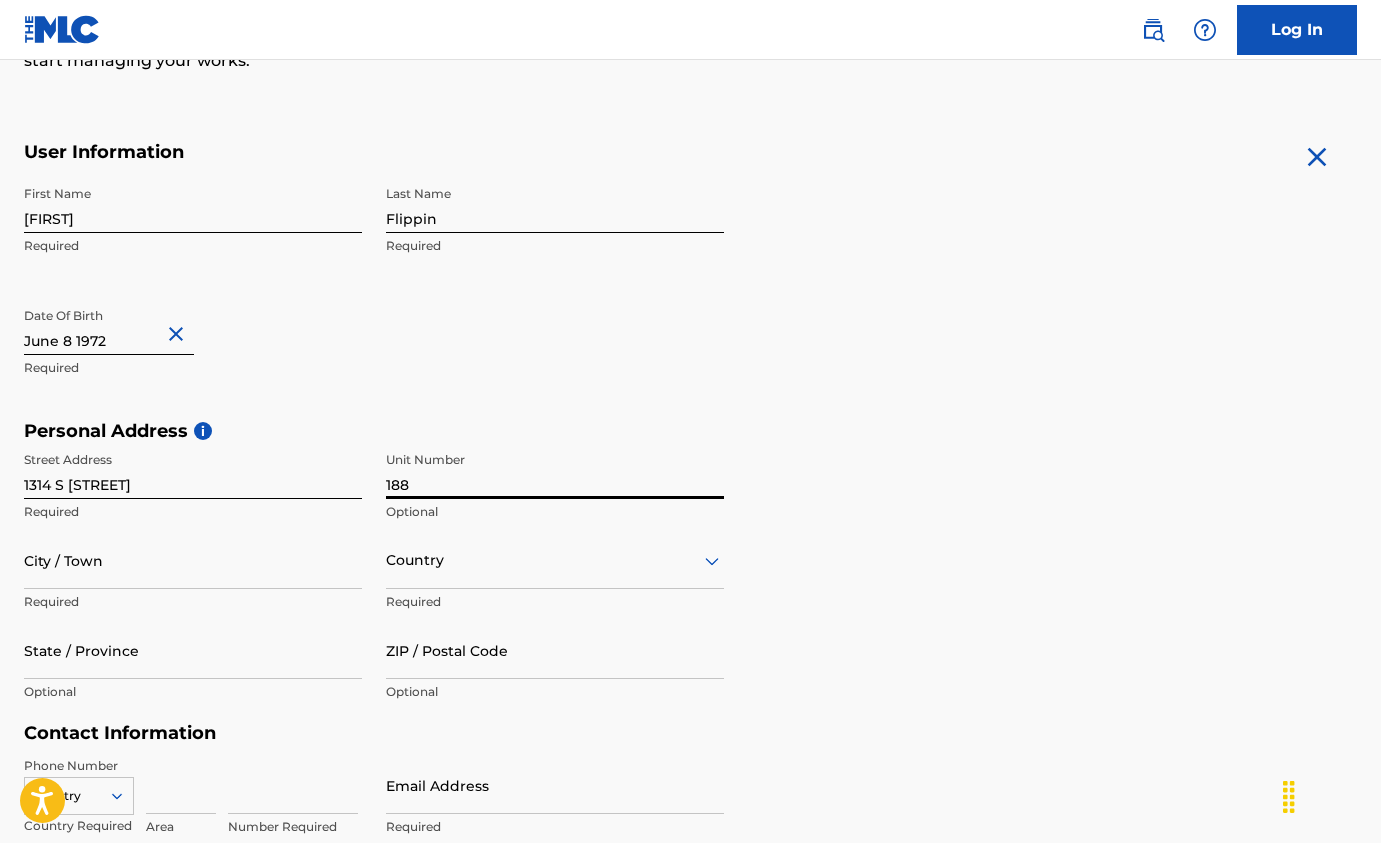 type on "188" 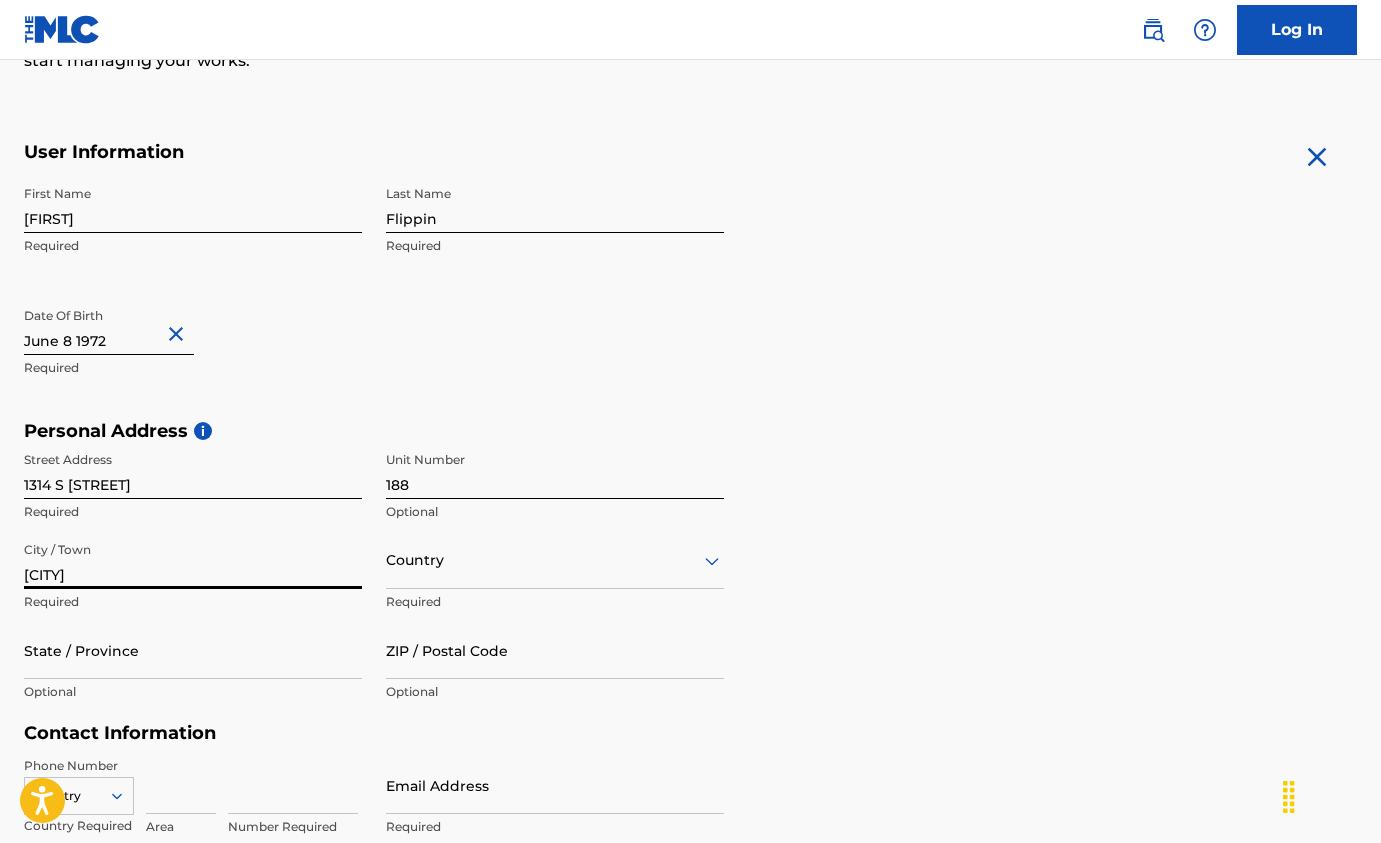 type on "[CITY]" 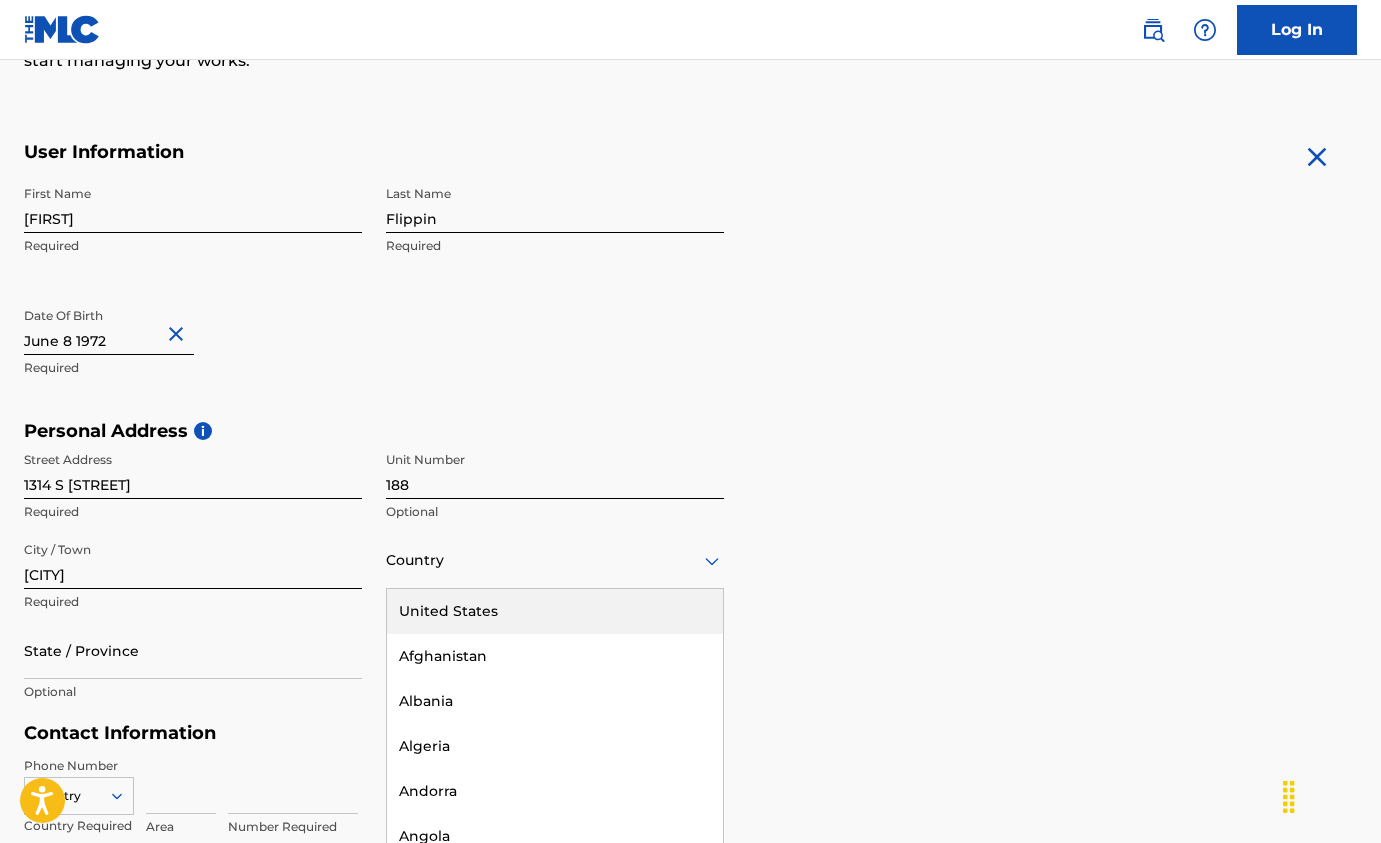 click on "United States, 1 of 223. 223 results available. Use Up and Down to choose options, press Enter to select the currently focused option, press Escape to exit the menu, press Tab to select the option and exit the menu. Country United States Afghanistan Albania Algeria Andorra Angola Anguilla Antigua and Barbuda Argentina Armenia Aruba Australia Austria Azerbaijan Bahamas Bahrain Bangladesh Barbados Belarus Belgium Belize Benin Bermuda Bhutan Bolivia Bosnia and Herzegovina Botswana Brazil Brunei Darussalam Bulgaria Burkina Faso Burundi Cambodia Cameroon Canada Cape Verde Cayman Islands Central African Republic Chad Chile China Colombia Comoros Congo Congo, the Democratic Republic of the Cook Islands Costa Rica Cote D'Ivoire Croatia Cuba Cyprus Czech Republic Denmark Djibouti Dominica Dominican Republic Ecuador Egypt El Salvador Equatorial Guinea Eritrea Estonia Ethiopia Falkland Islands (Malvinas) Faroe Islands Fiji Finland France French Guiana French Polynesia Gabon Gambia Georgia Germany Ghana Gibraltar Greece" at bounding box center (555, 560) 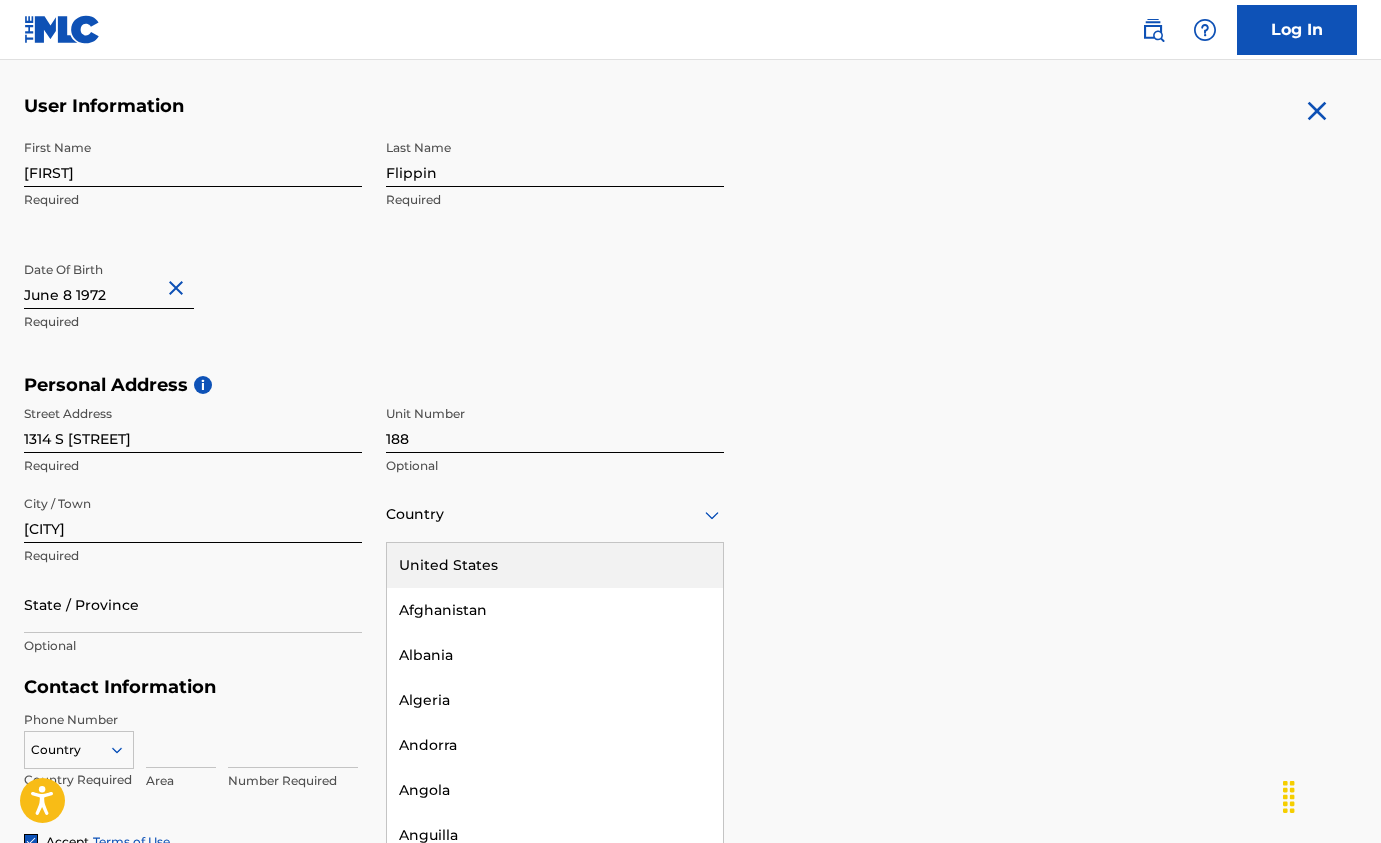 click on "United States" at bounding box center [555, 565] 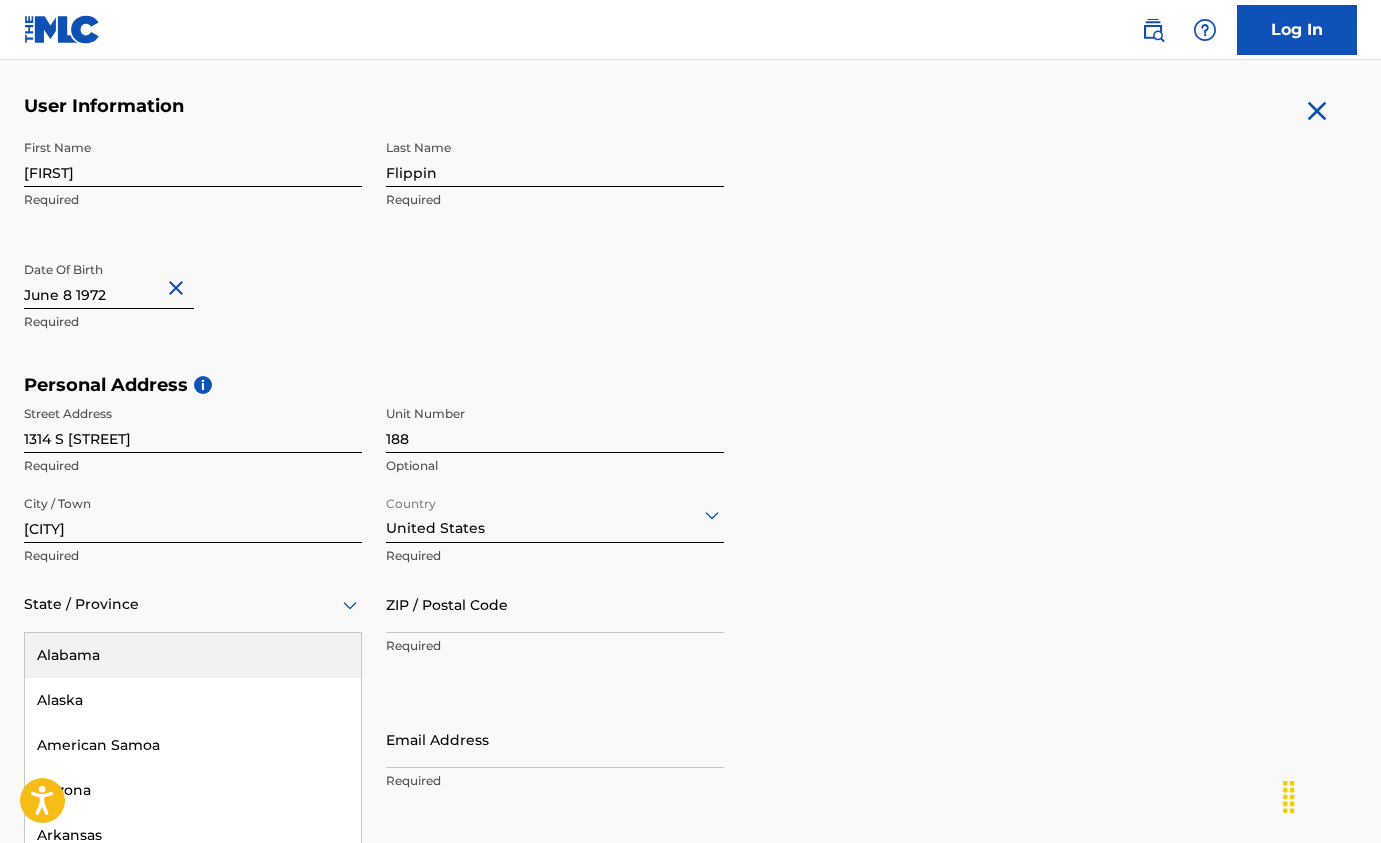 click on "Alabama, 1 of 57. 57 results available. Use Up and Down to choose options, press Enter to select the currently focused option, press Escape to exit the menu, press Tab to select the option and exit the menu. State / Province Alabama Alaska American Samoa Arizona Arkansas California Colorado Connecticut Delaware District of Columbia Florida Georgia Guam Hawaii Idaho Illinois Indiana Iowa Kansas Kentucky Louisiana Maine Maryland Massachusetts Michigan Minnesota Mississippi Missouri Montana Nebraska Nevada New Hampshire New Jersey New Mexico New York North Carolina North Dakota Northern Mariana Islands Ohio Oklahoma Oregon Pennsylvania Puerto Rico Puerto Rico Rhode Island South Carolina South Dakota Tennessee Texas Utah Vermont Virgin Islands, U.S. Virginia Washington West Virginia Wisconsin Wyoming" at bounding box center [193, 604] 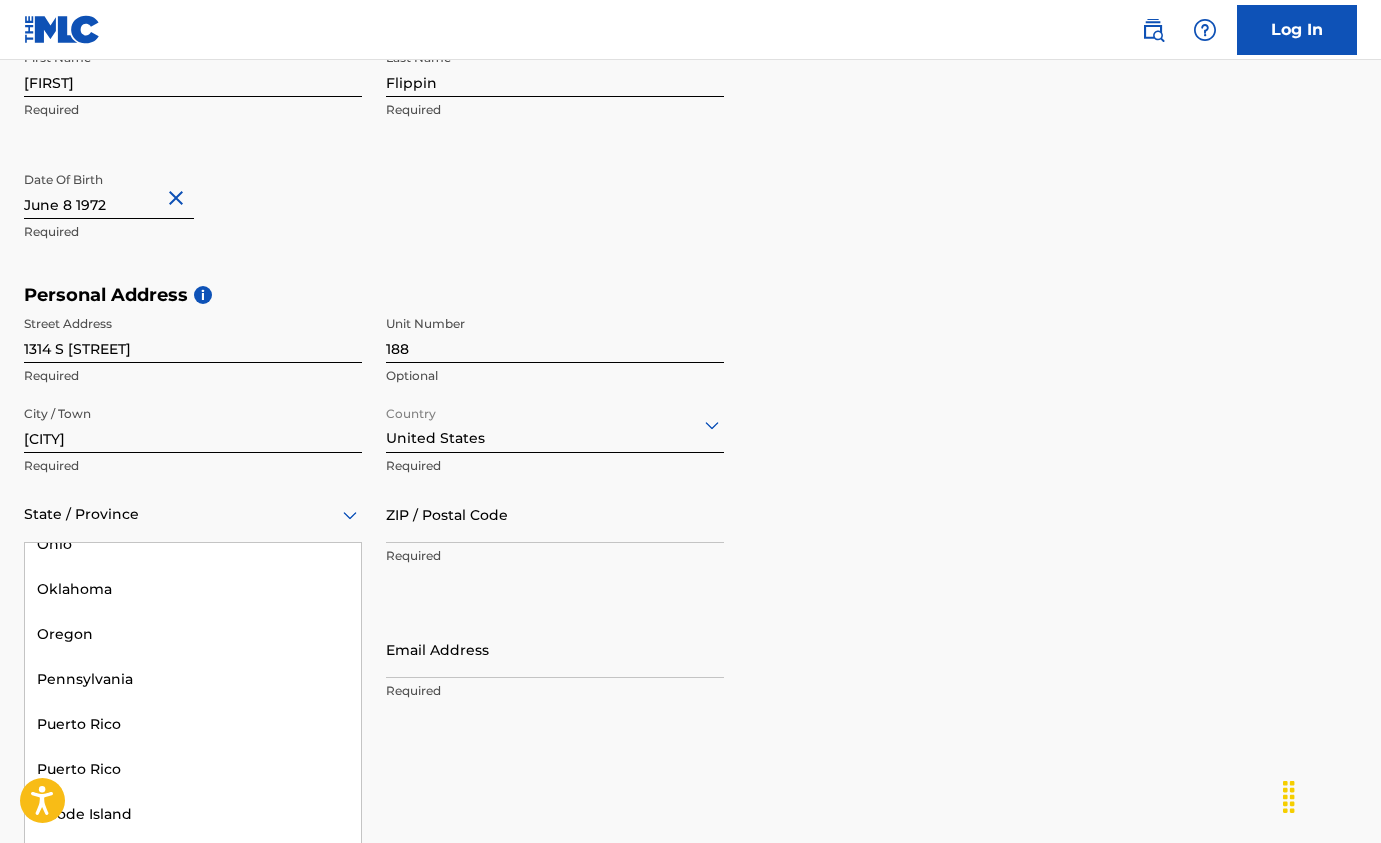 scroll, scrollTop: 2265, scrollLeft: 0, axis: vertical 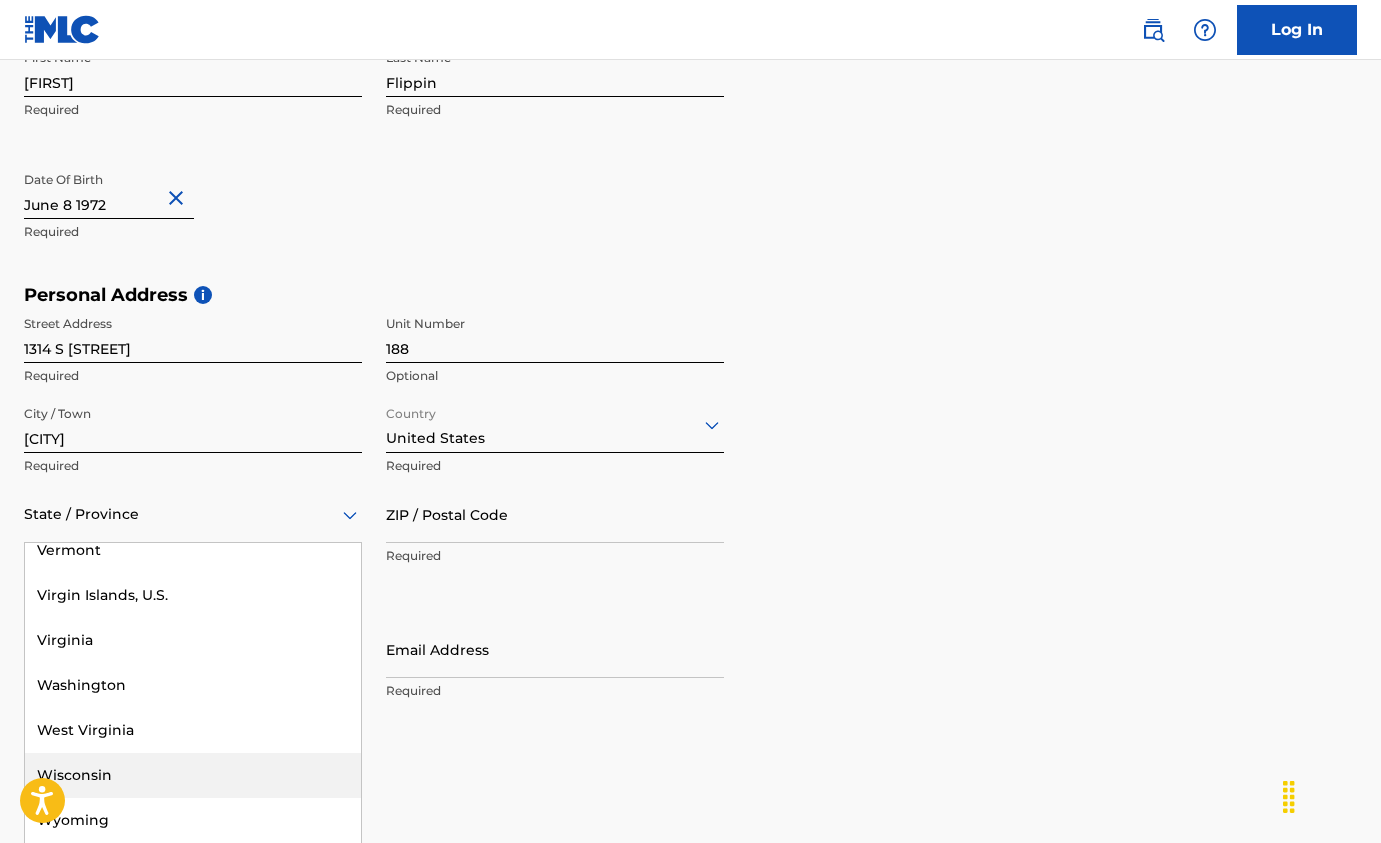 click on "Wisconsin" at bounding box center (193, 775) 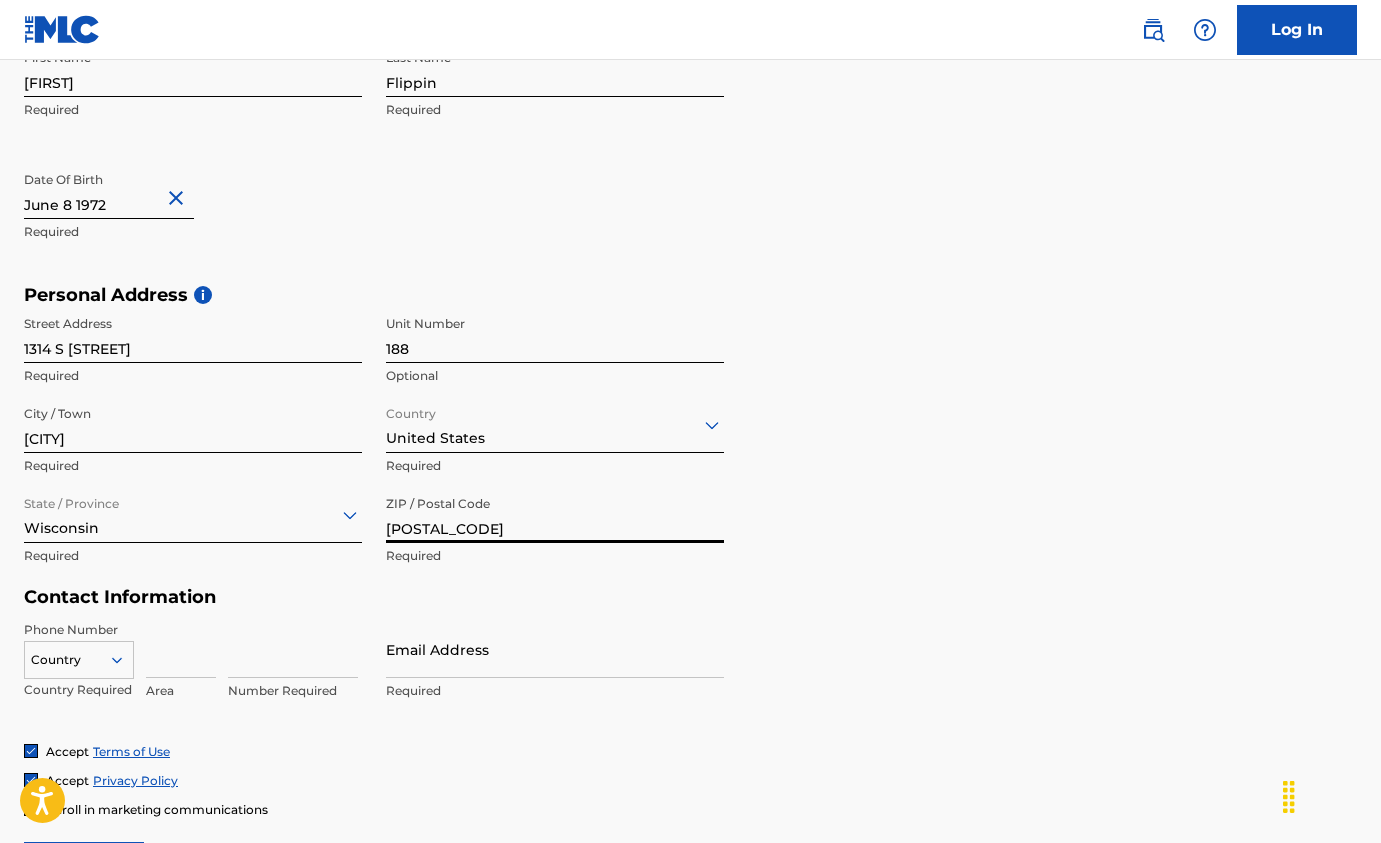 type on "[POSTAL_CODE]" 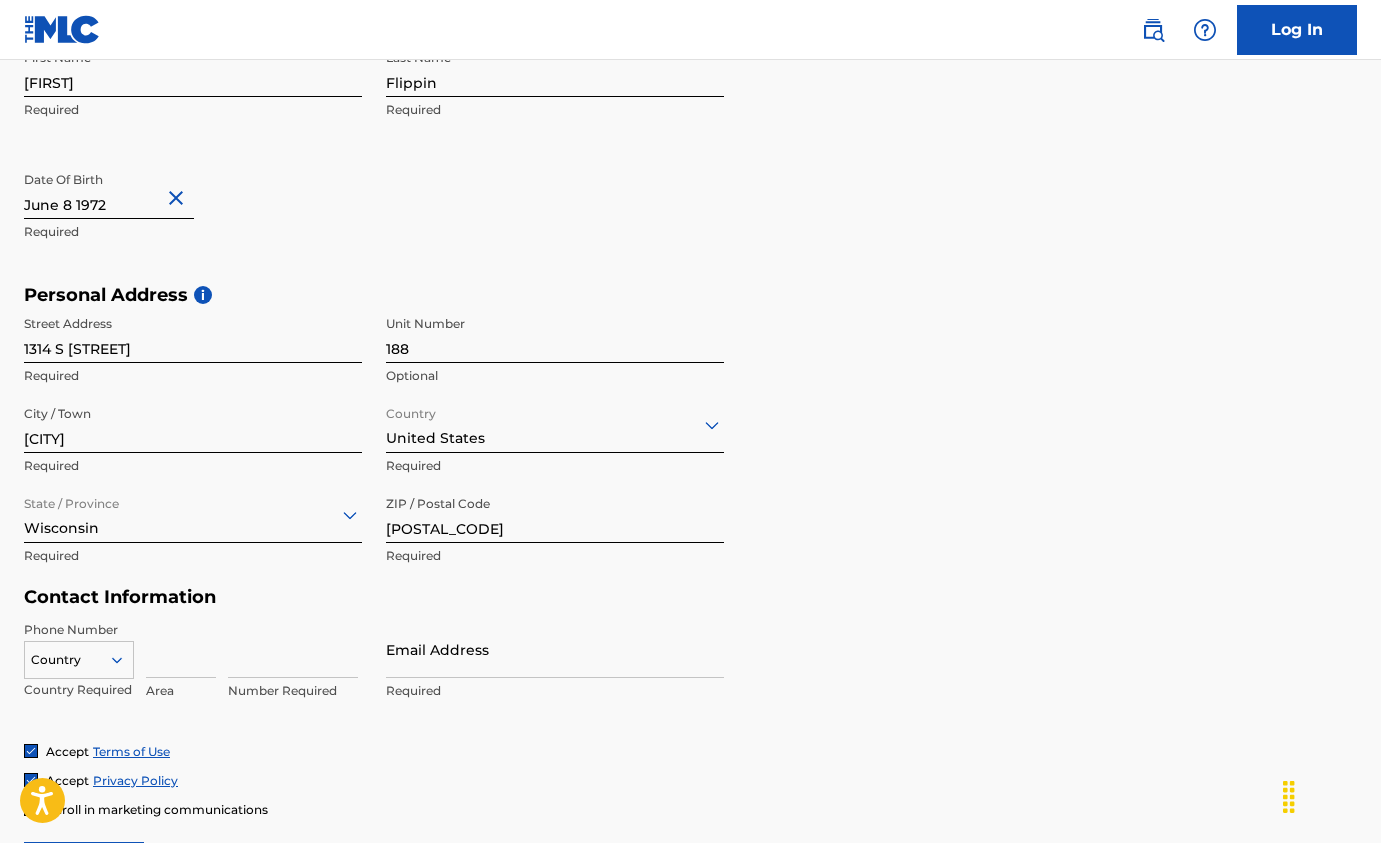 click on "Personal Address i Street Address 1314 S 1st Required Unit Number 188 Optional City / Town Milwaukee Required Country United States Required State / Province Wisconsin Required ZIP / Postal Code 53204 Required" at bounding box center [690, 435] 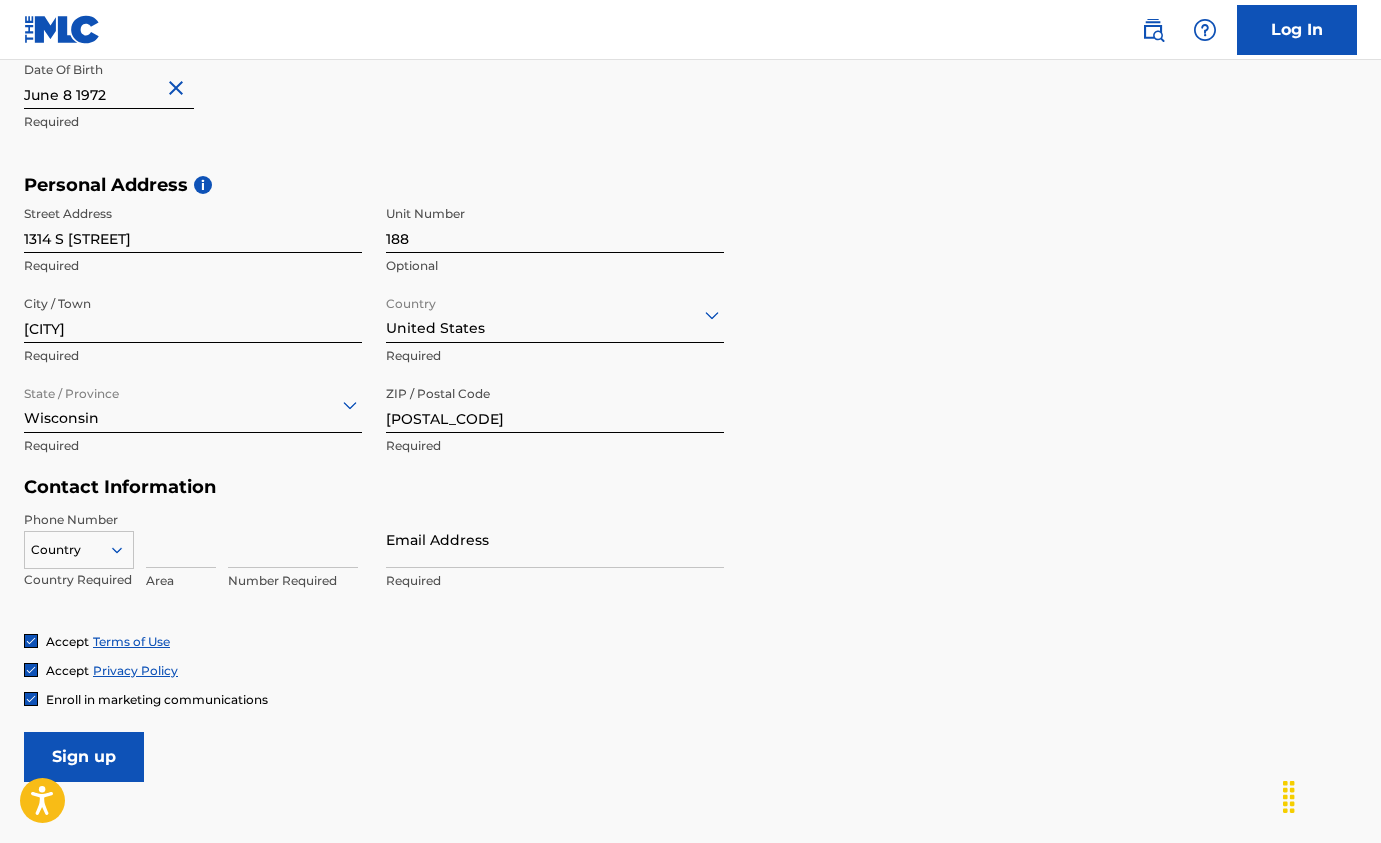 scroll, scrollTop: 598, scrollLeft: 0, axis: vertical 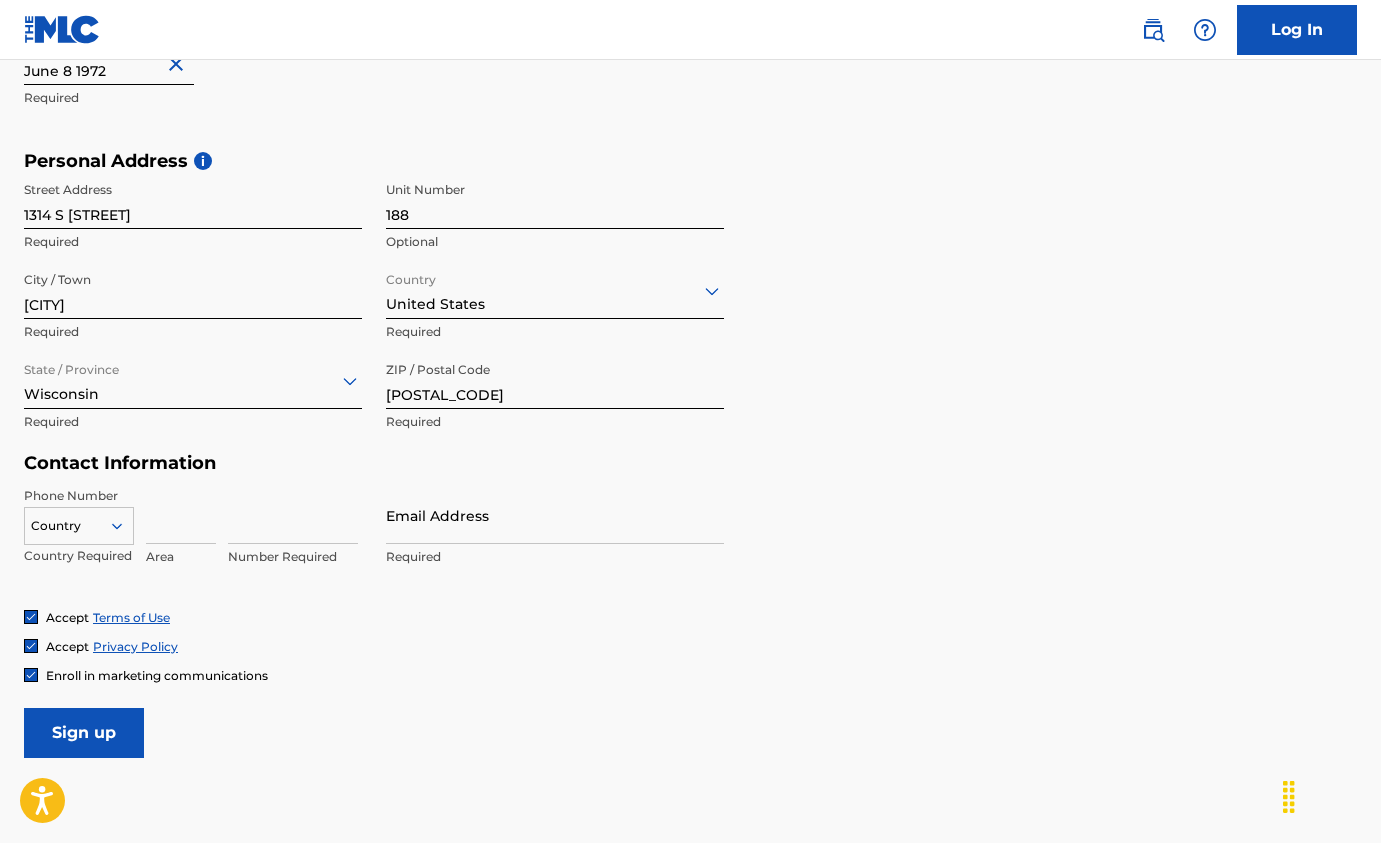 click at bounding box center (181, 515) 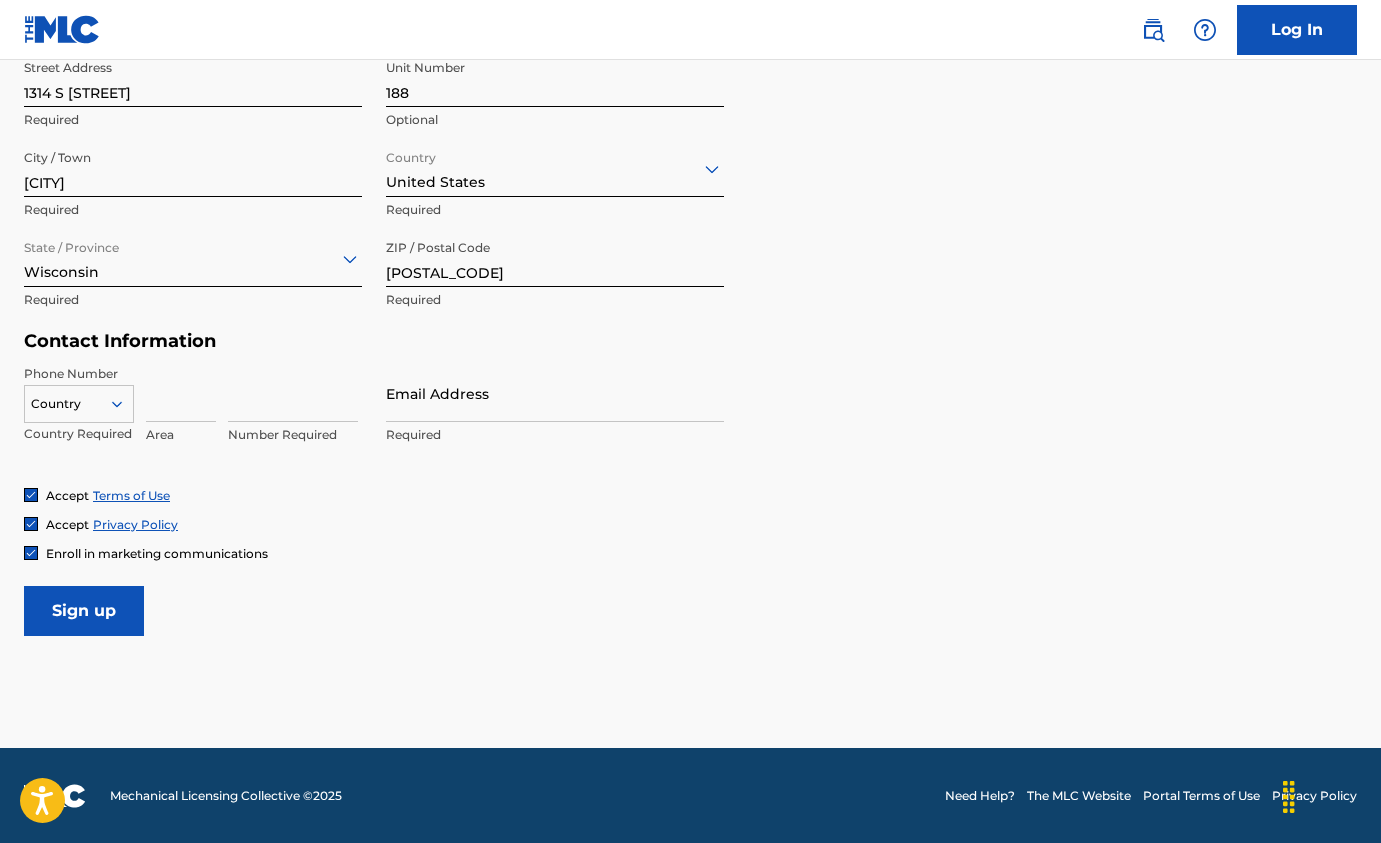 scroll, scrollTop: 719, scrollLeft: 0, axis: vertical 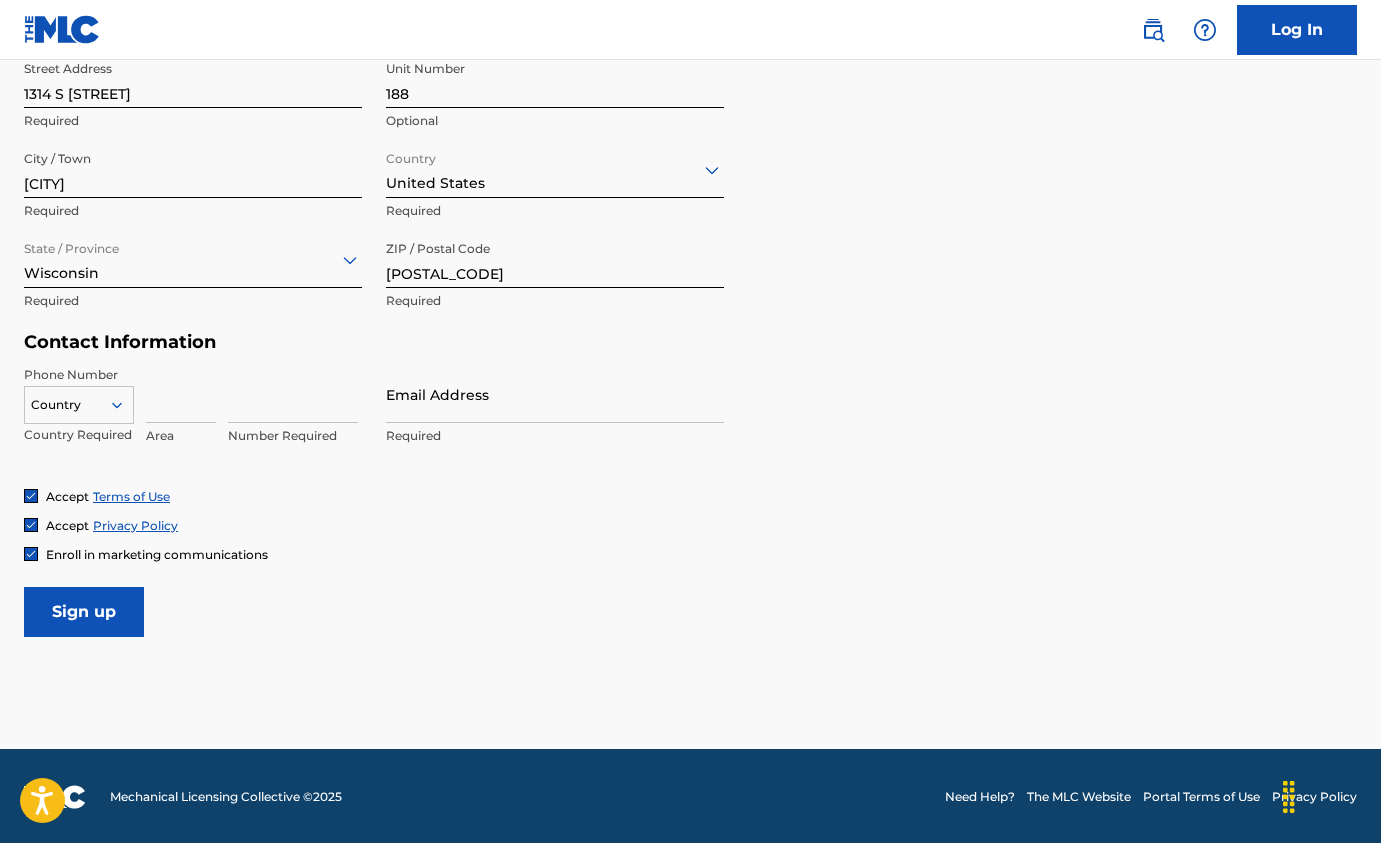 click 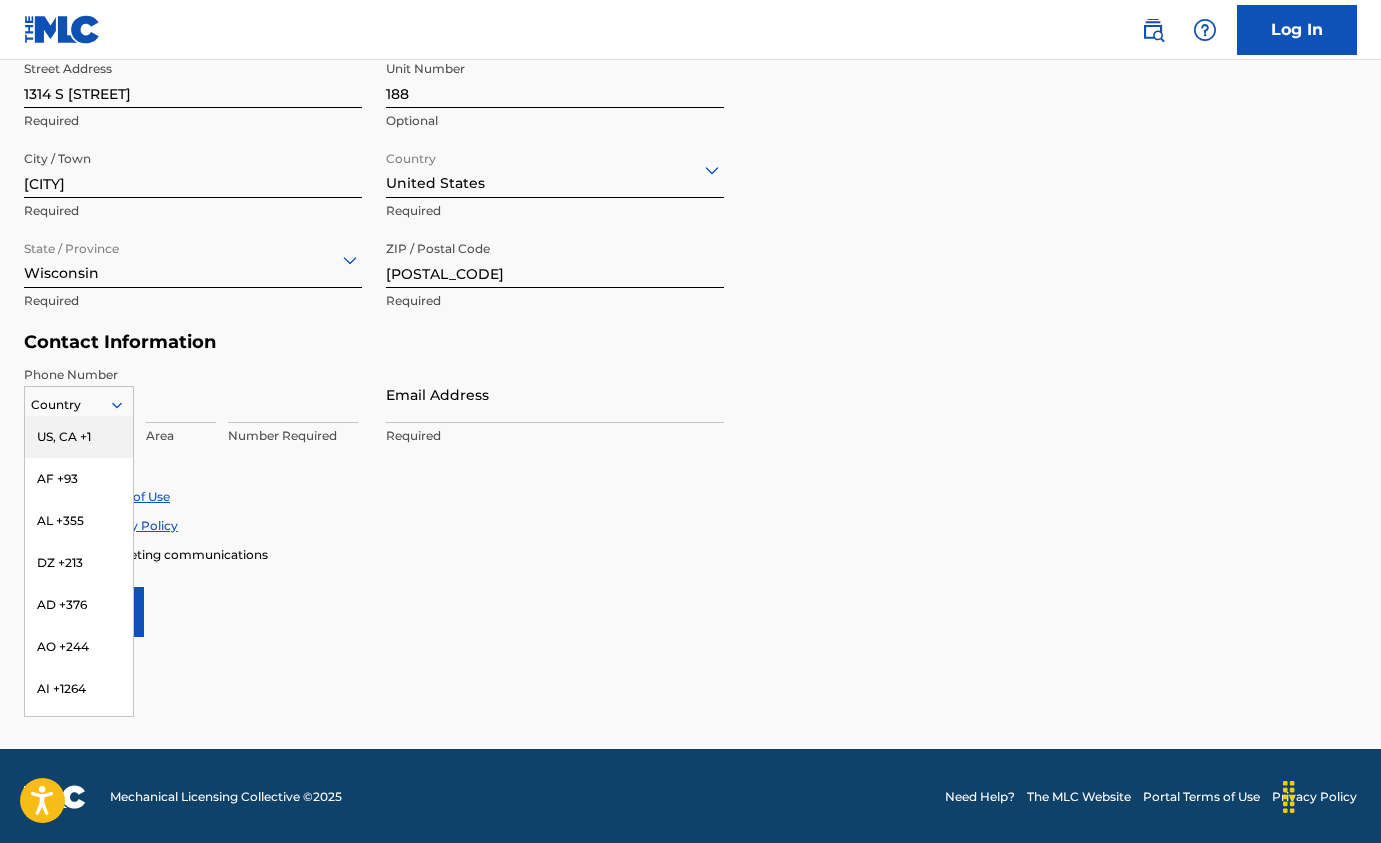 click on "US, CA +1" at bounding box center [79, 437] 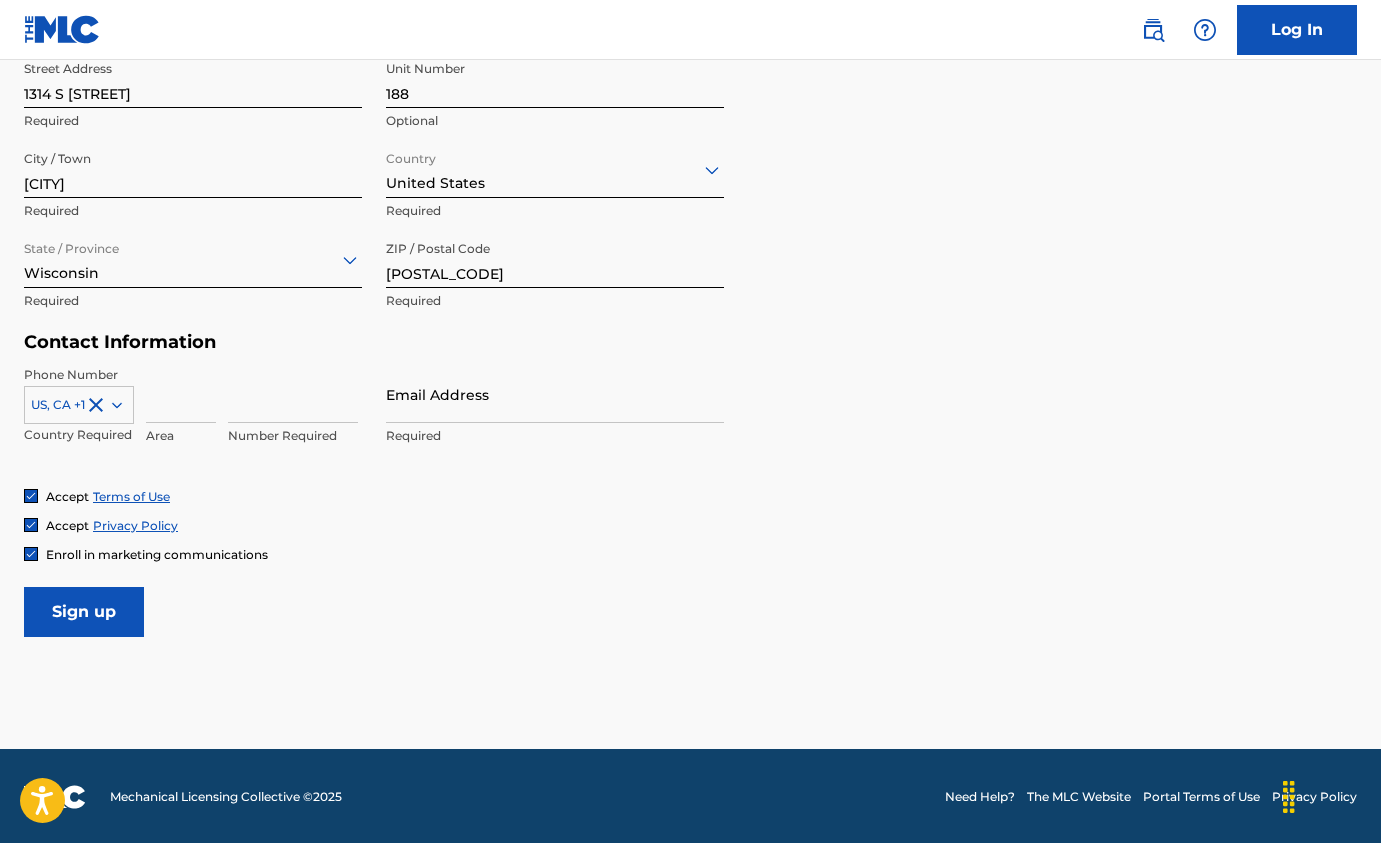click at bounding box center (181, 394) 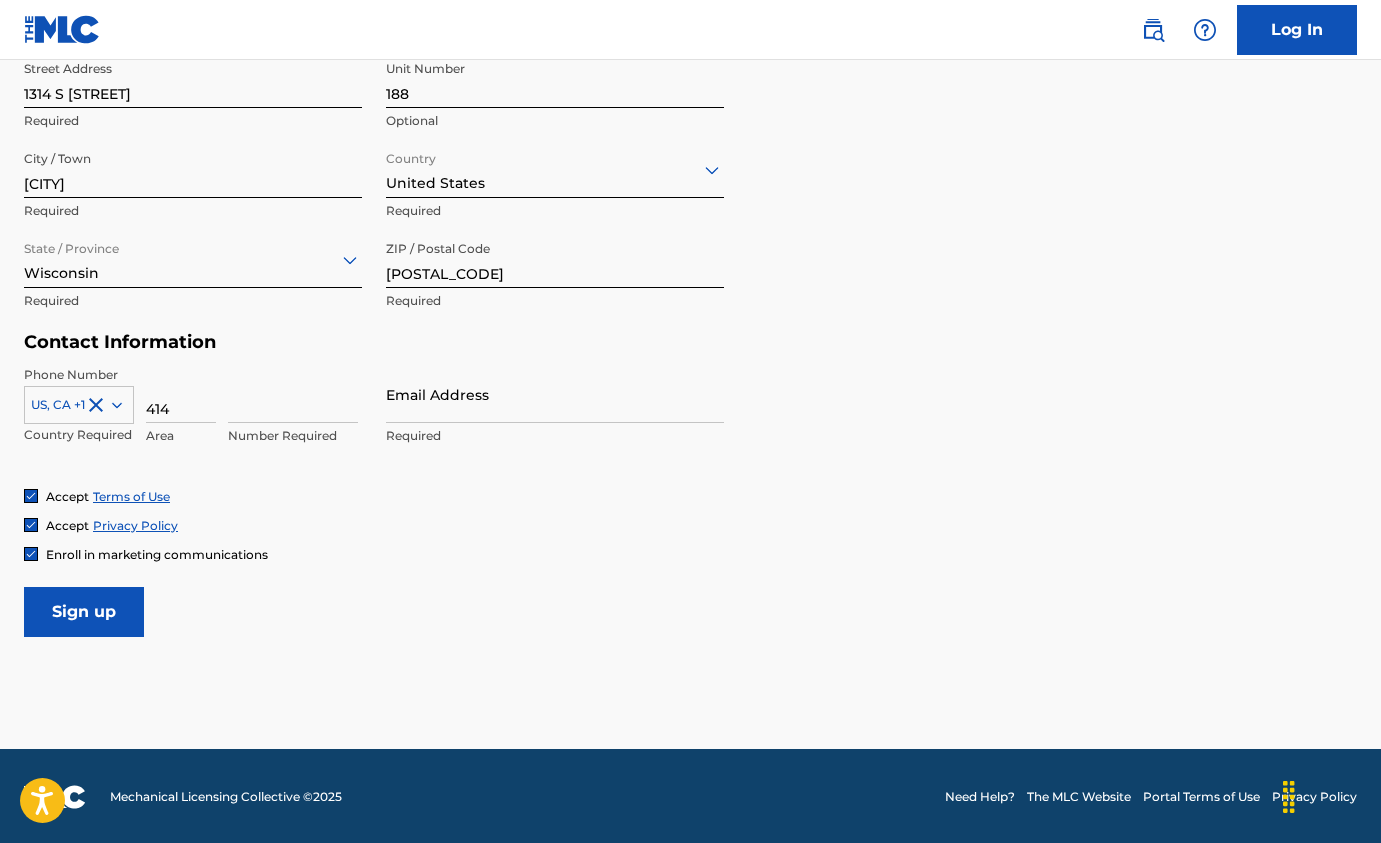 type on "414" 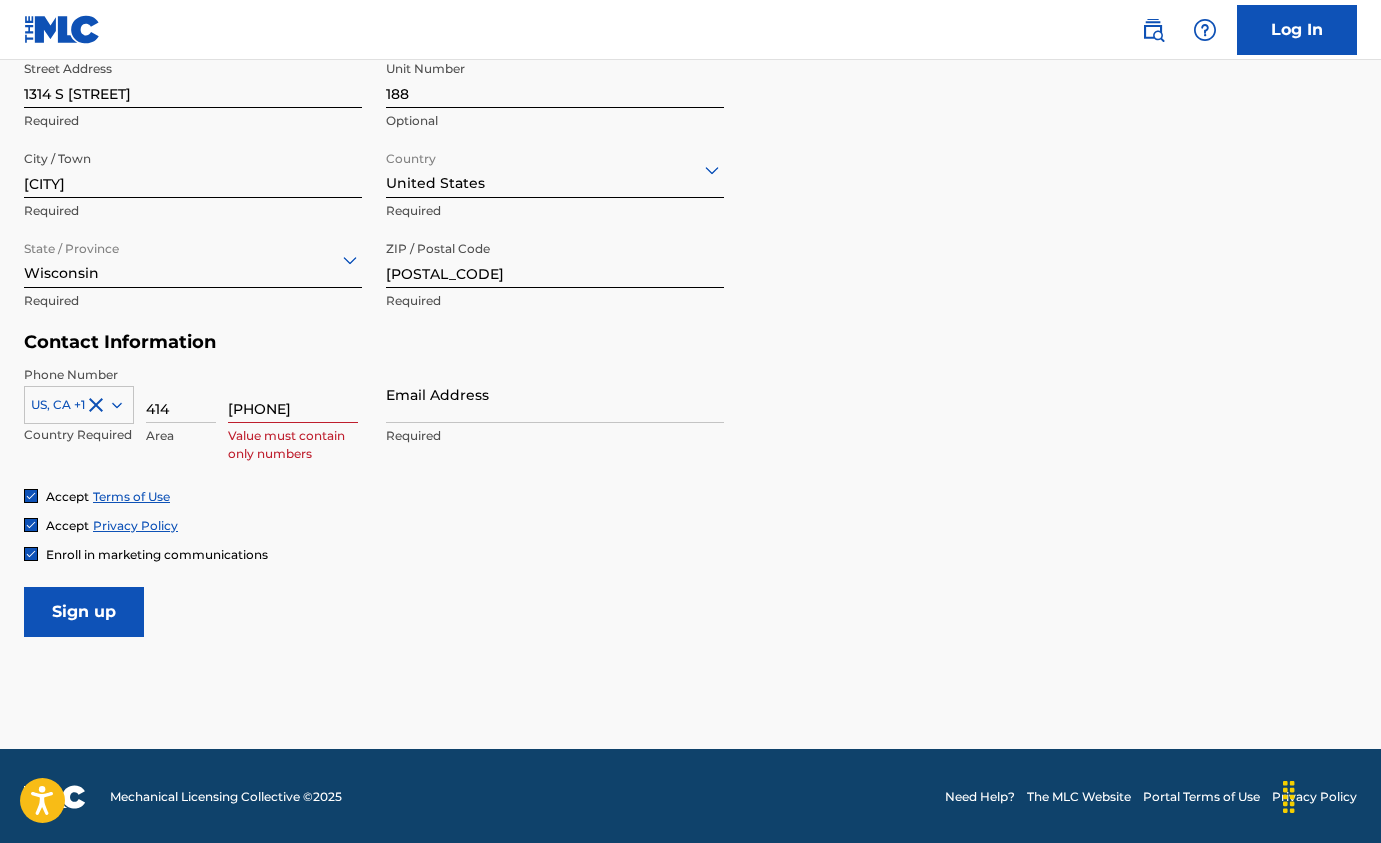 type on "659-2000" 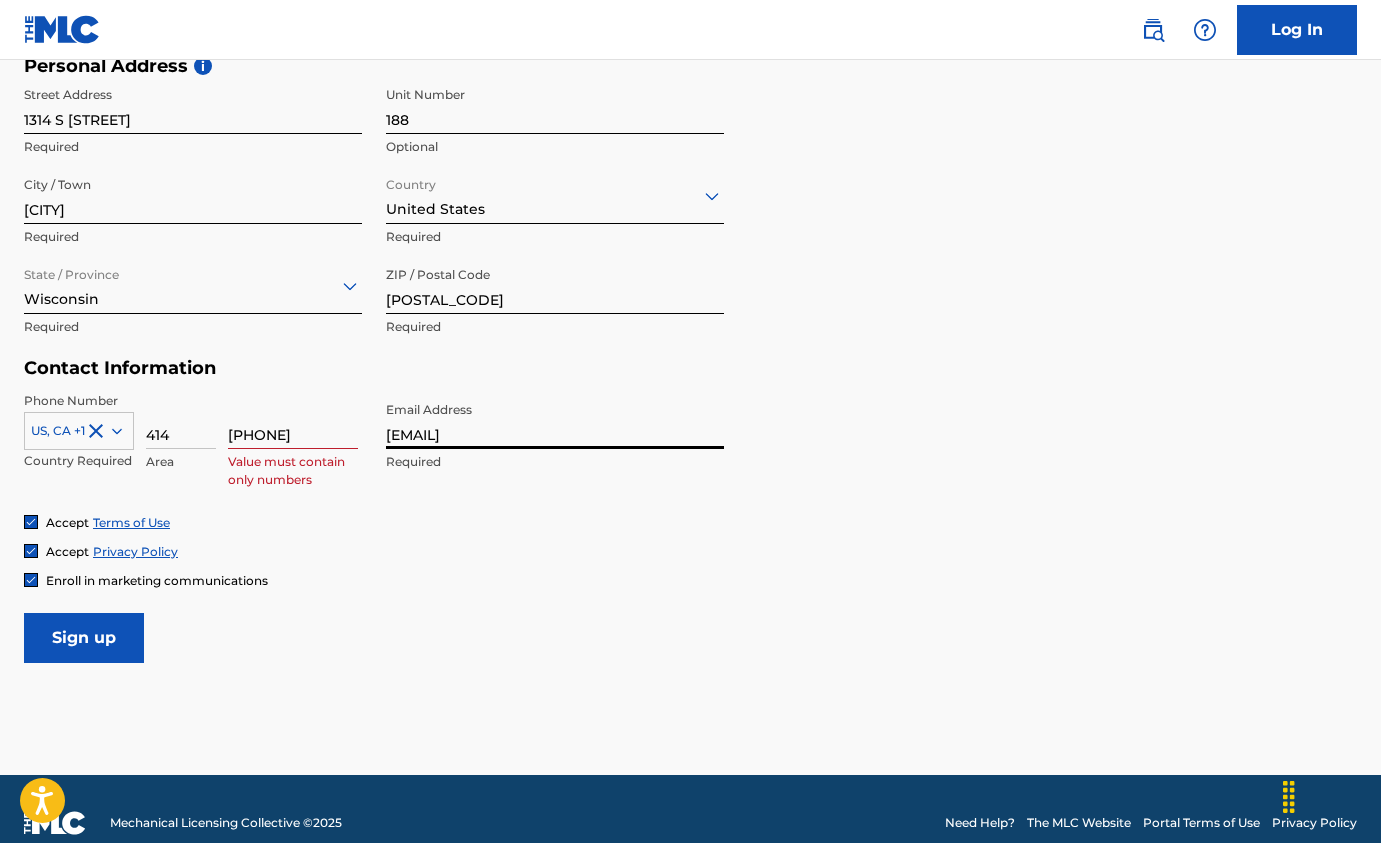 scroll, scrollTop: 719, scrollLeft: 0, axis: vertical 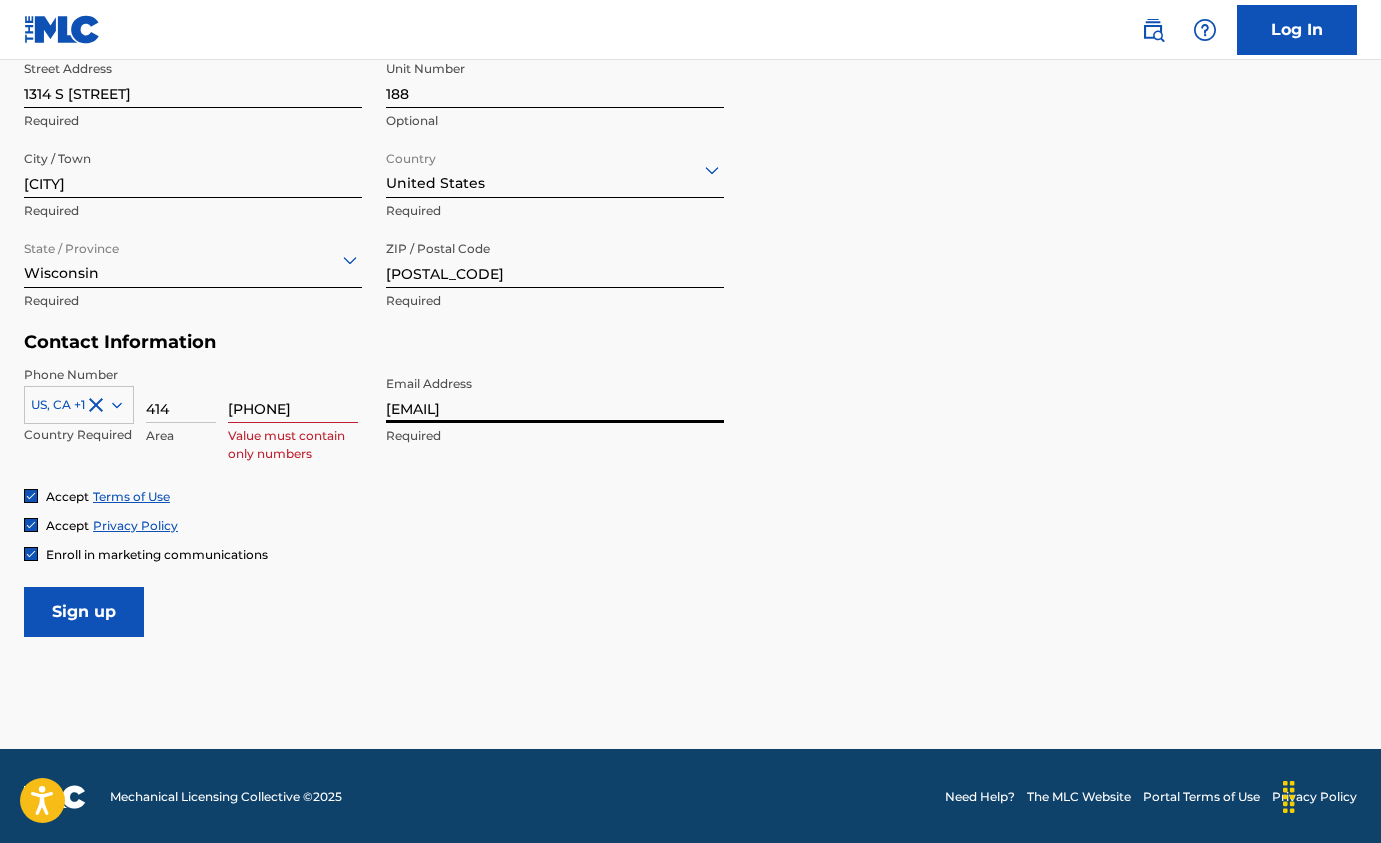 type on "[EMAIL]" 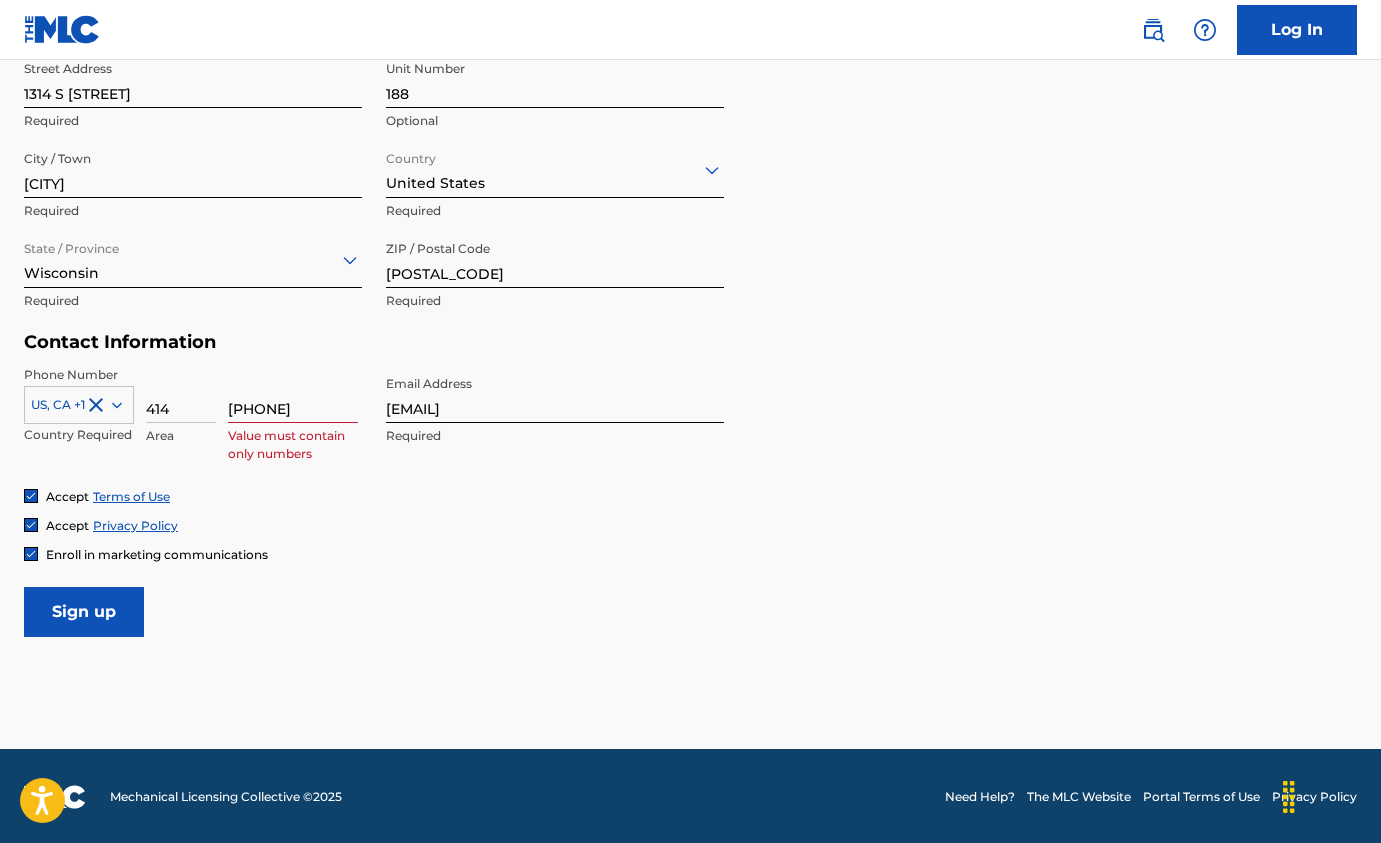 click on "659-2000" at bounding box center (293, 394) 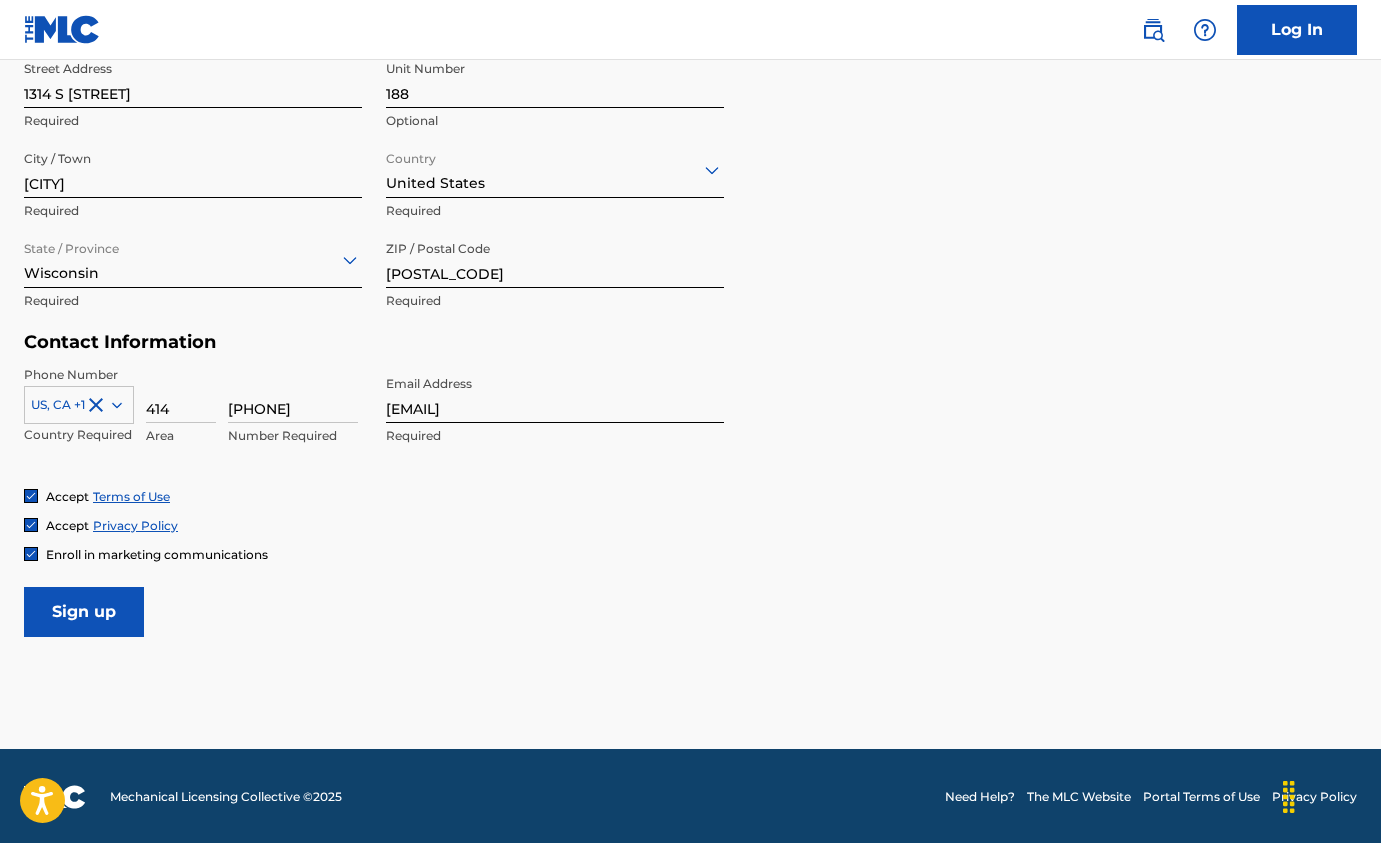 type on "[PHONE]" 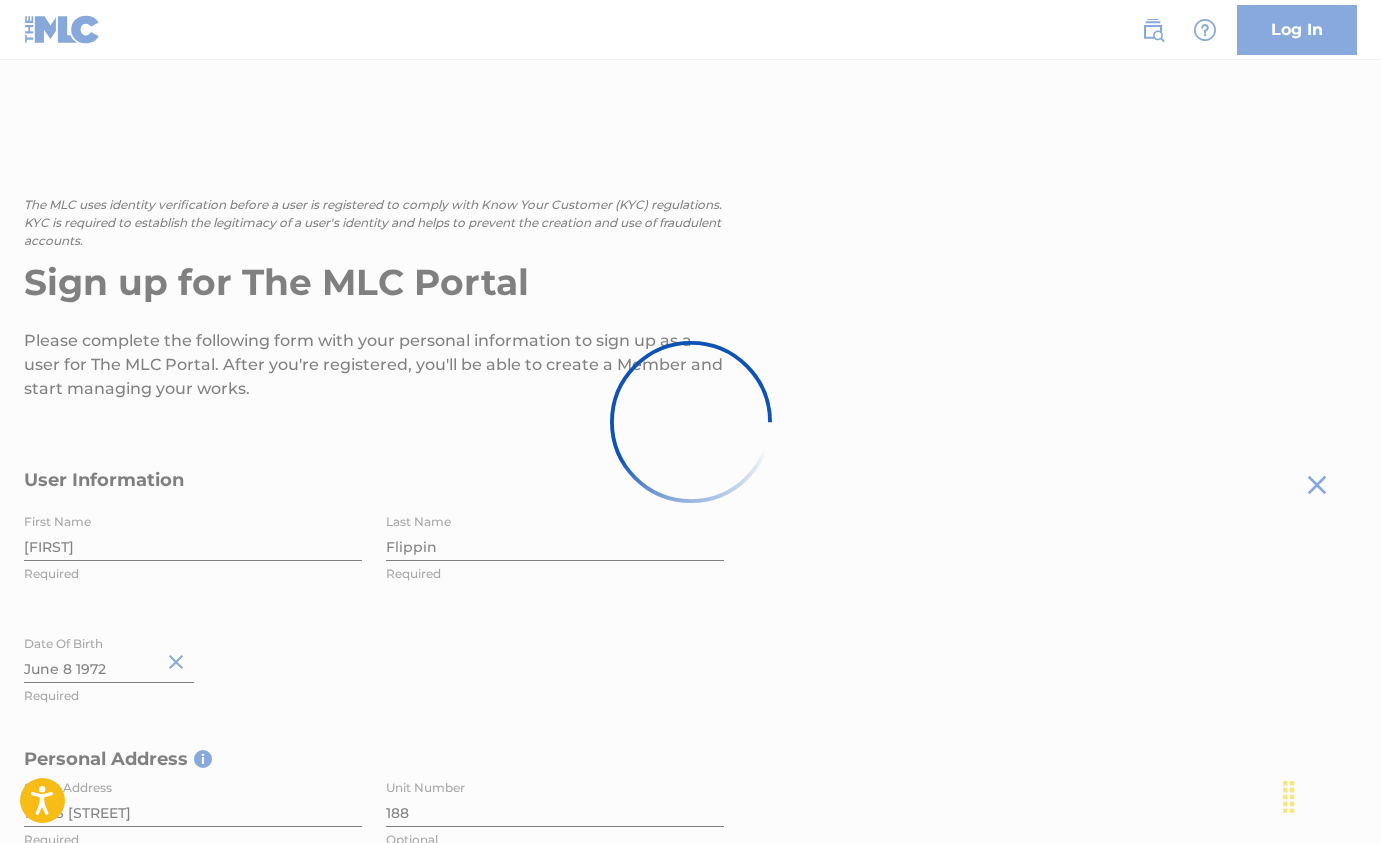 scroll, scrollTop: 0, scrollLeft: 0, axis: both 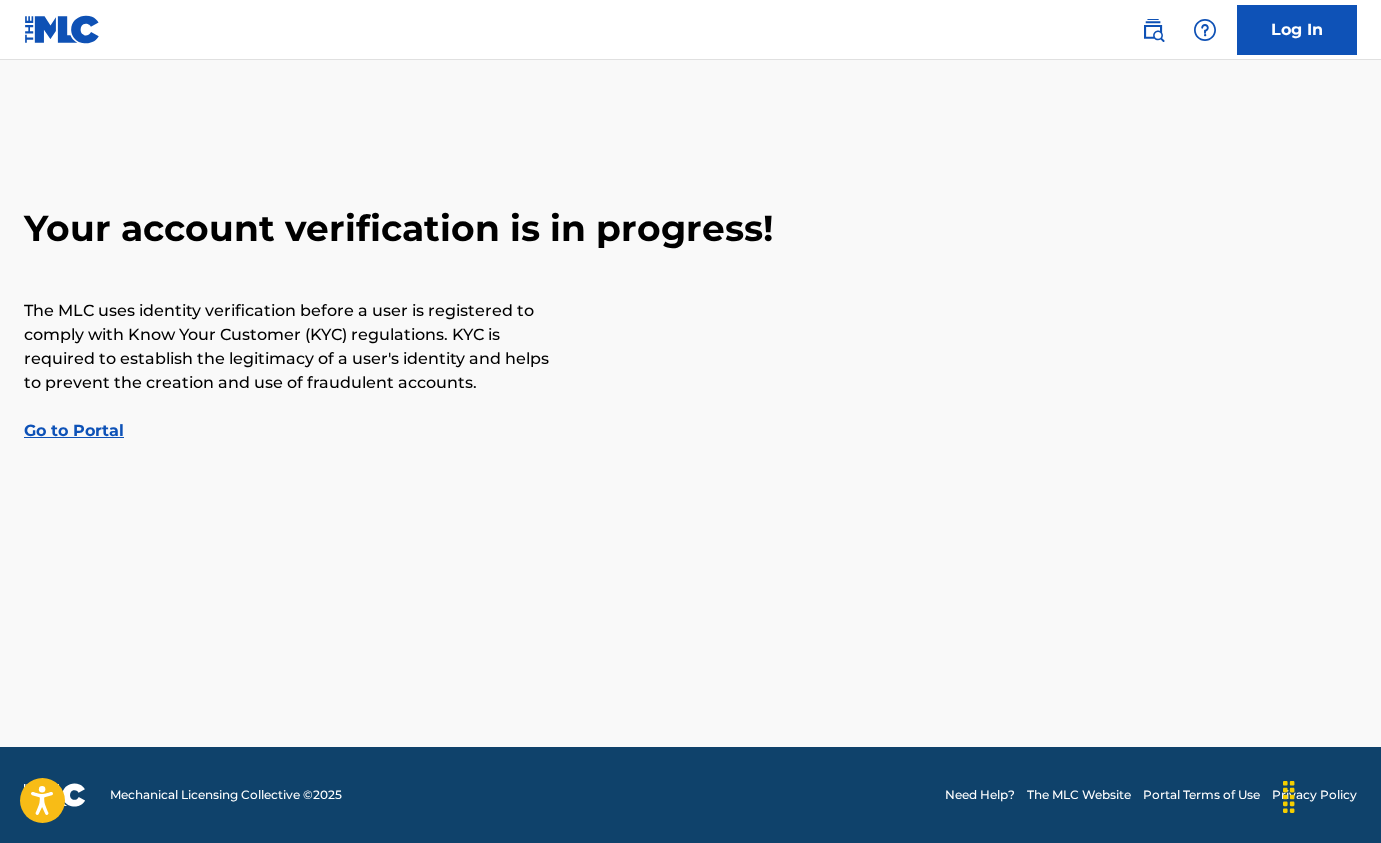 click on "Go to Portal" at bounding box center [74, 430] 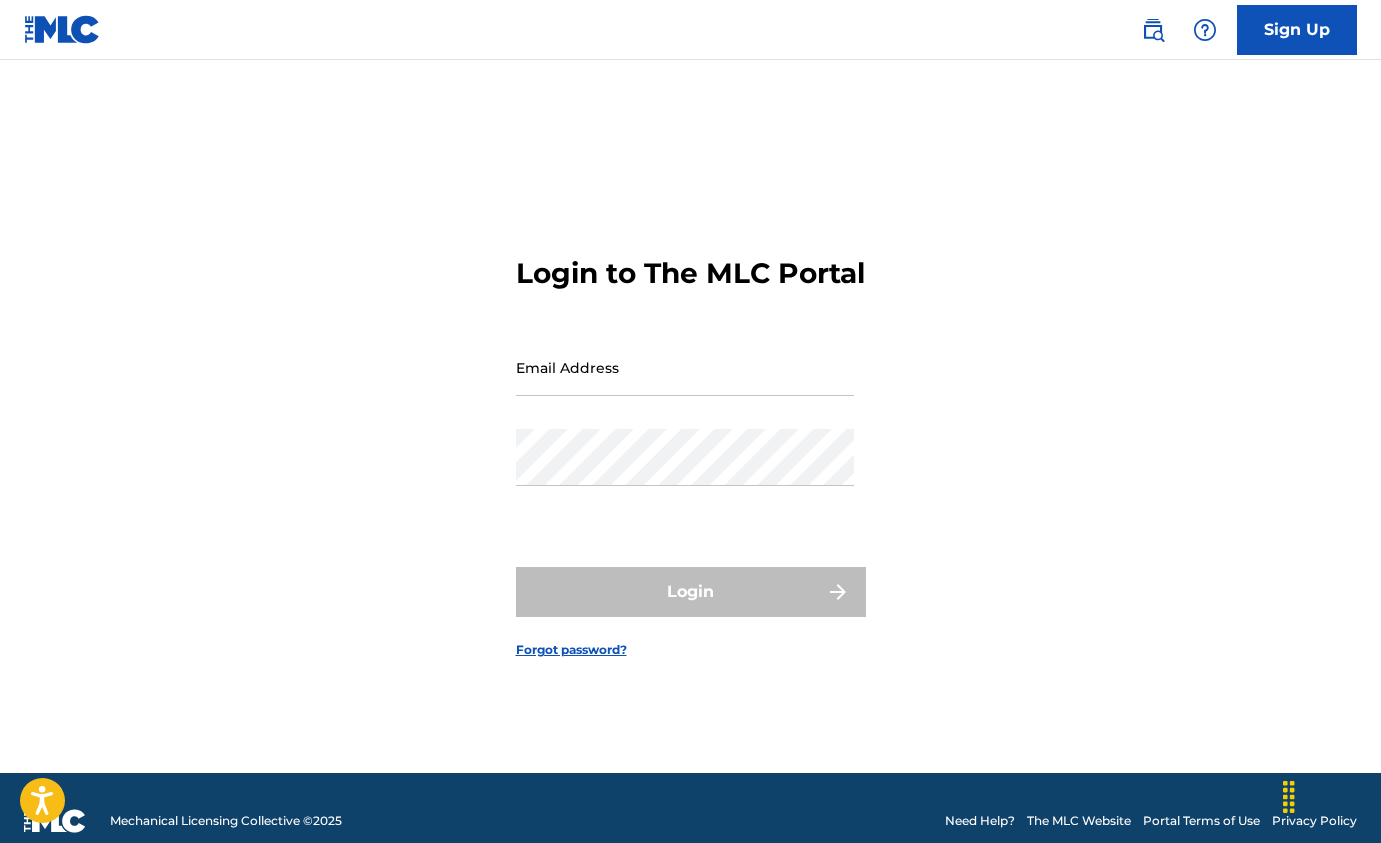 click on "Login to The MLC Portal Email Address Password Login Forgot password?" at bounding box center (690, 441) 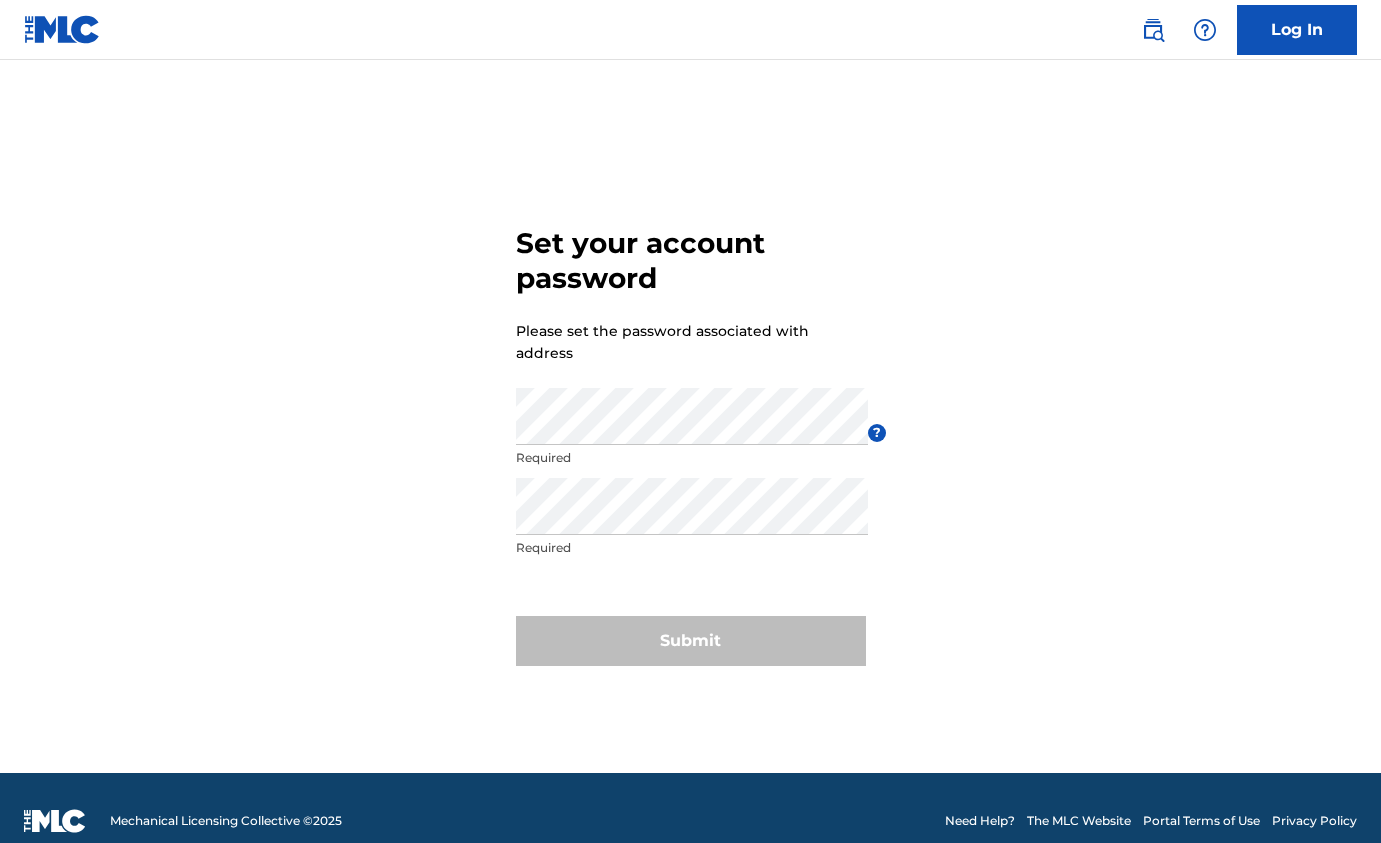 scroll, scrollTop: 0, scrollLeft: 0, axis: both 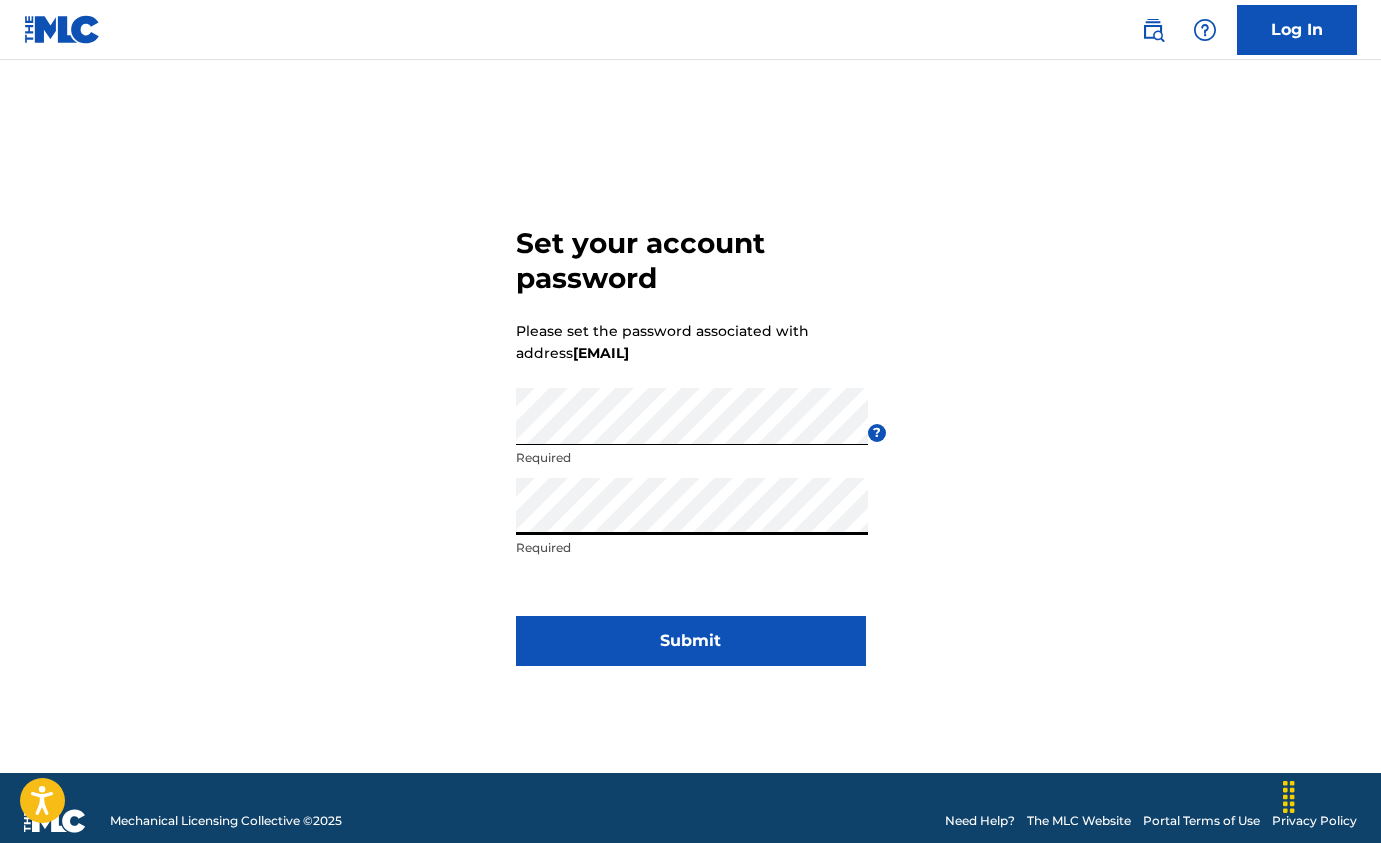 click on "Submit" at bounding box center (691, 641) 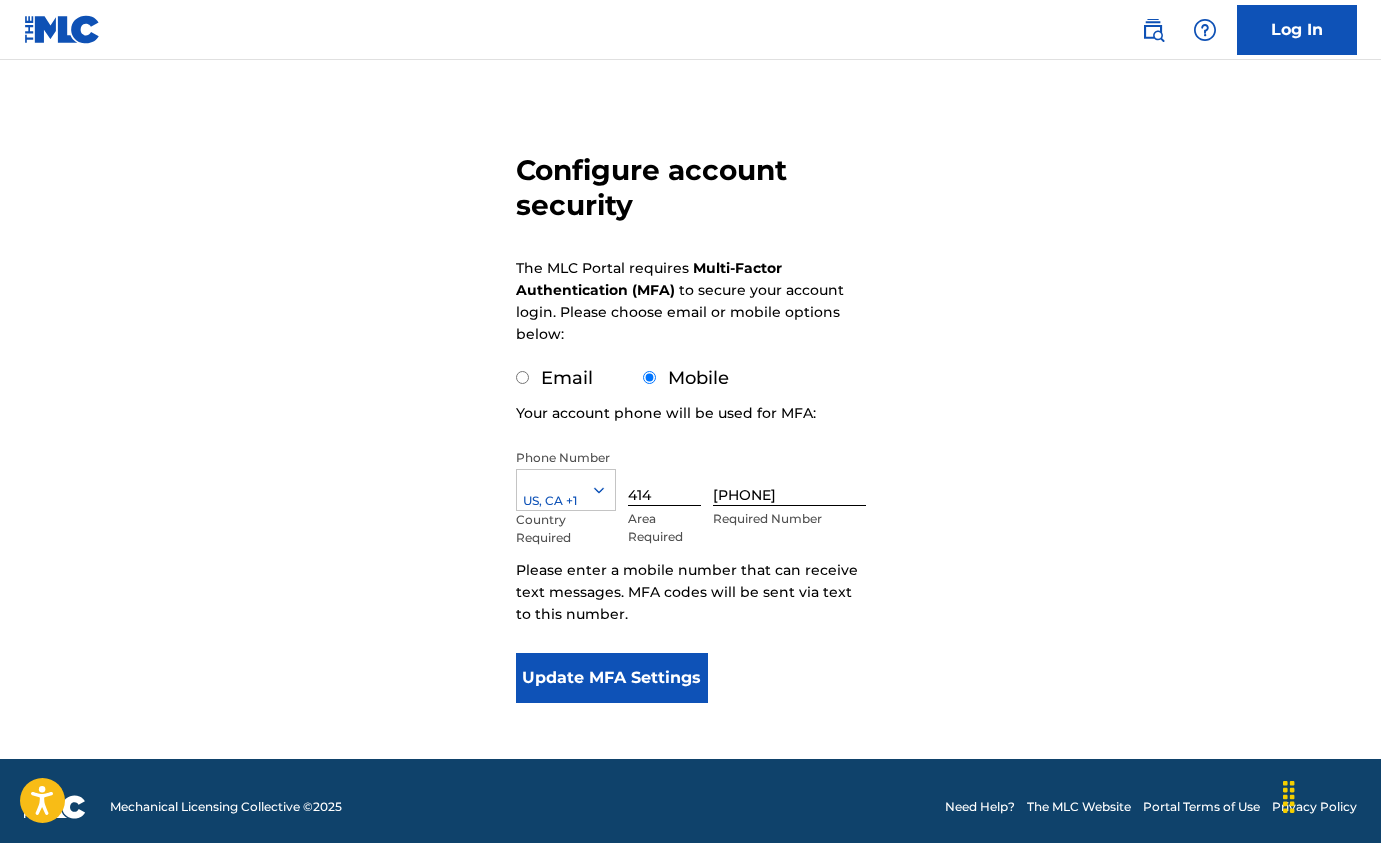 scroll, scrollTop: 108, scrollLeft: 0, axis: vertical 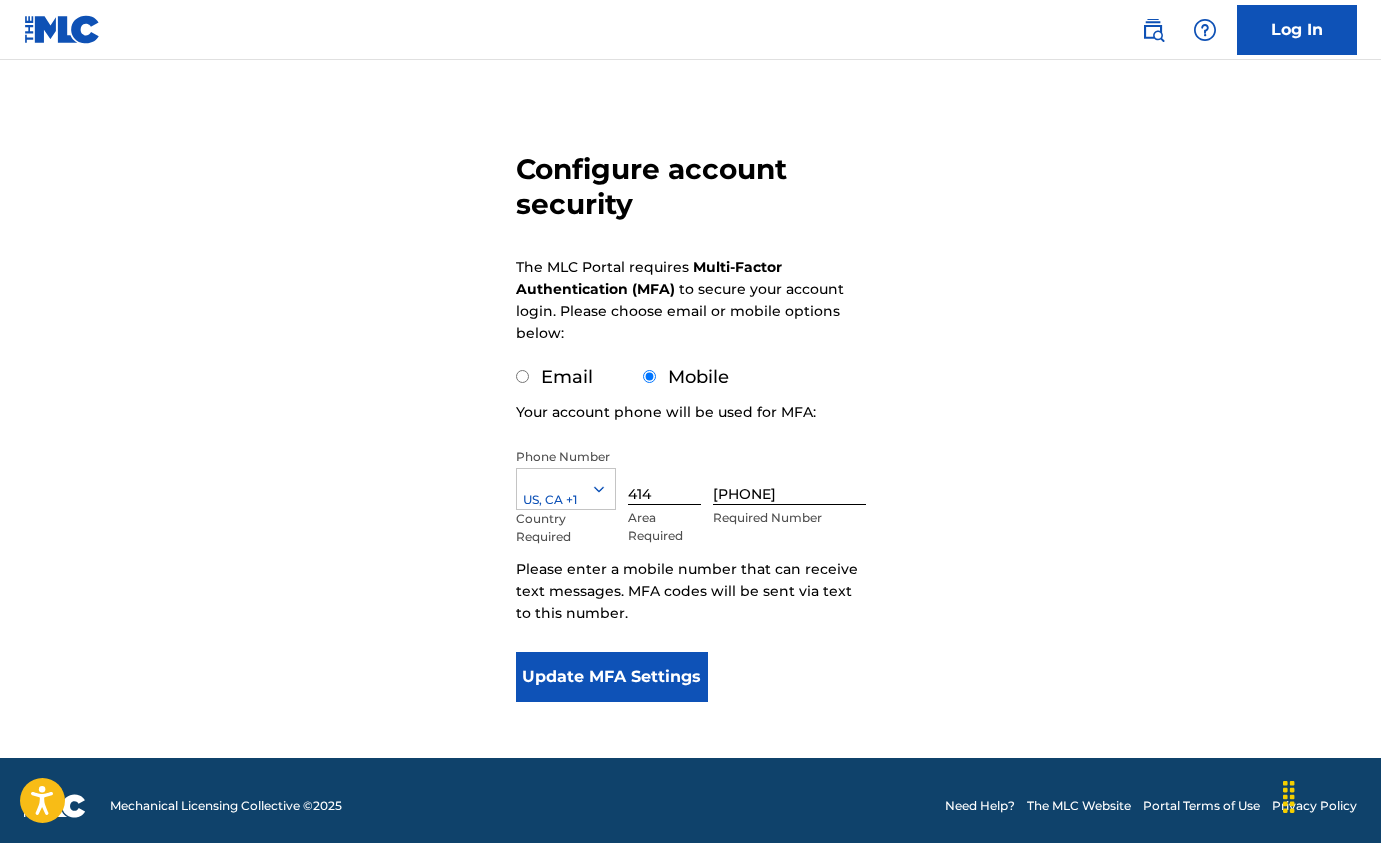 click on "Email" at bounding box center (567, 377) 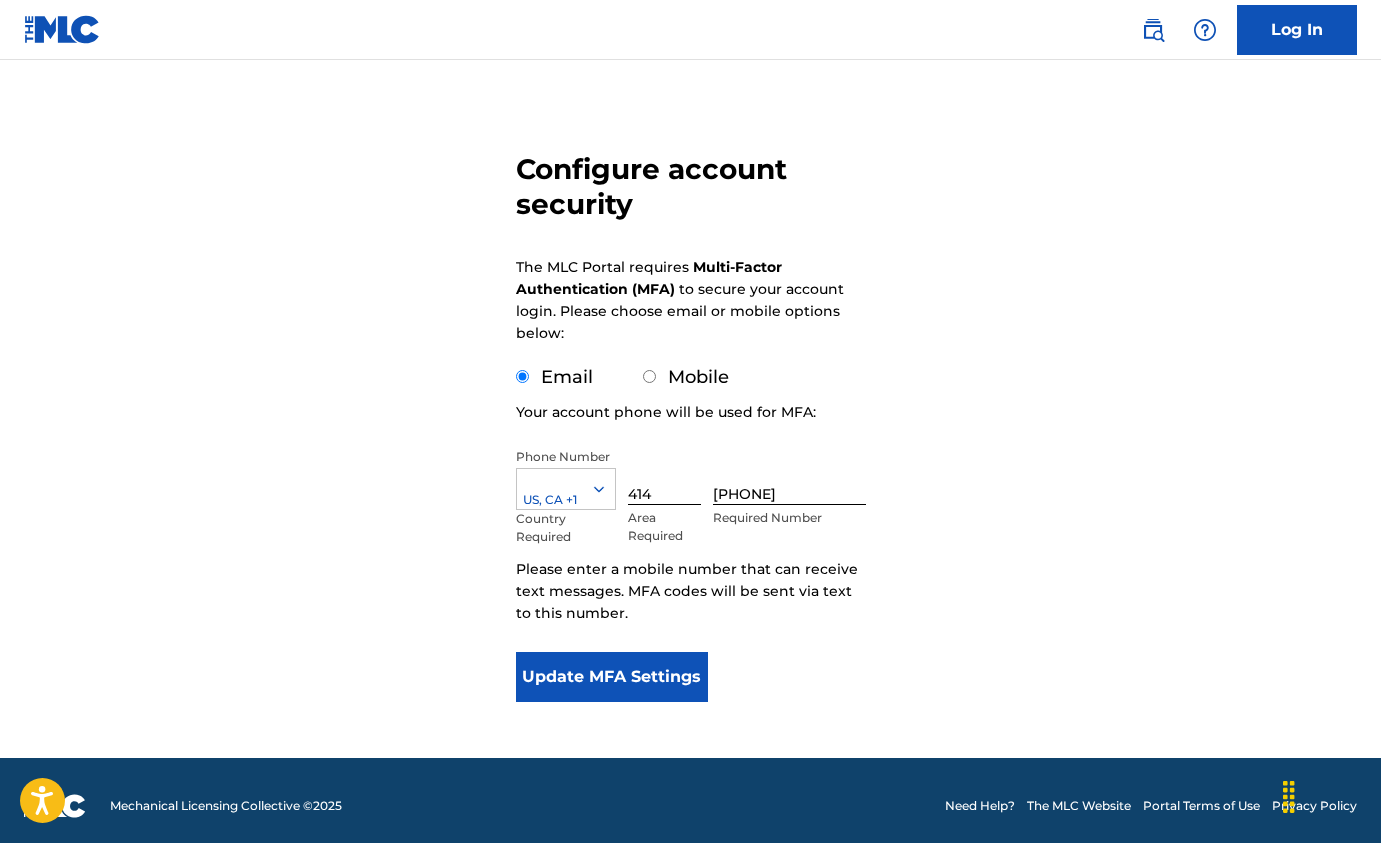 scroll, scrollTop: 0, scrollLeft: 0, axis: both 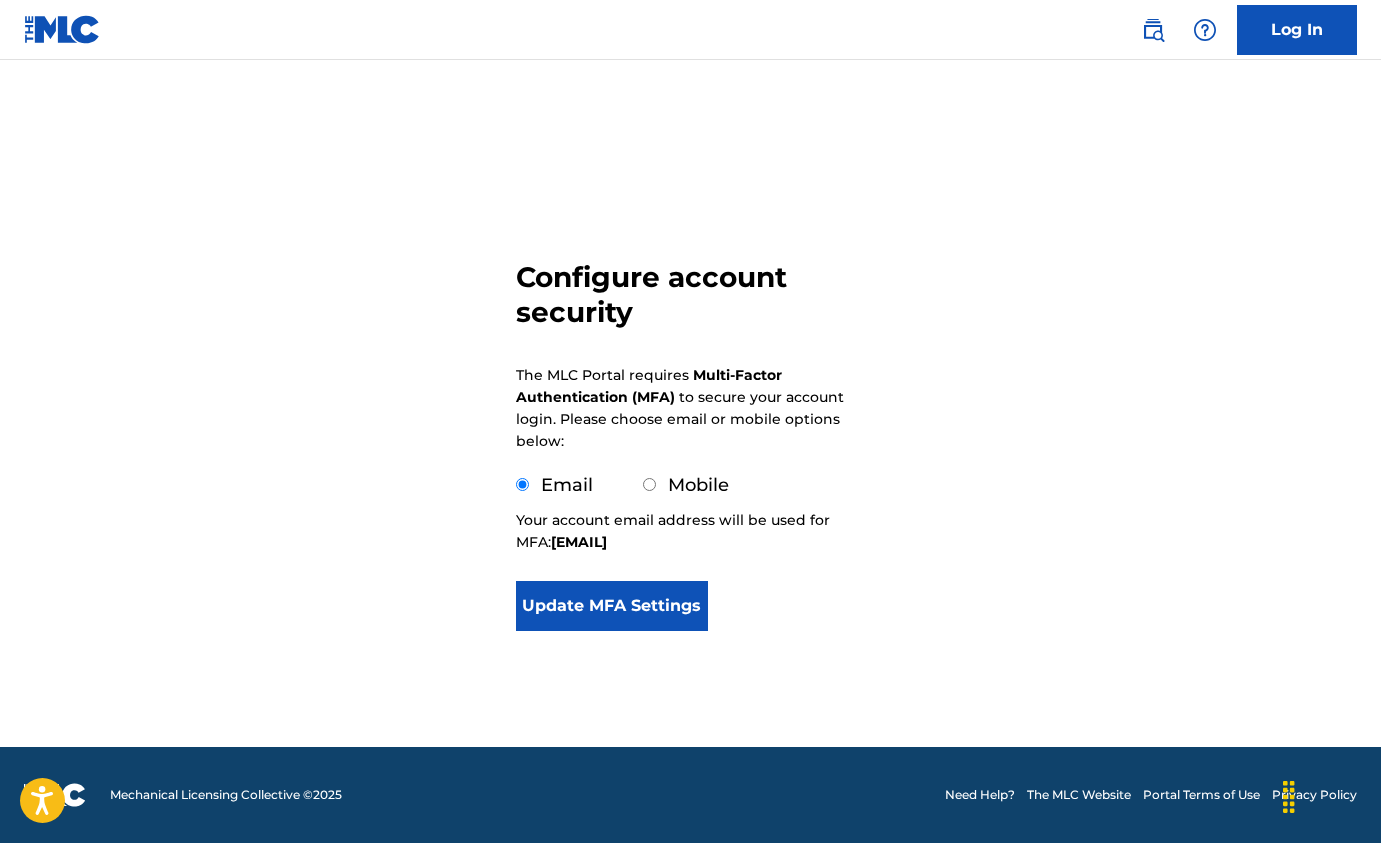click on "Update MFA Settings" at bounding box center [612, 606] 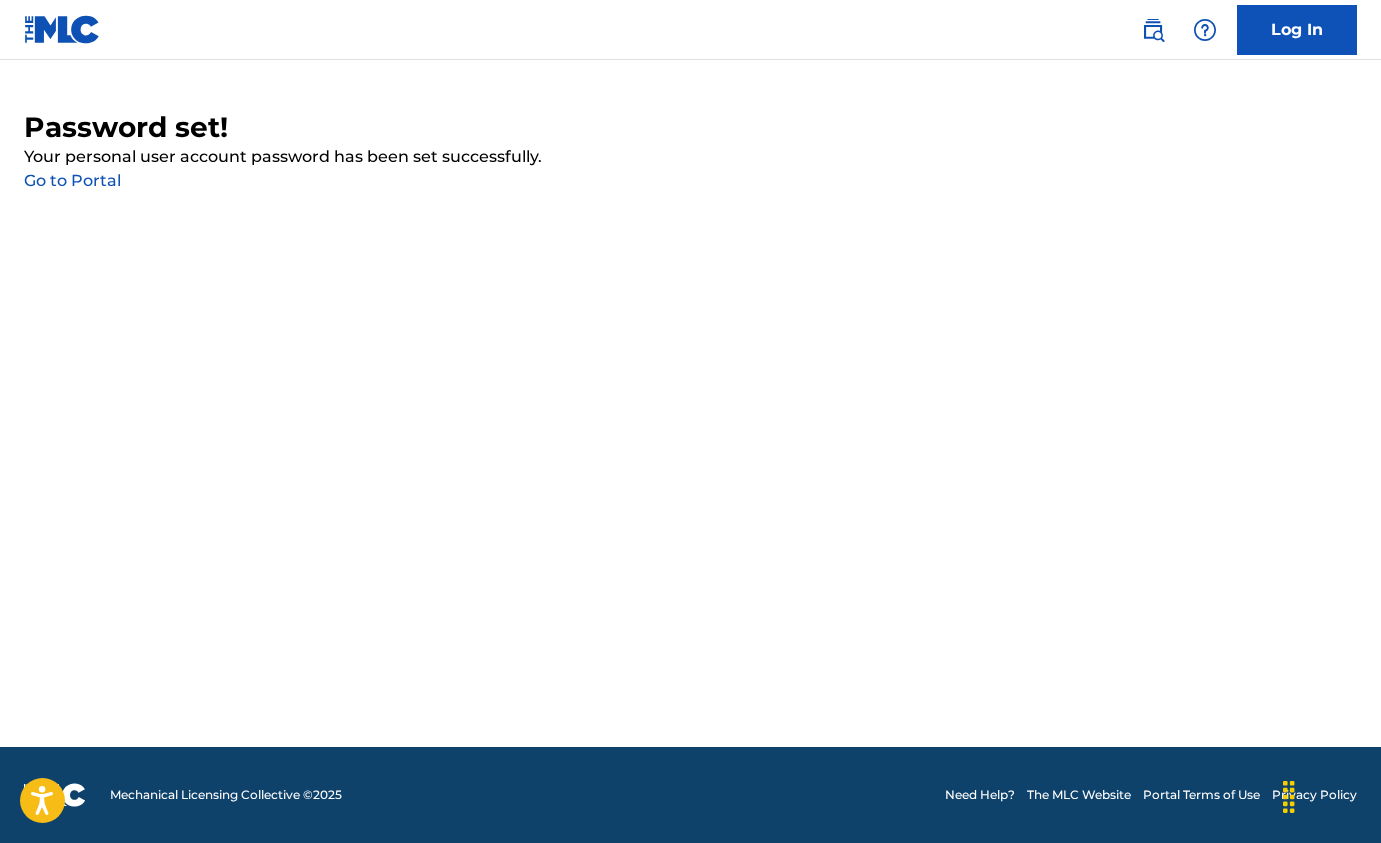 click on "Go to Portal" at bounding box center [72, 180] 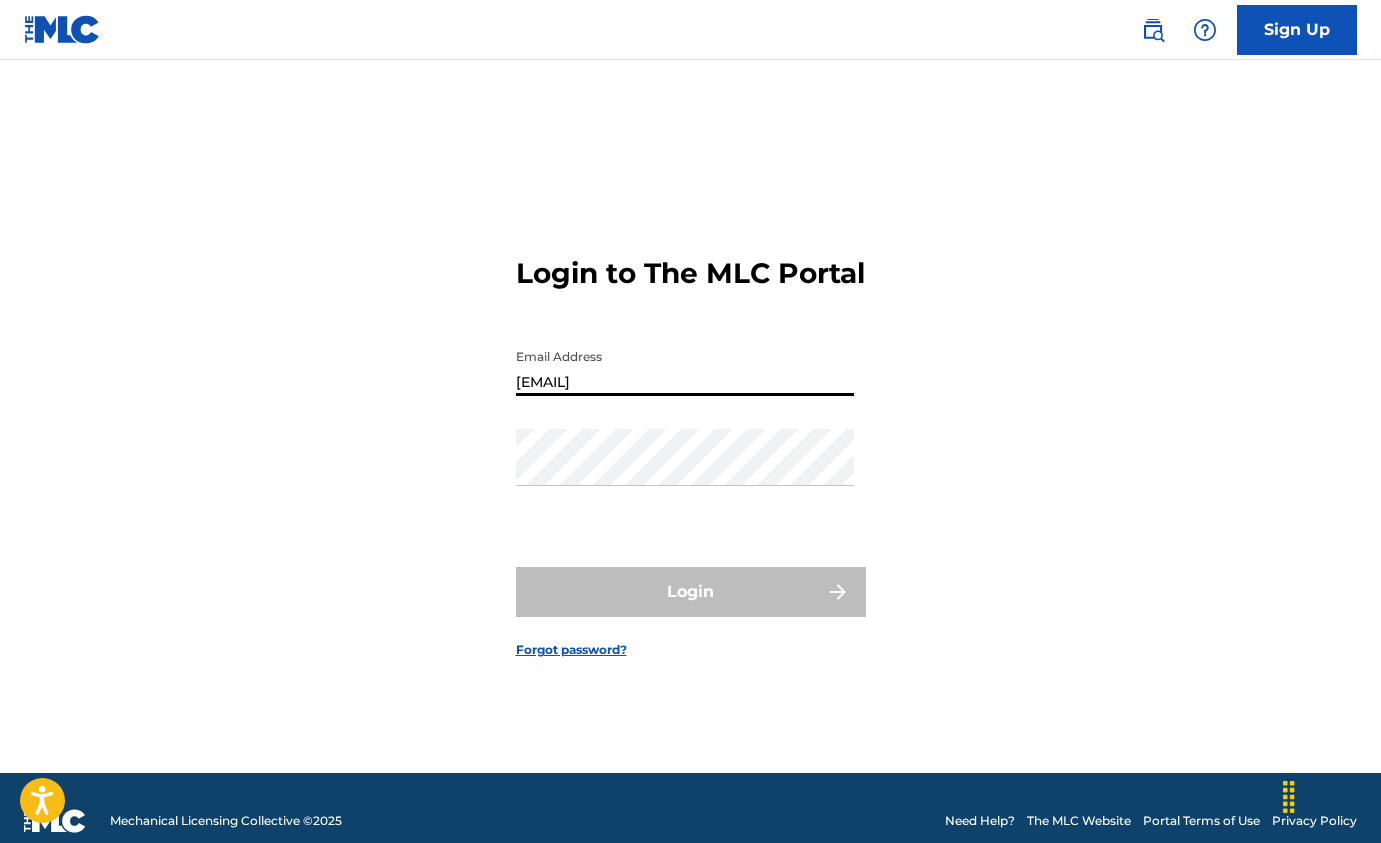 type on "[EMAIL]" 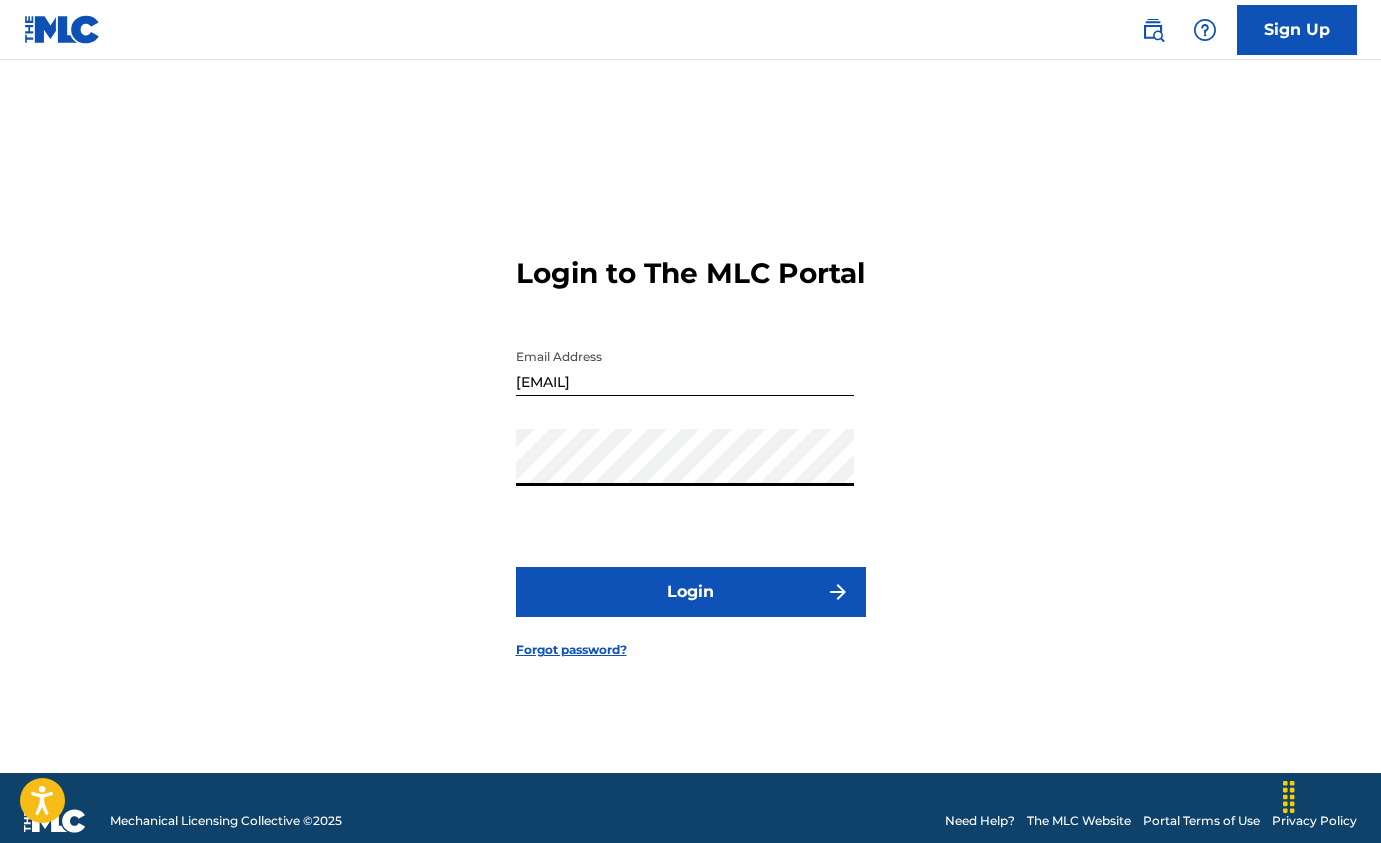 click on "Login" at bounding box center [691, 592] 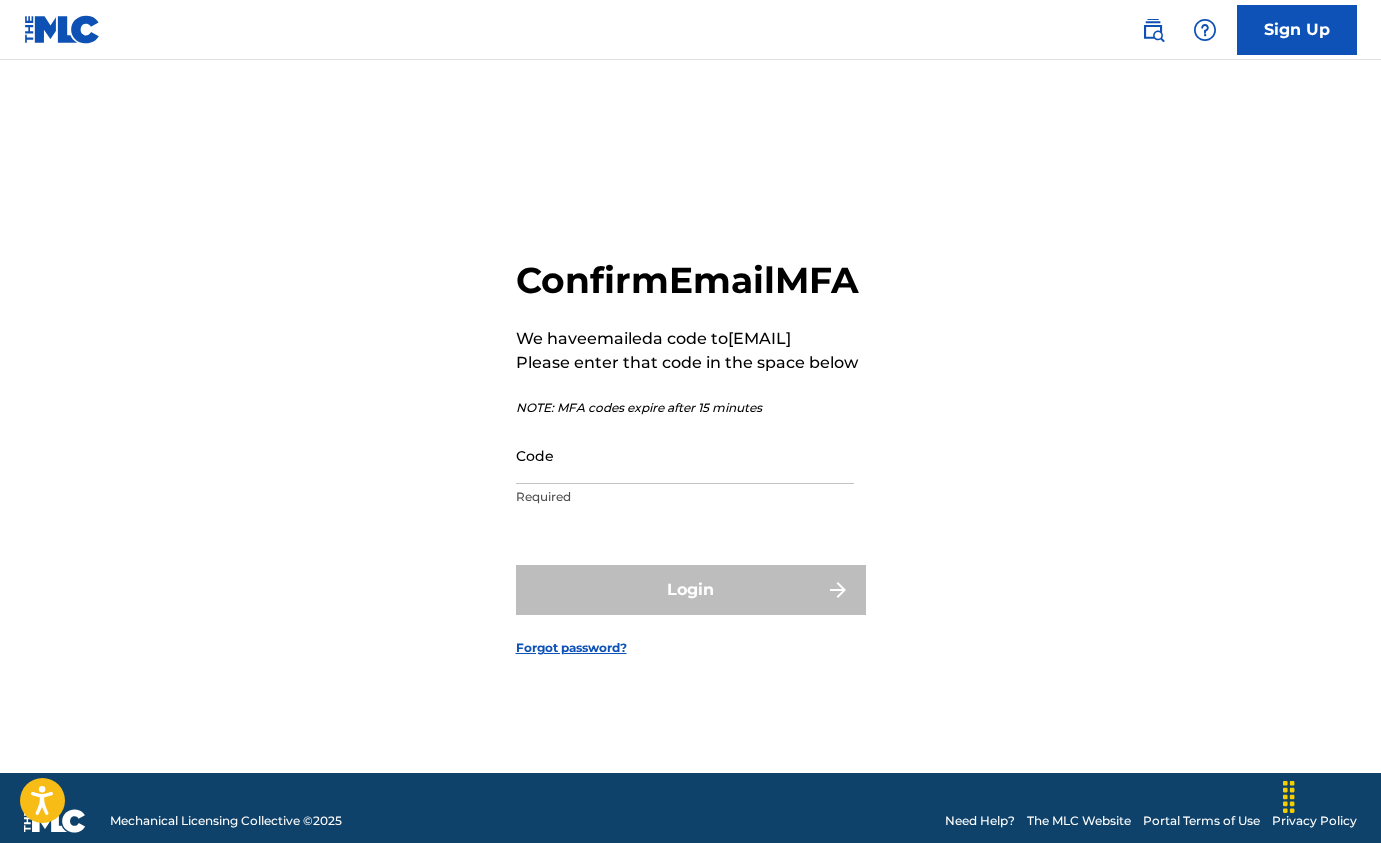 click on "Code" at bounding box center (685, 455) 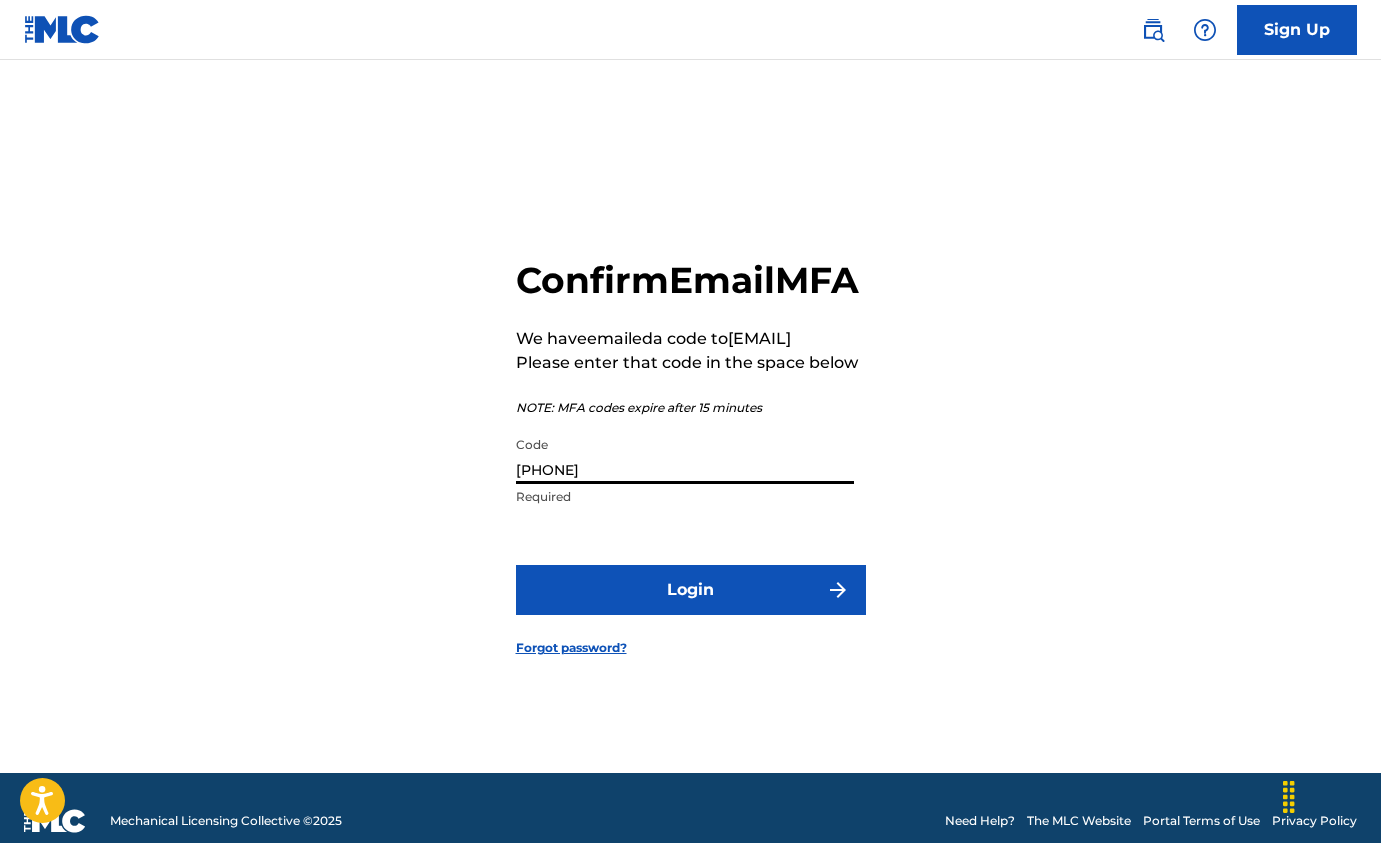 type on "[PHONE]" 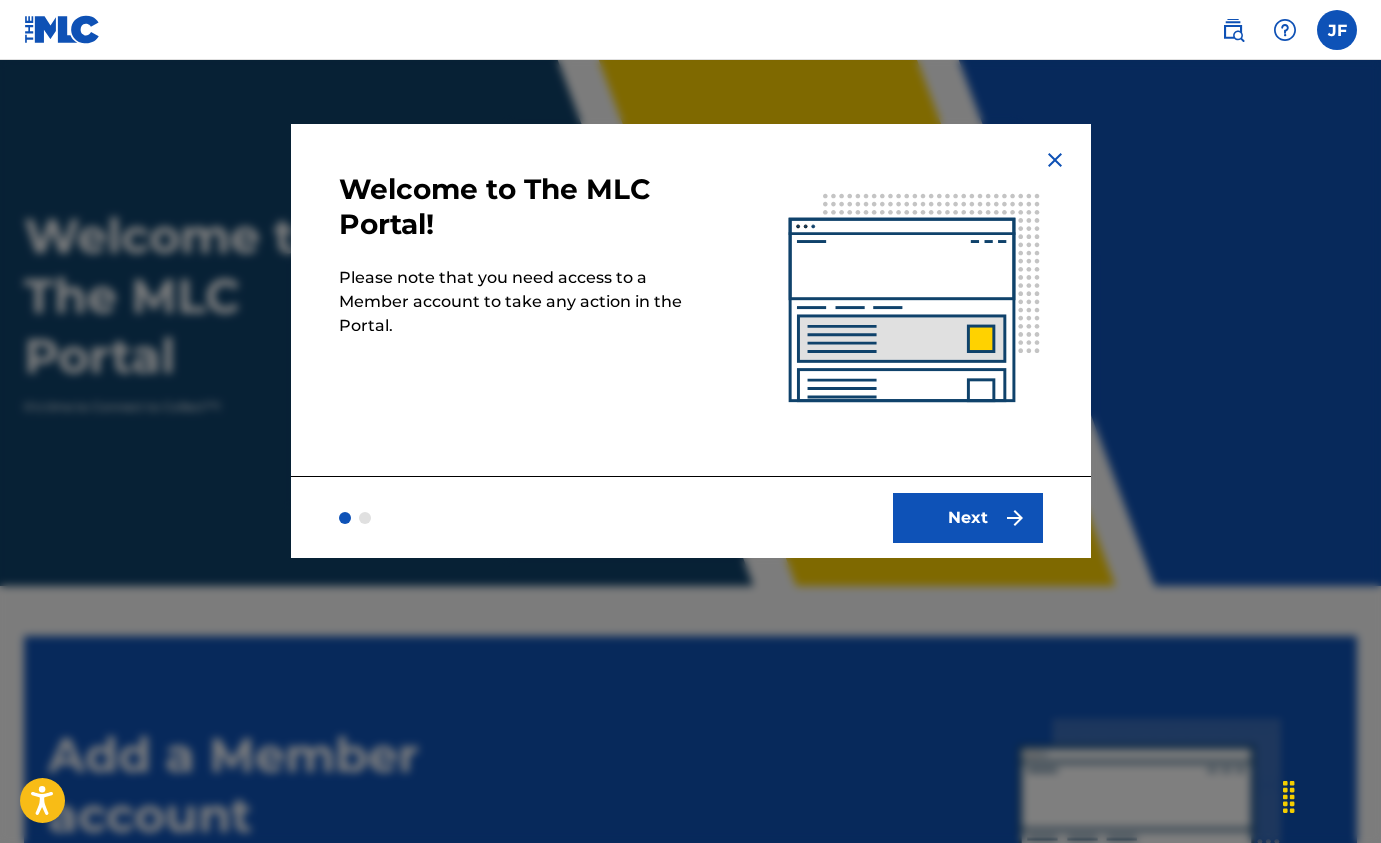 scroll, scrollTop: 0, scrollLeft: 0, axis: both 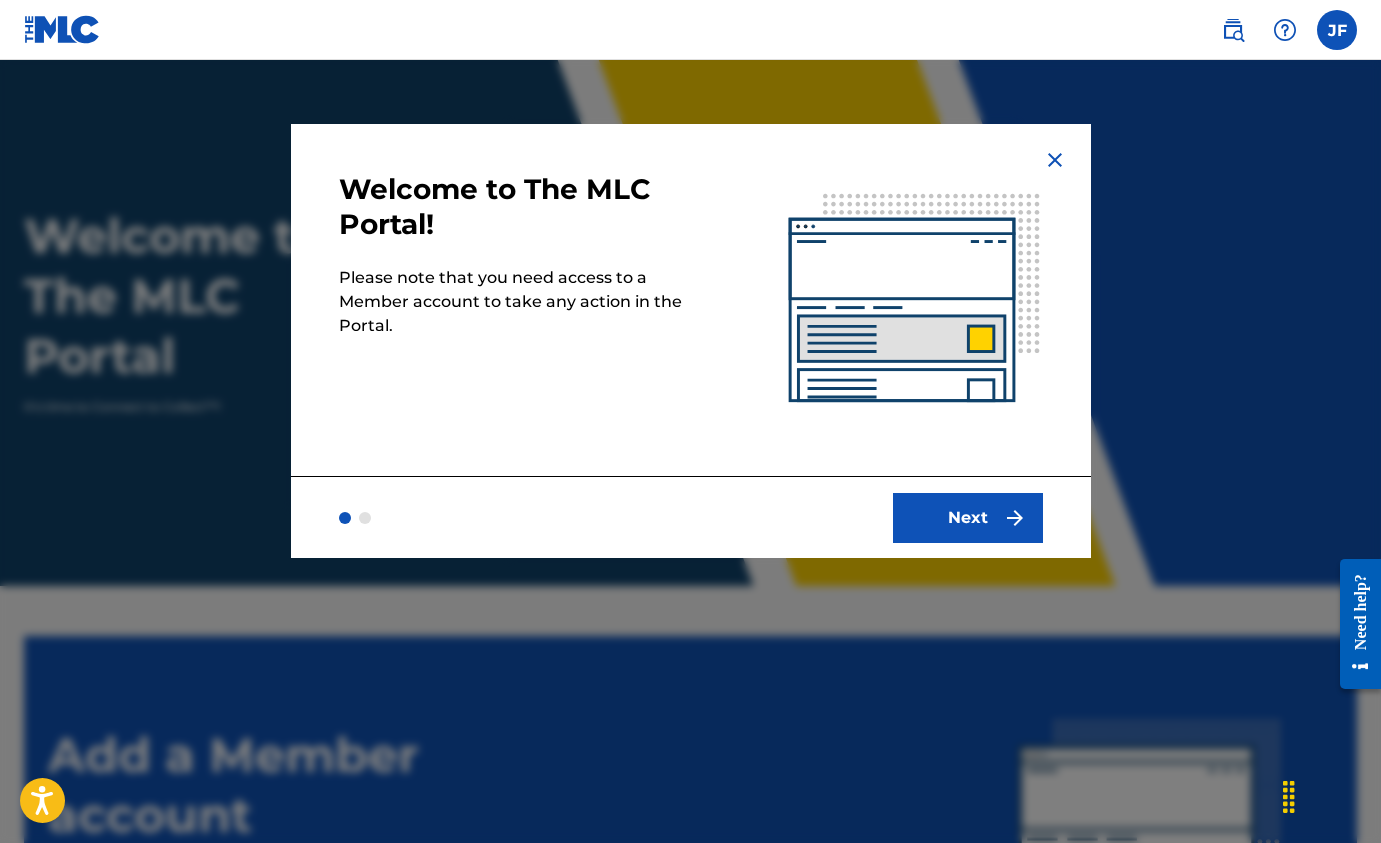 click at bounding box center (1015, 518) 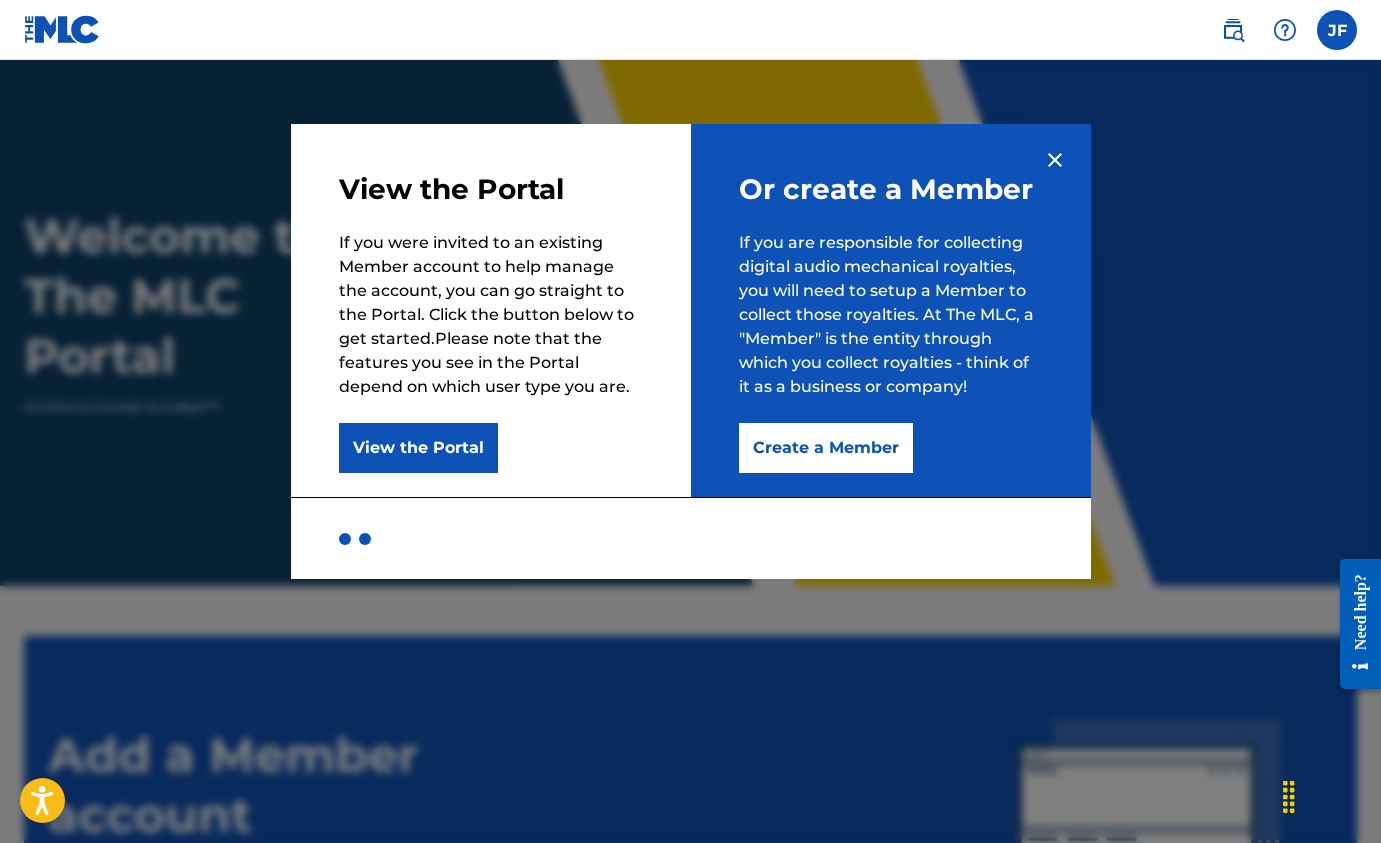 click on "Create a Member" at bounding box center [826, 448] 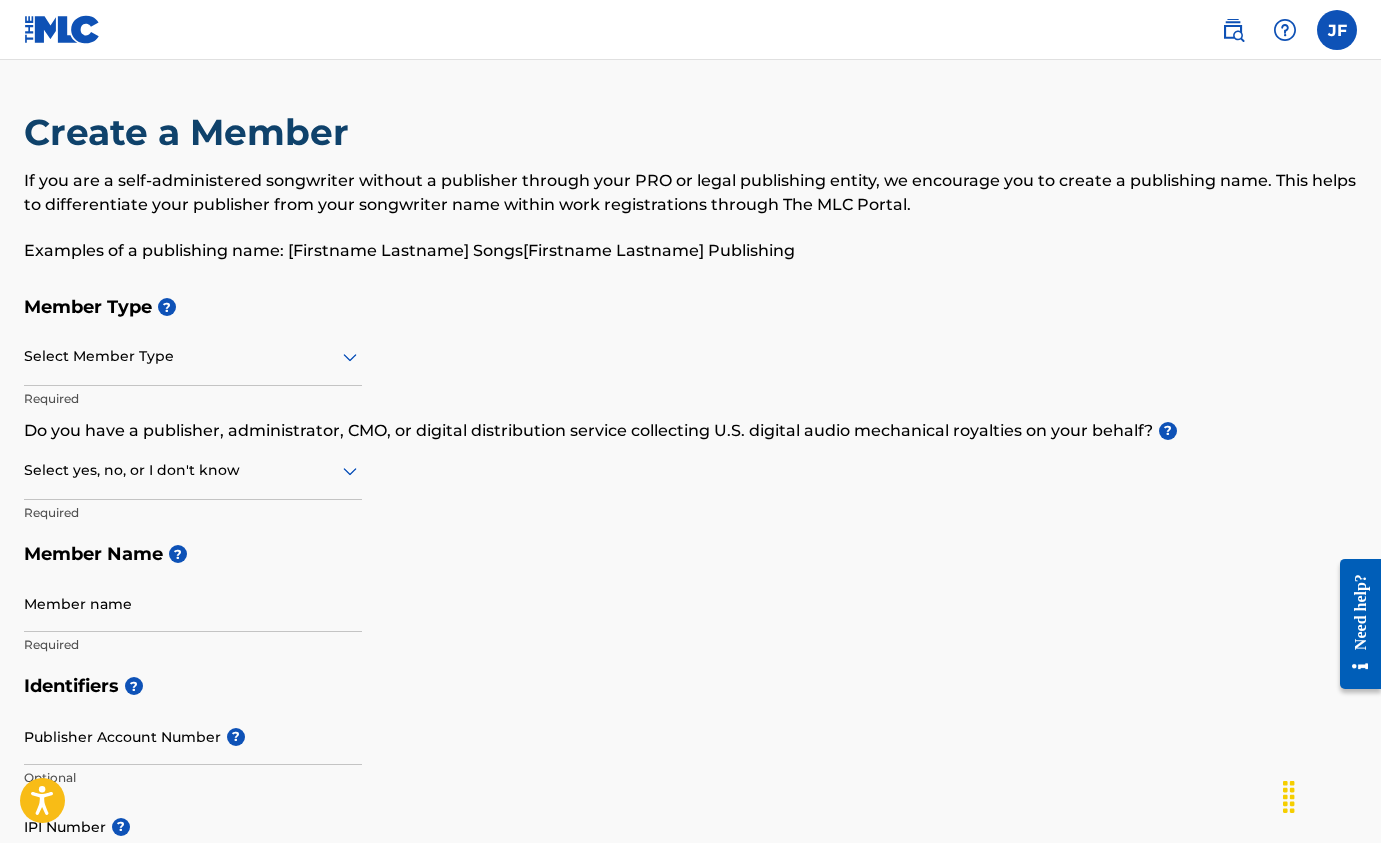 click on "Select Member Type" at bounding box center [193, 357] 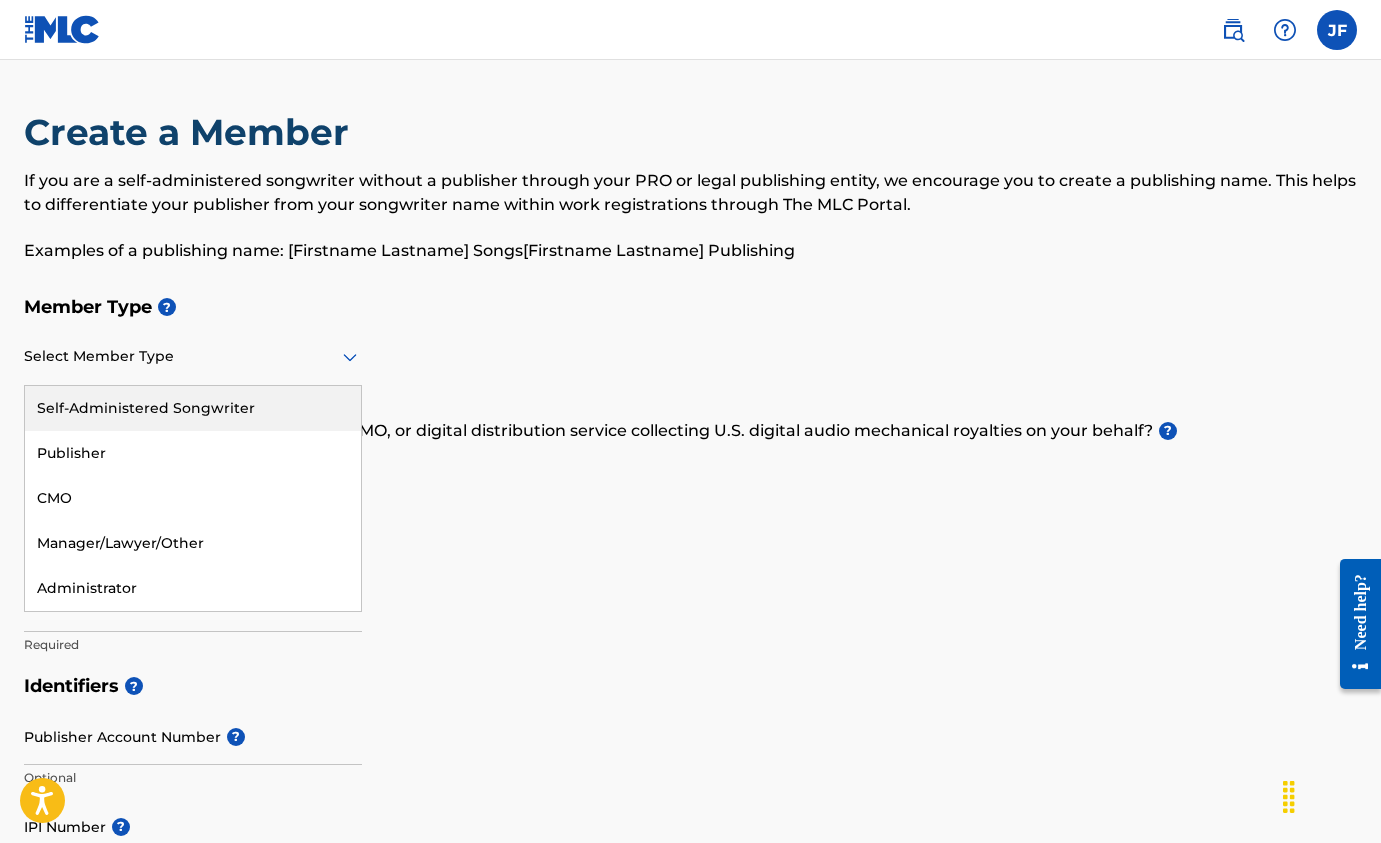 click on "Select Member Type" at bounding box center [193, 357] 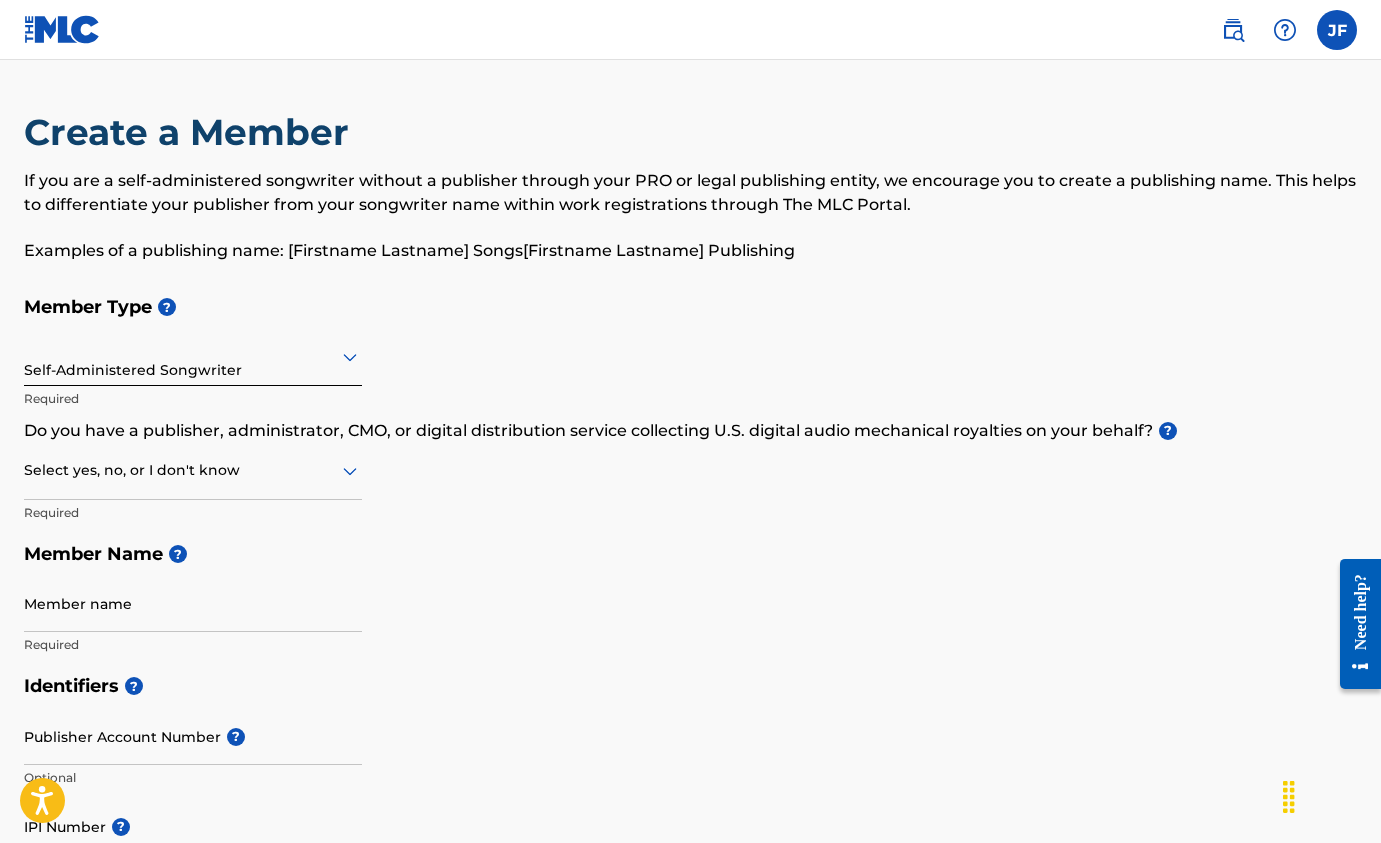 click at bounding box center [193, 470] 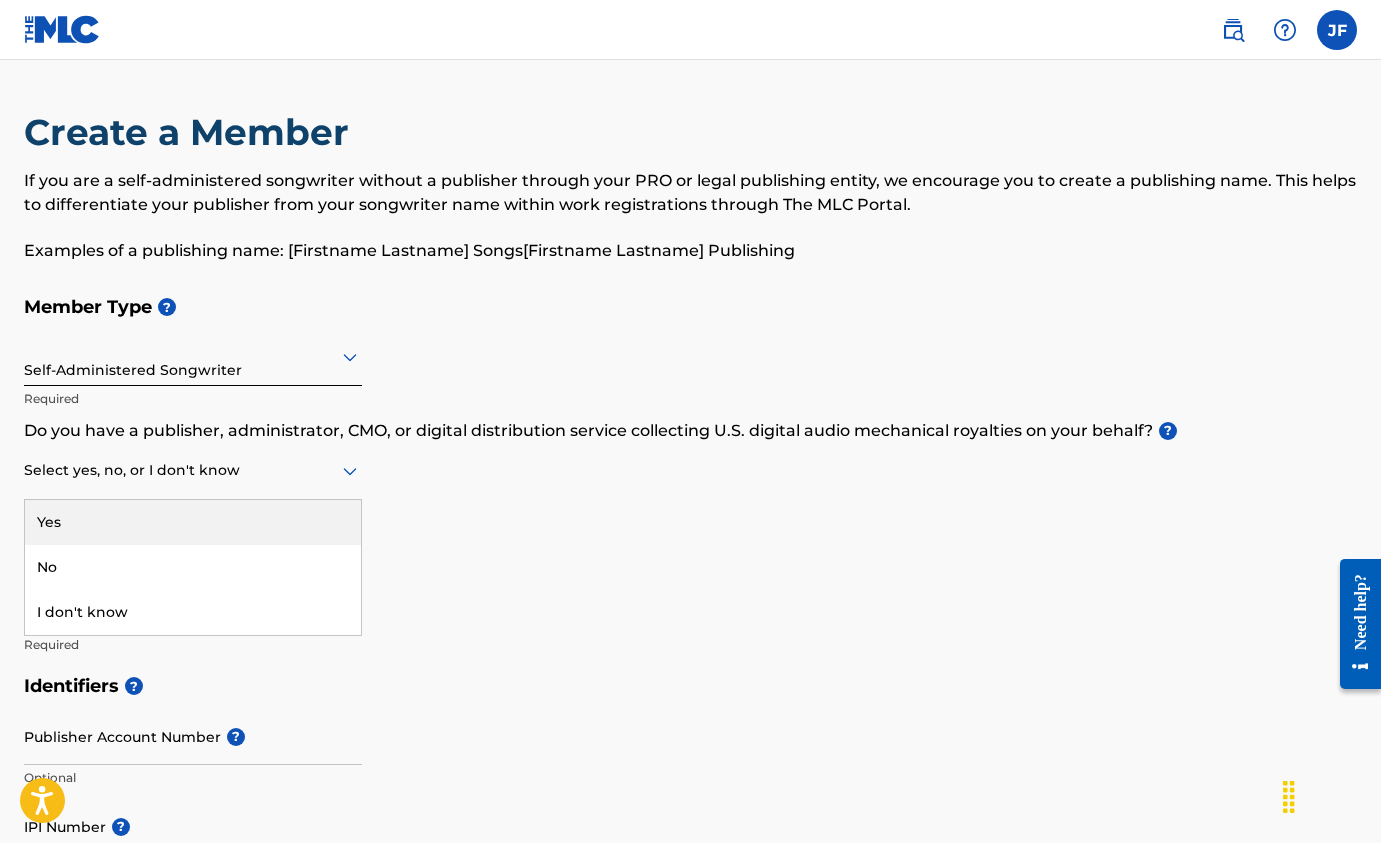click on "Yes" at bounding box center (193, 522) 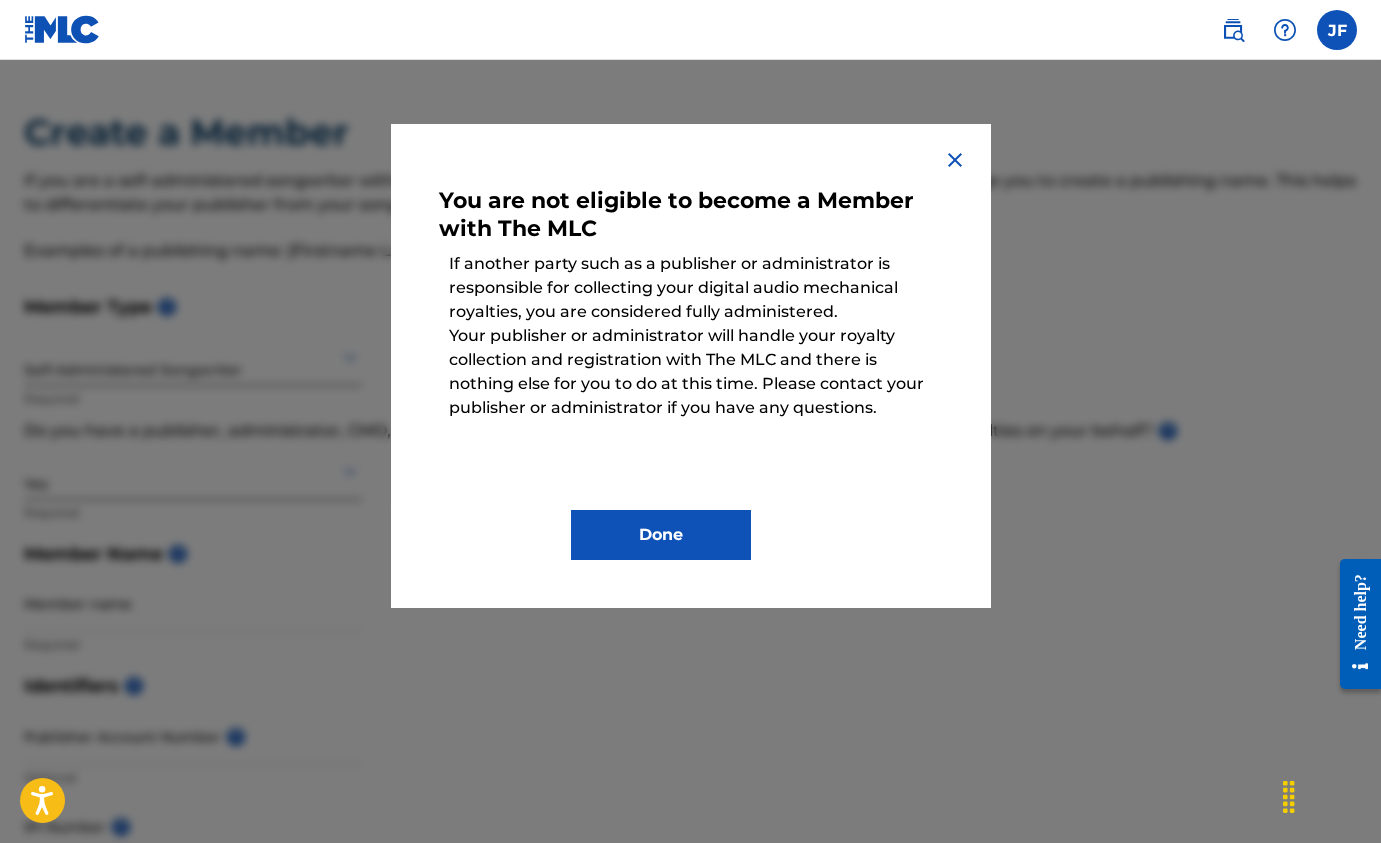 click at bounding box center [955, 160] 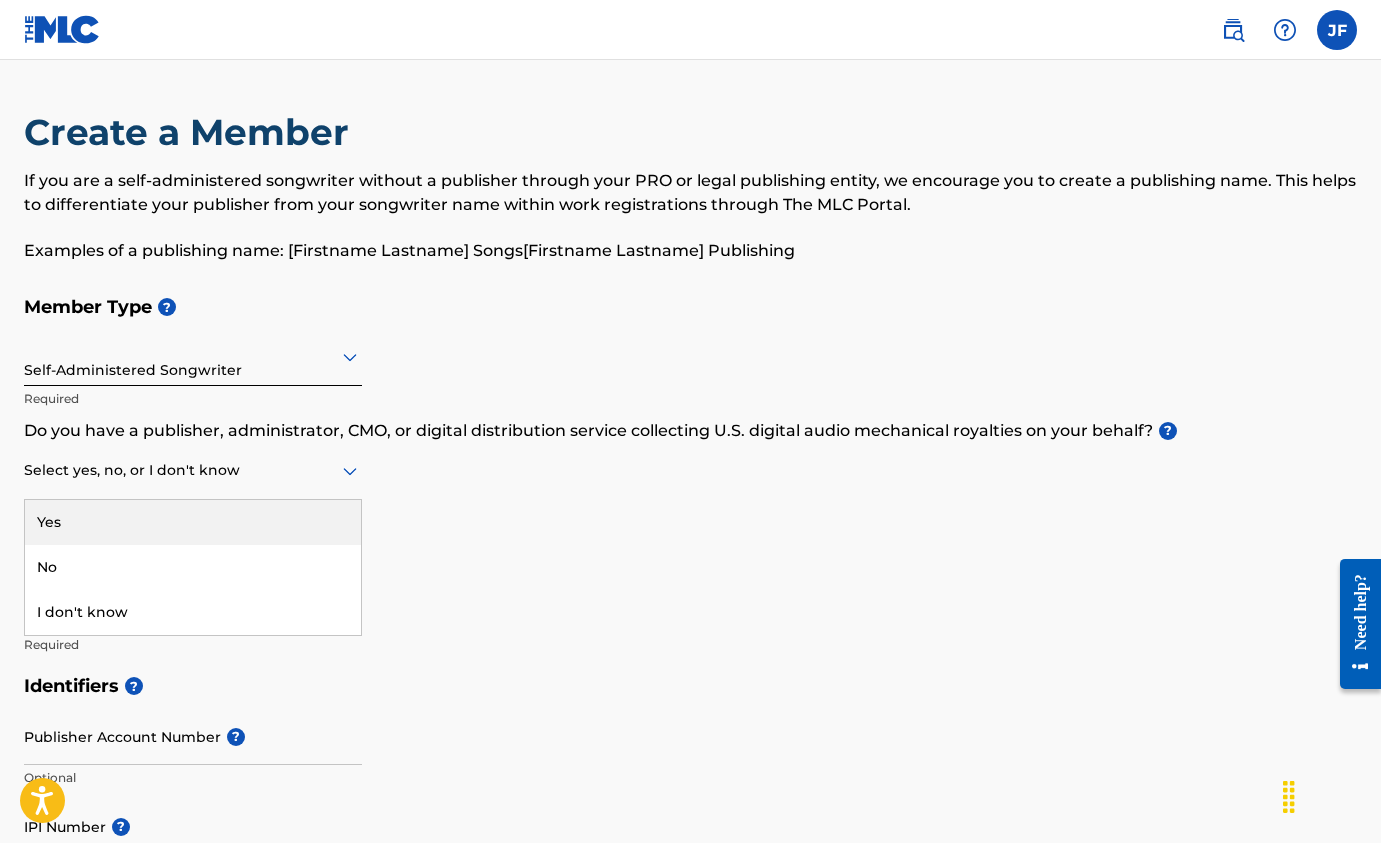 click at bounding box center (193, 470) 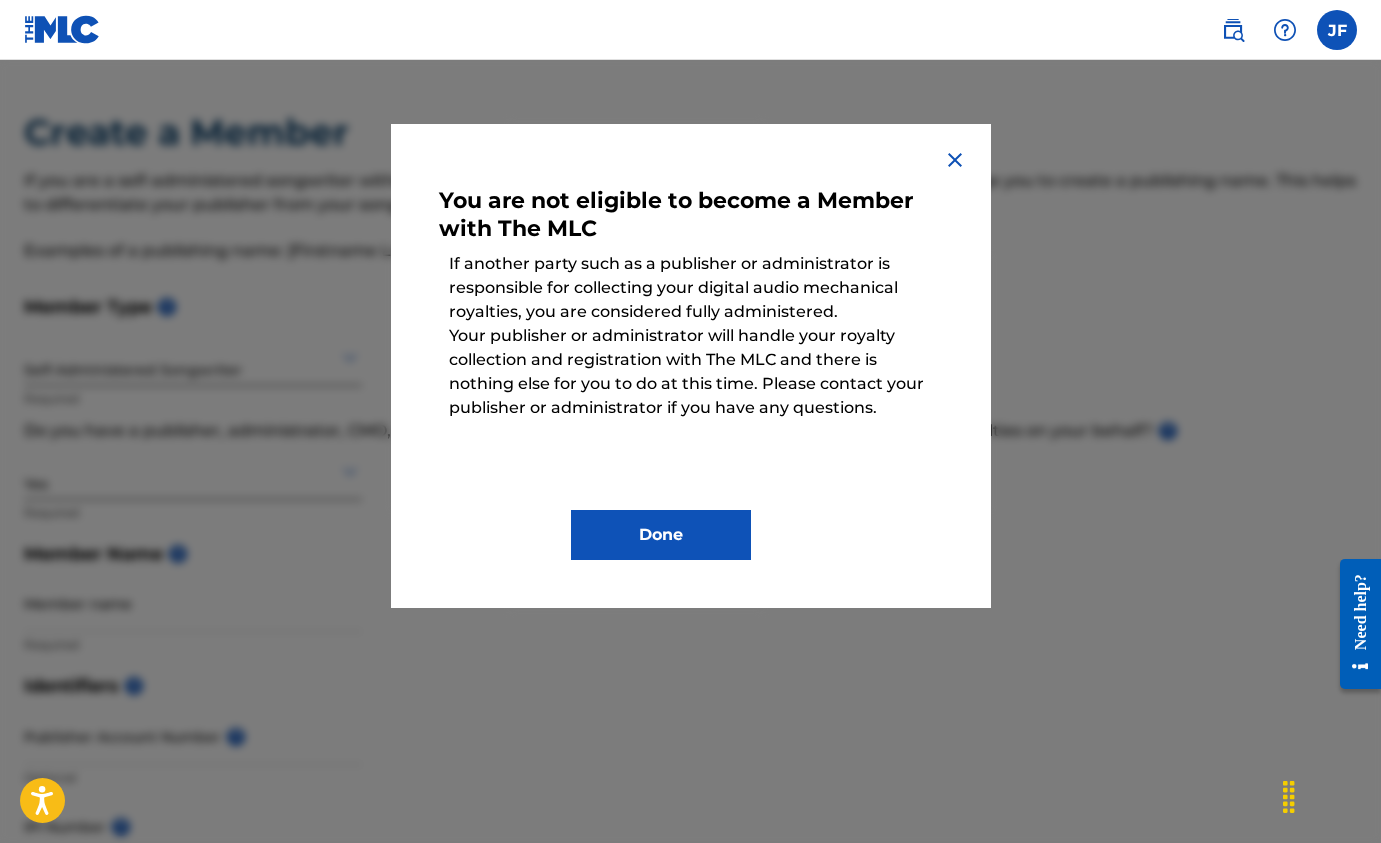 click on "You are not eligible to become a Member with The MLC If another party such as a publisher or administrator is responsible for collecting your digital audio mechanical royalties, you are considered fully administered. Your publisher or administrator will handle your royalty collection and registration with The MLC and there is nothing else for you to do at this time. Please contact your publisher or administrator if you have any questions. Done" at bounding box center [691, 366] 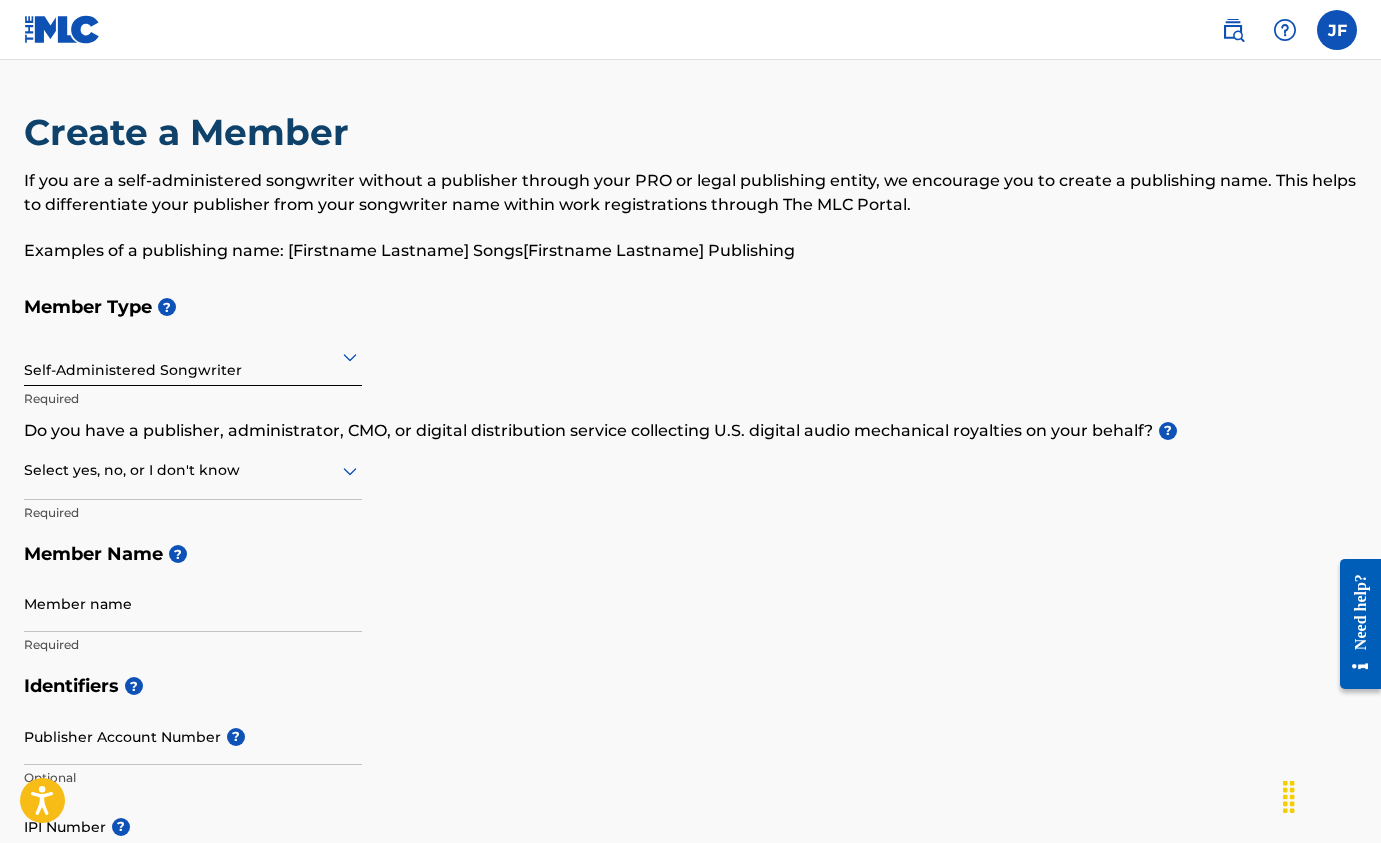 click at bounding box center (193, 470) 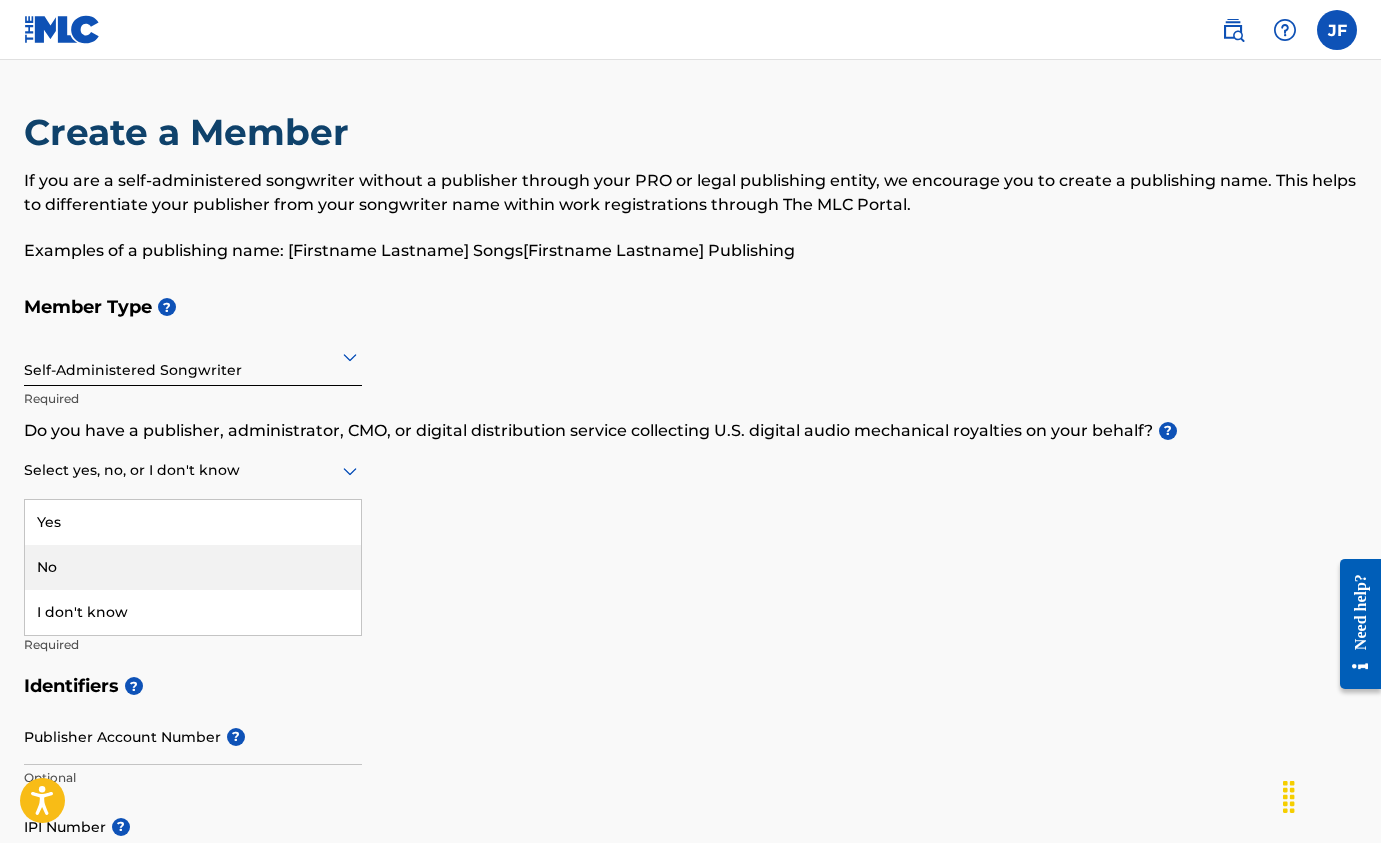 click on "No" at bounding box center [193, 567] 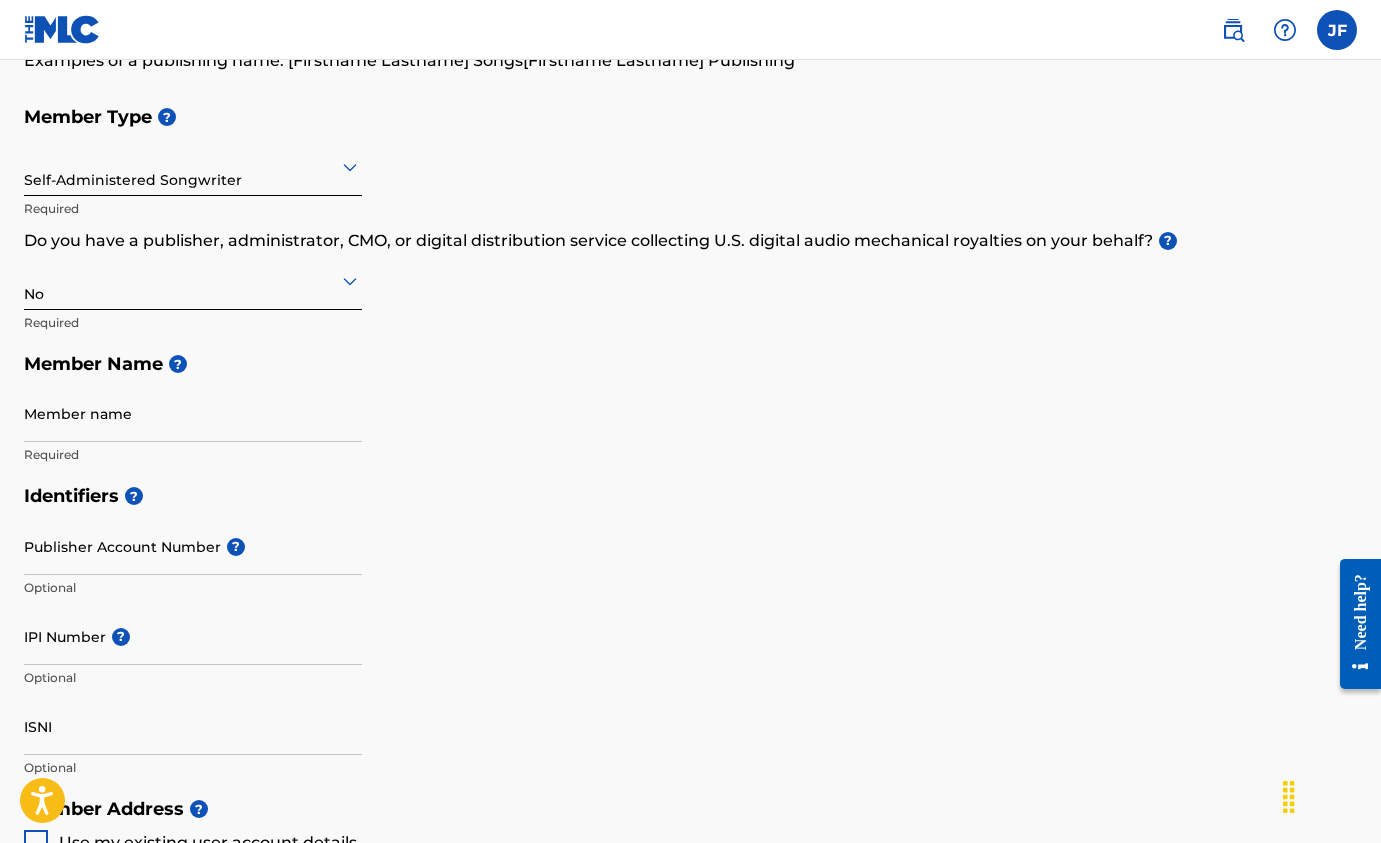 scroll, scrollTop: 221, scrollLeft: 0, axis: vertical 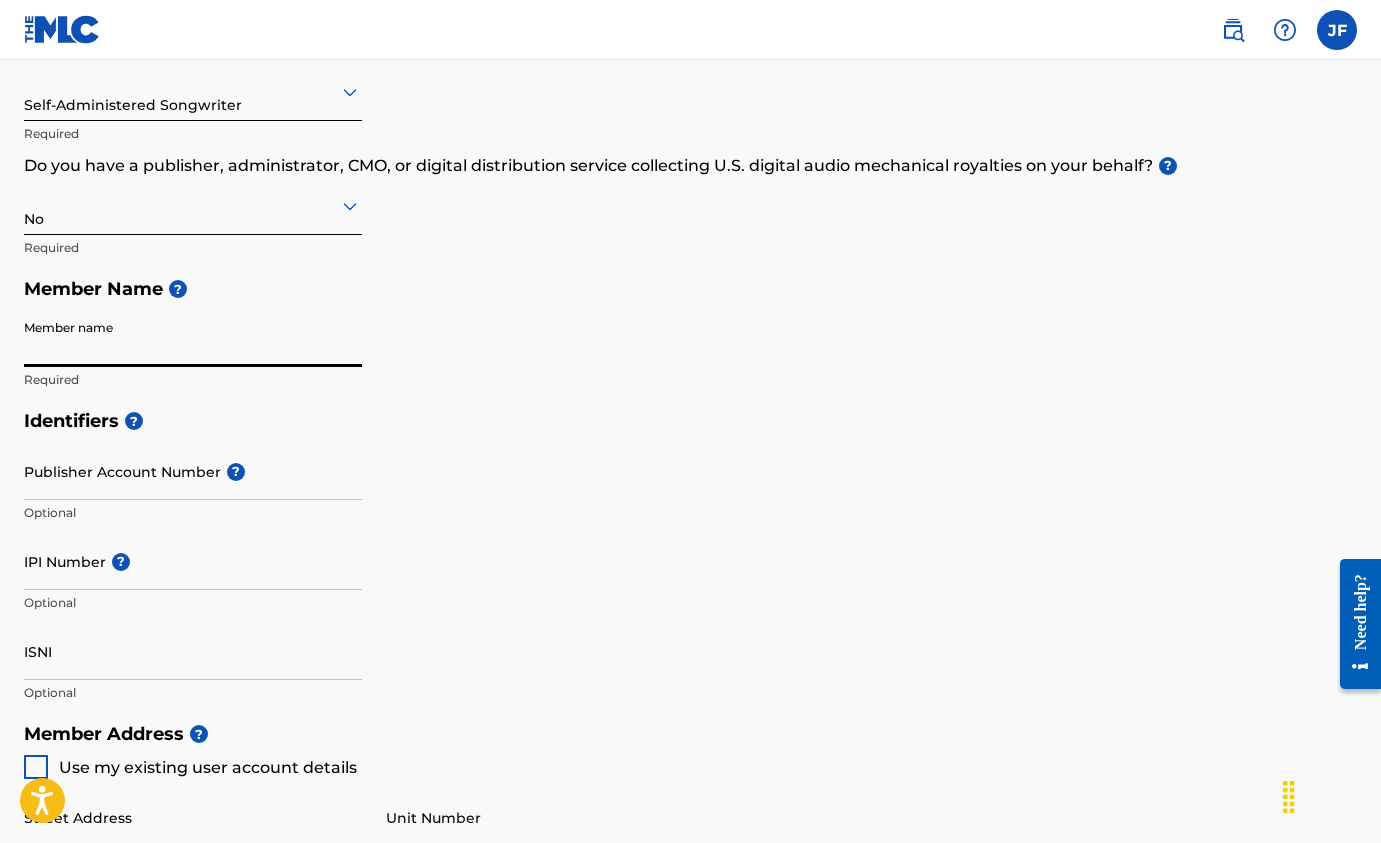 click on "Member name" at bounding box center (193, 338) 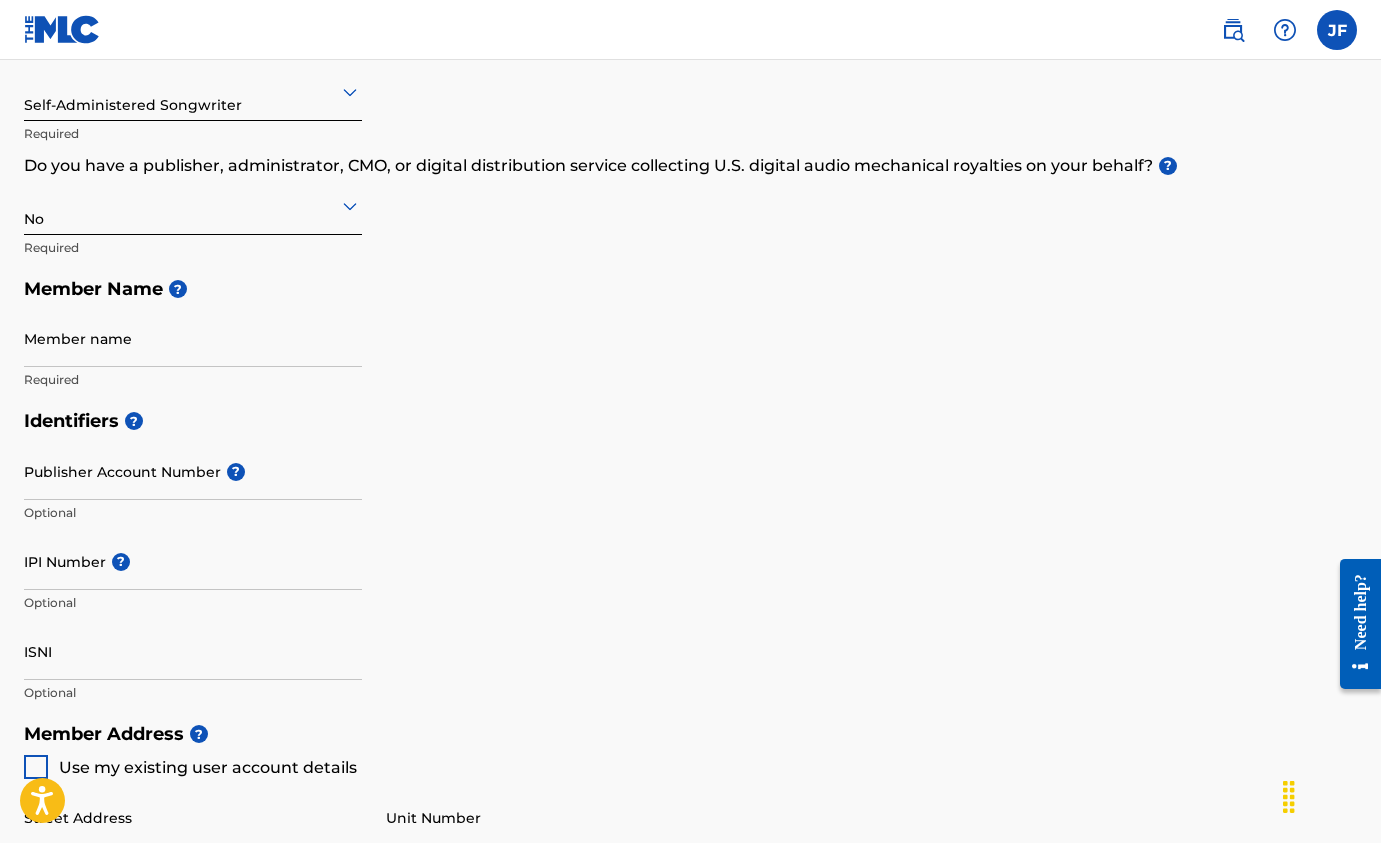 click on "Member Name ?" at bounding box center [690, 289] 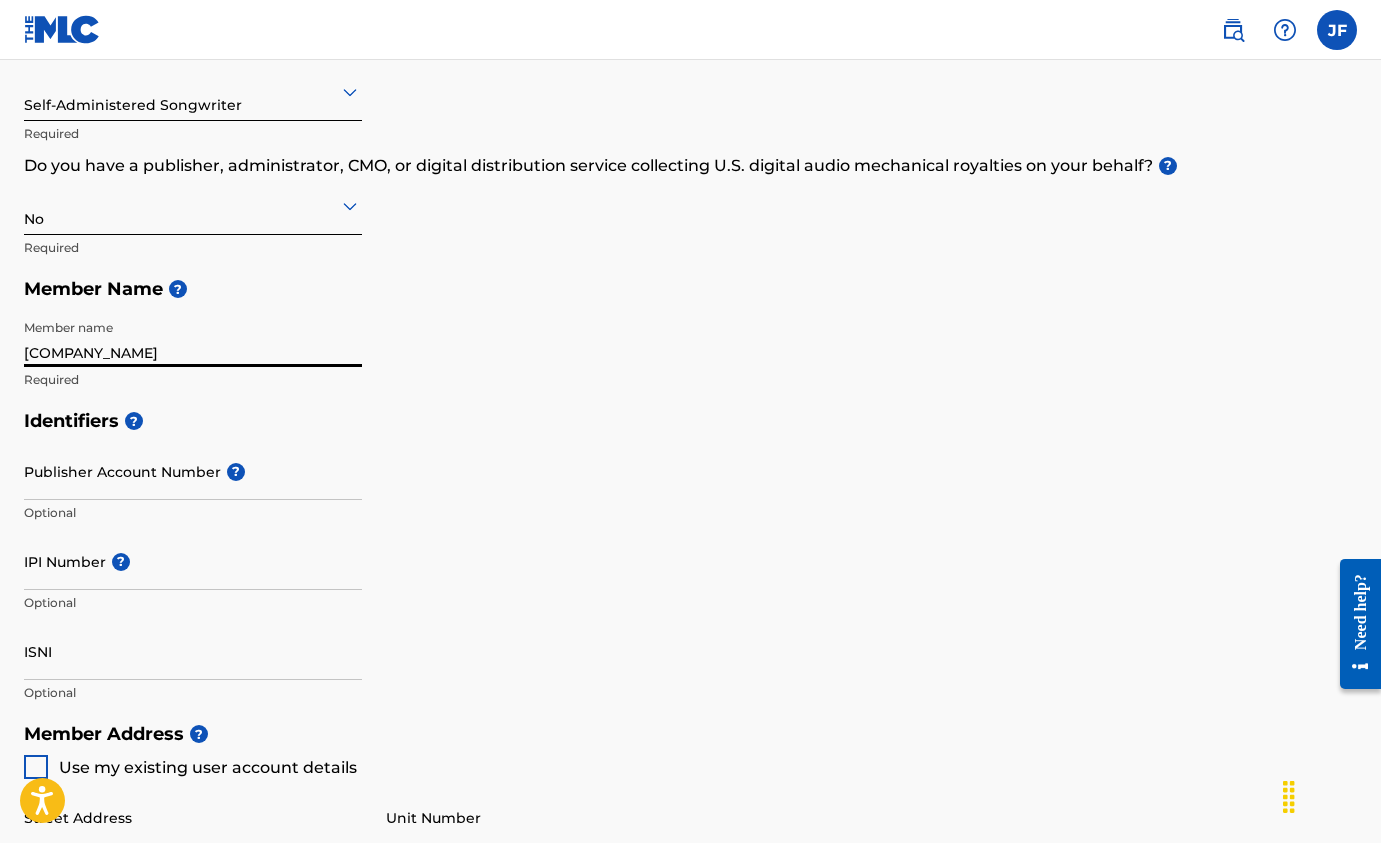 type on "[COMPANY_NAME]" 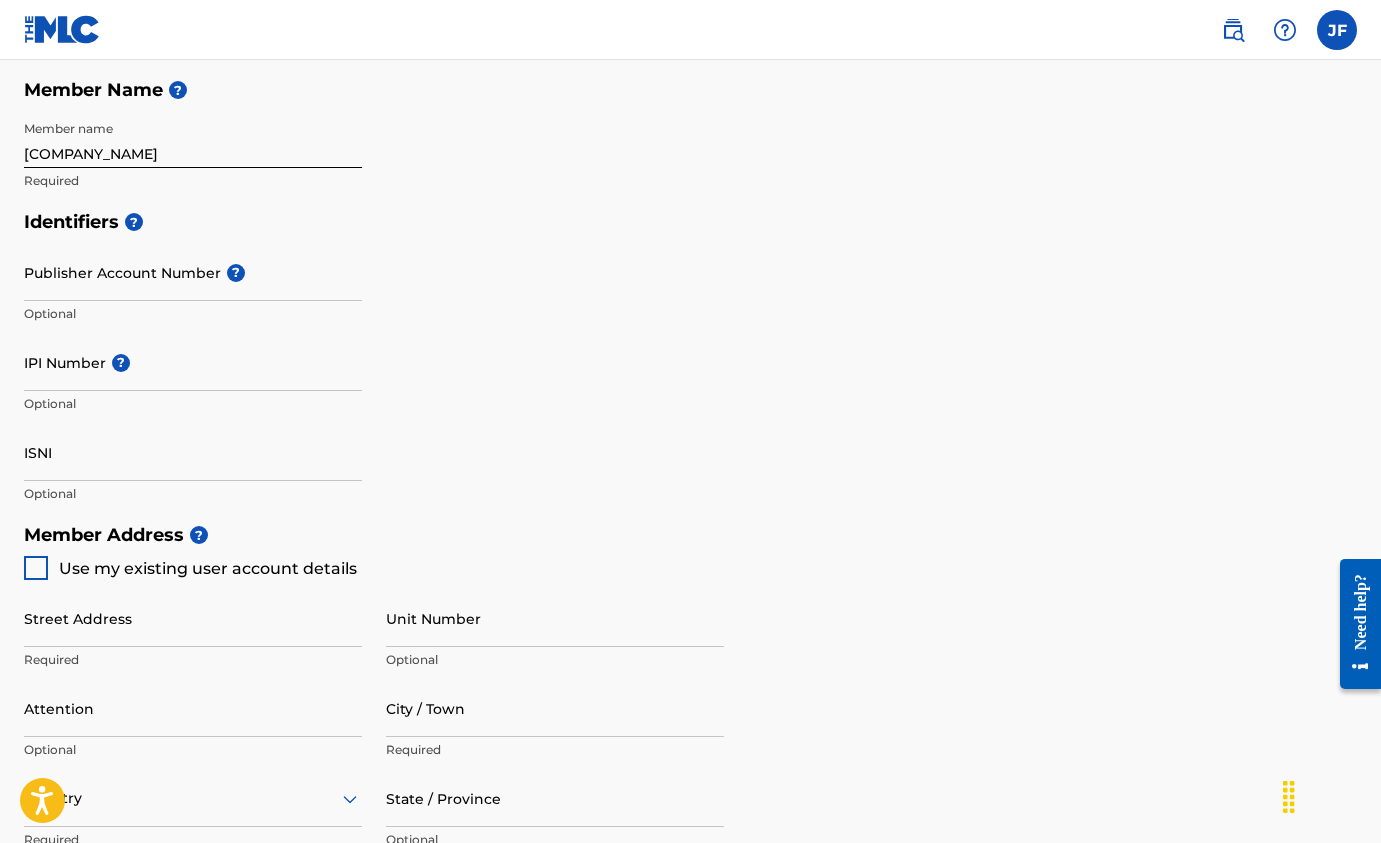 scroll, scrollTop: 477, scrollLeft: 0, axis: vertical 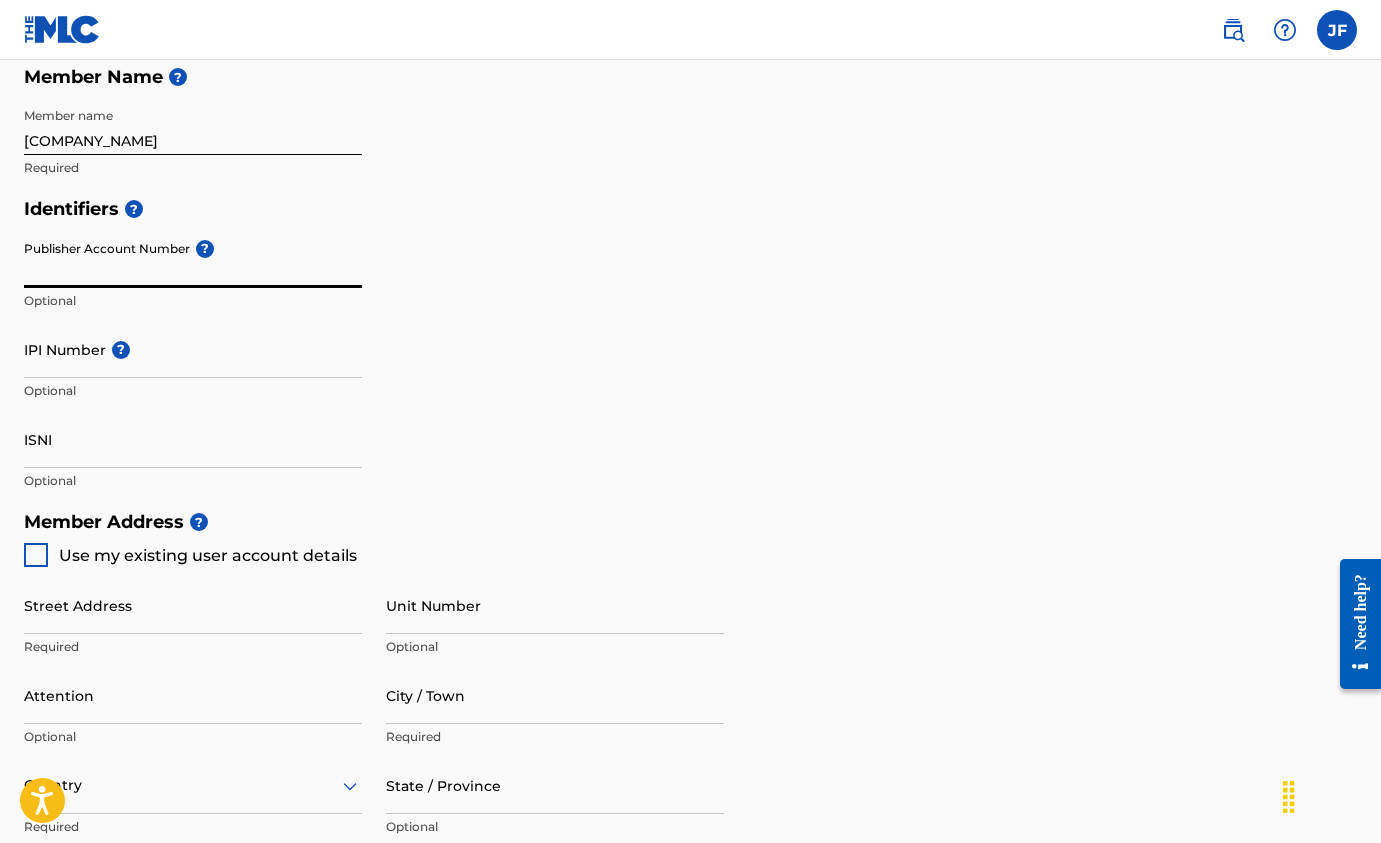 click on "Publisher Account Number ?" at bounding box center (193, 259) 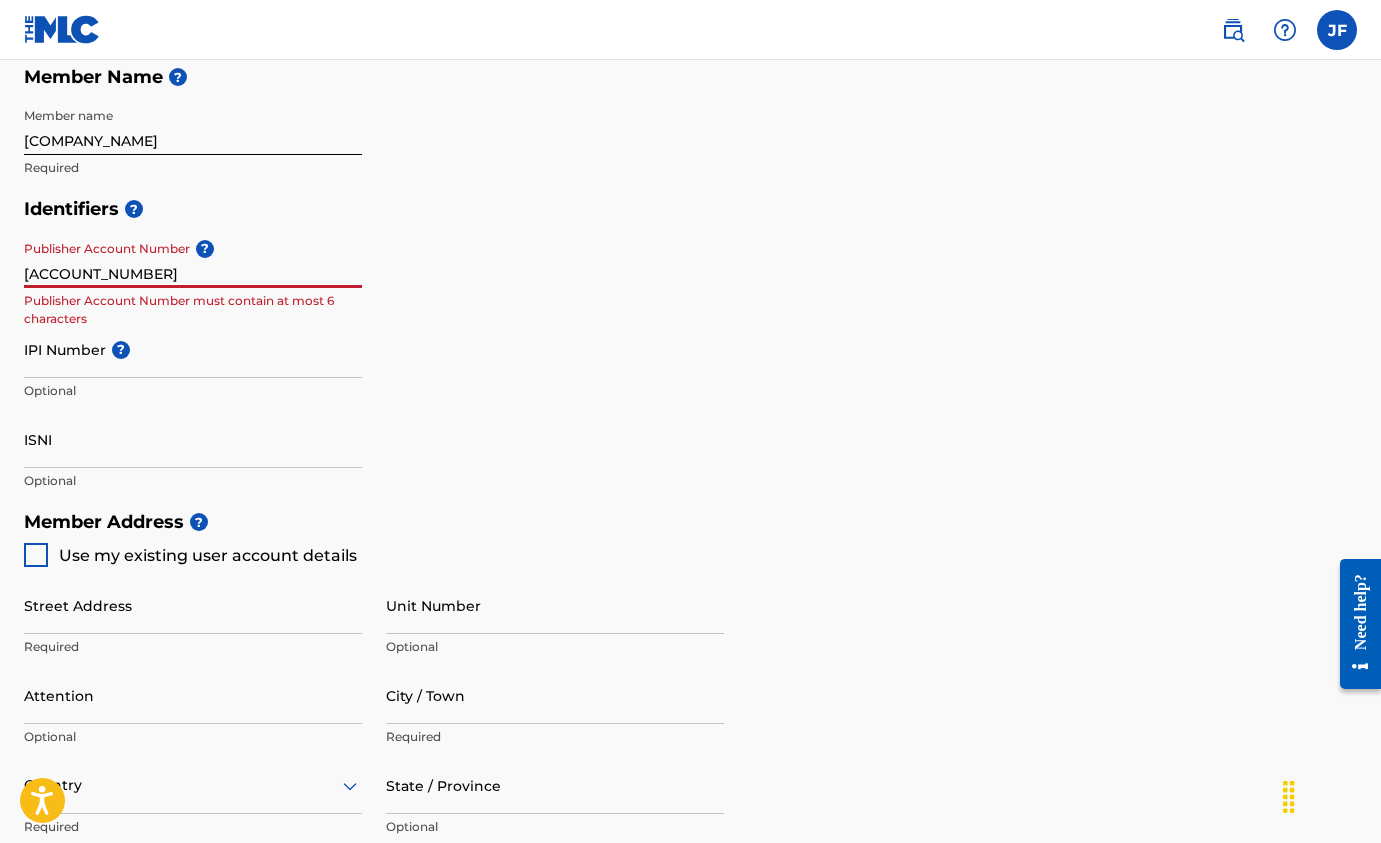 type on "[ACCOUNT_NUMBER]" 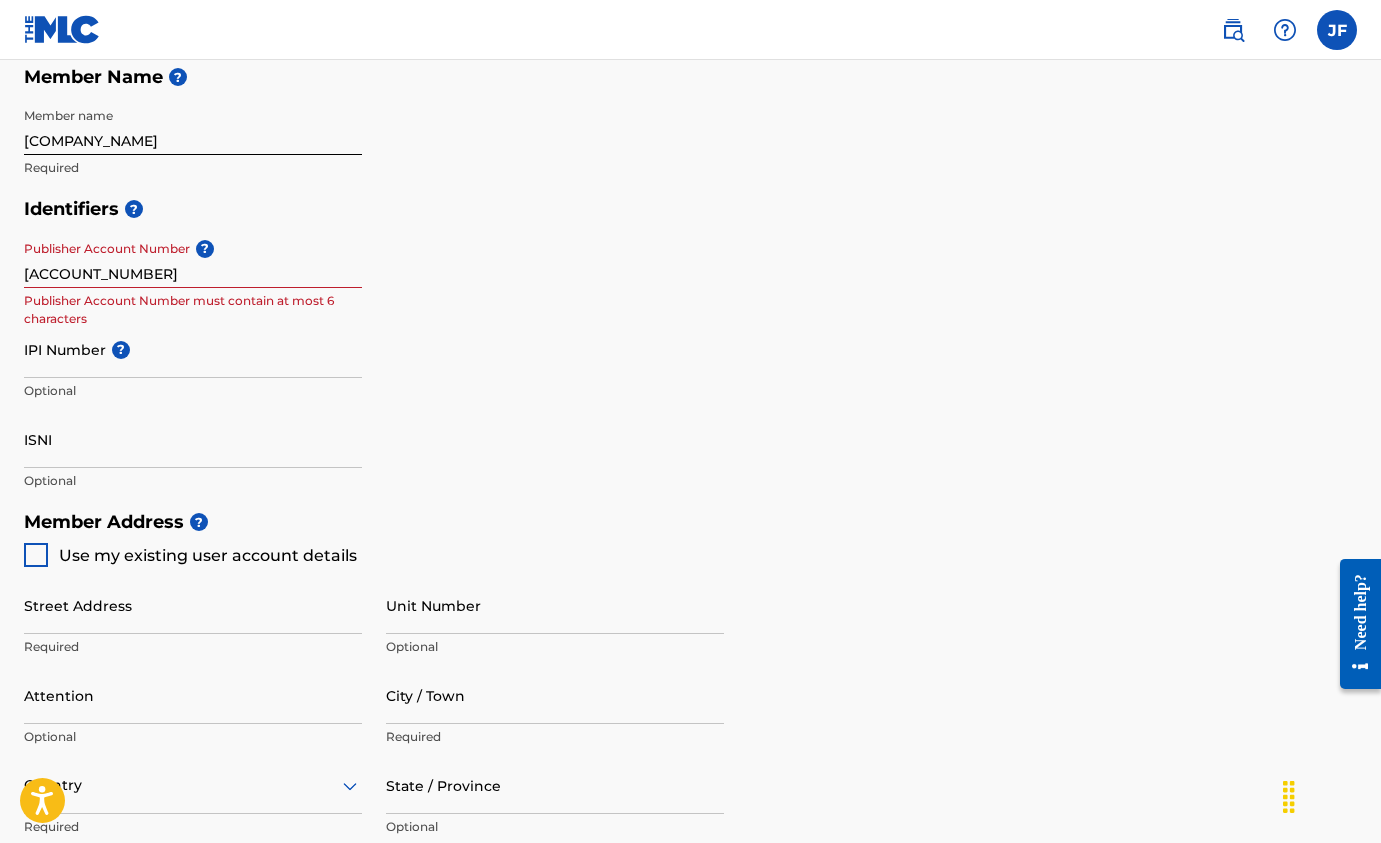 click on "Identifiers ? Publisher Account Number ? [ACCOUNT_NUMBER] Publisher Account Number must contain at most 6 characters IPI Number ? Optional ISNI Optional" at bounding box center (690, 344) 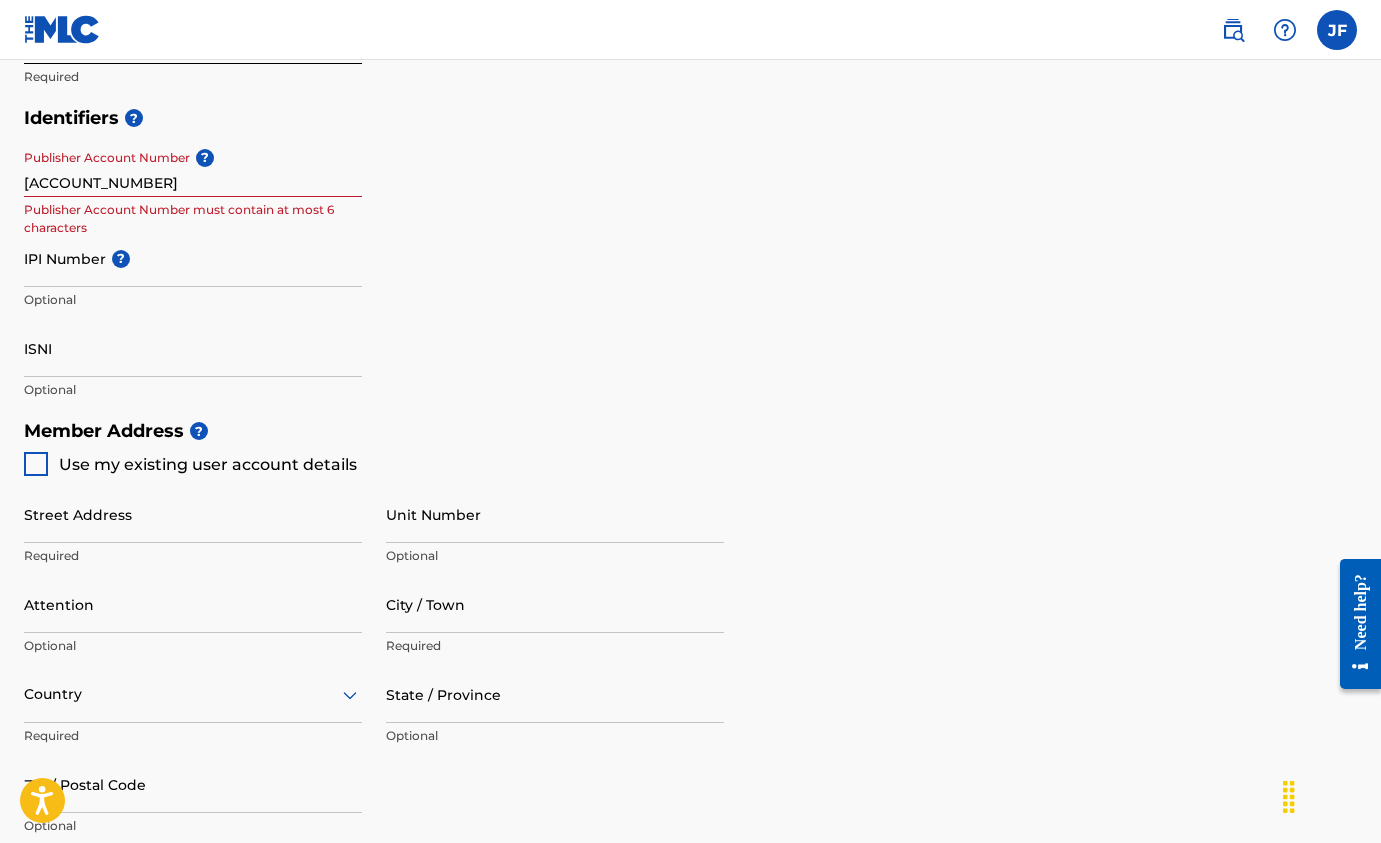 scroll, scrollTop: 576, scrollLeft: 0, axis: vertical 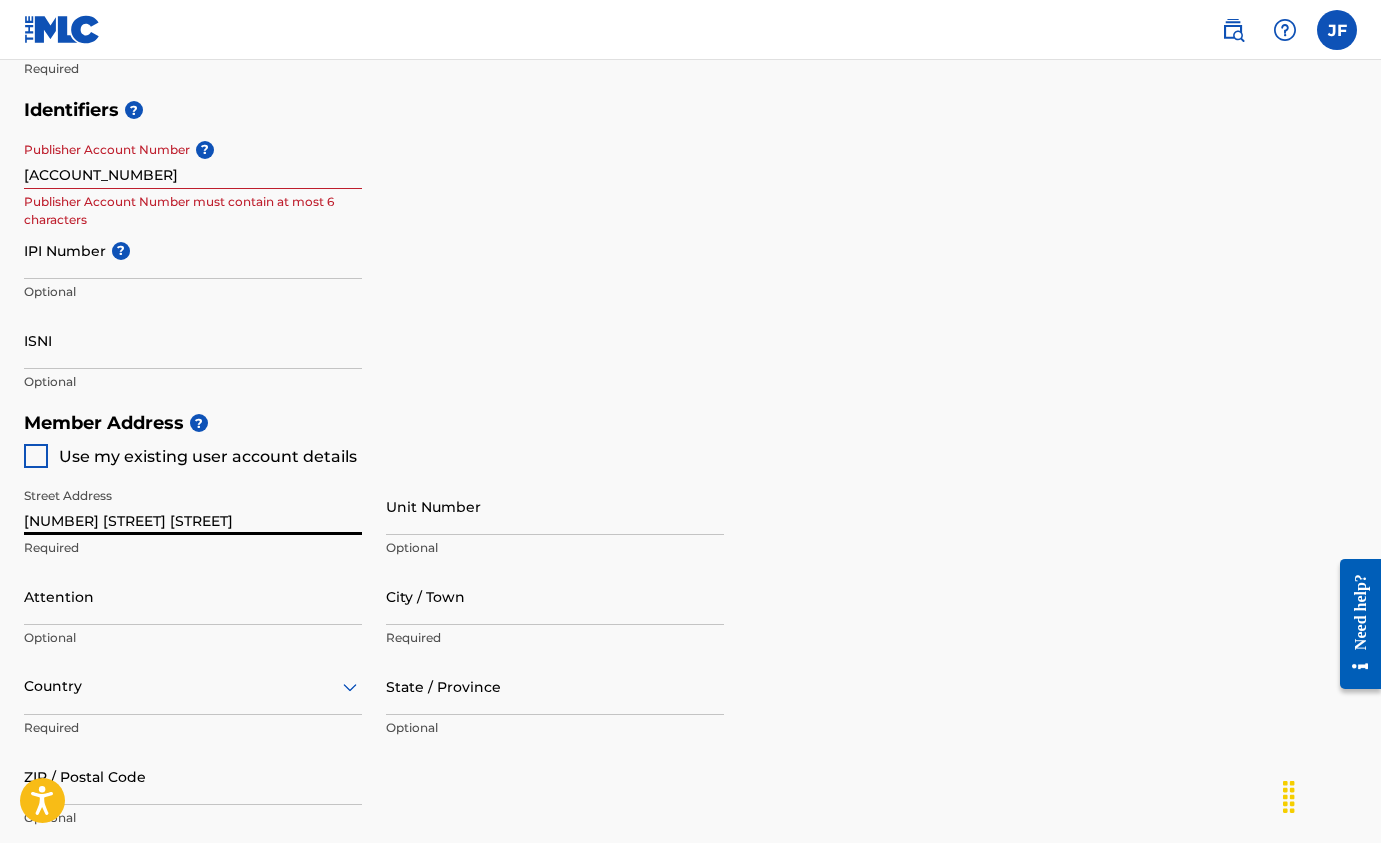 type on "[NUMBER] [STREET] [STREET]" 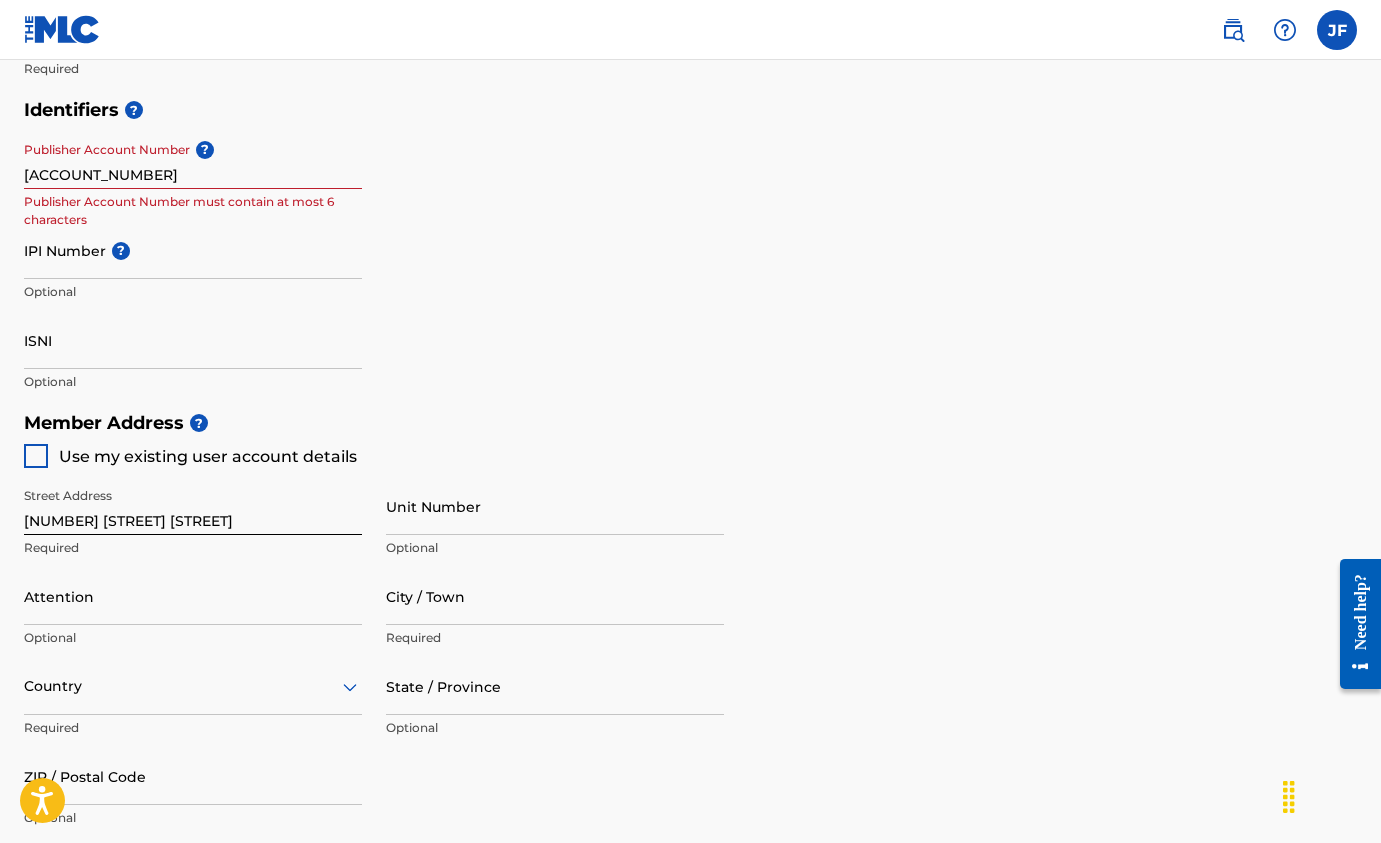 click on "Unit Number Optional" at bounding box center (555, 523) 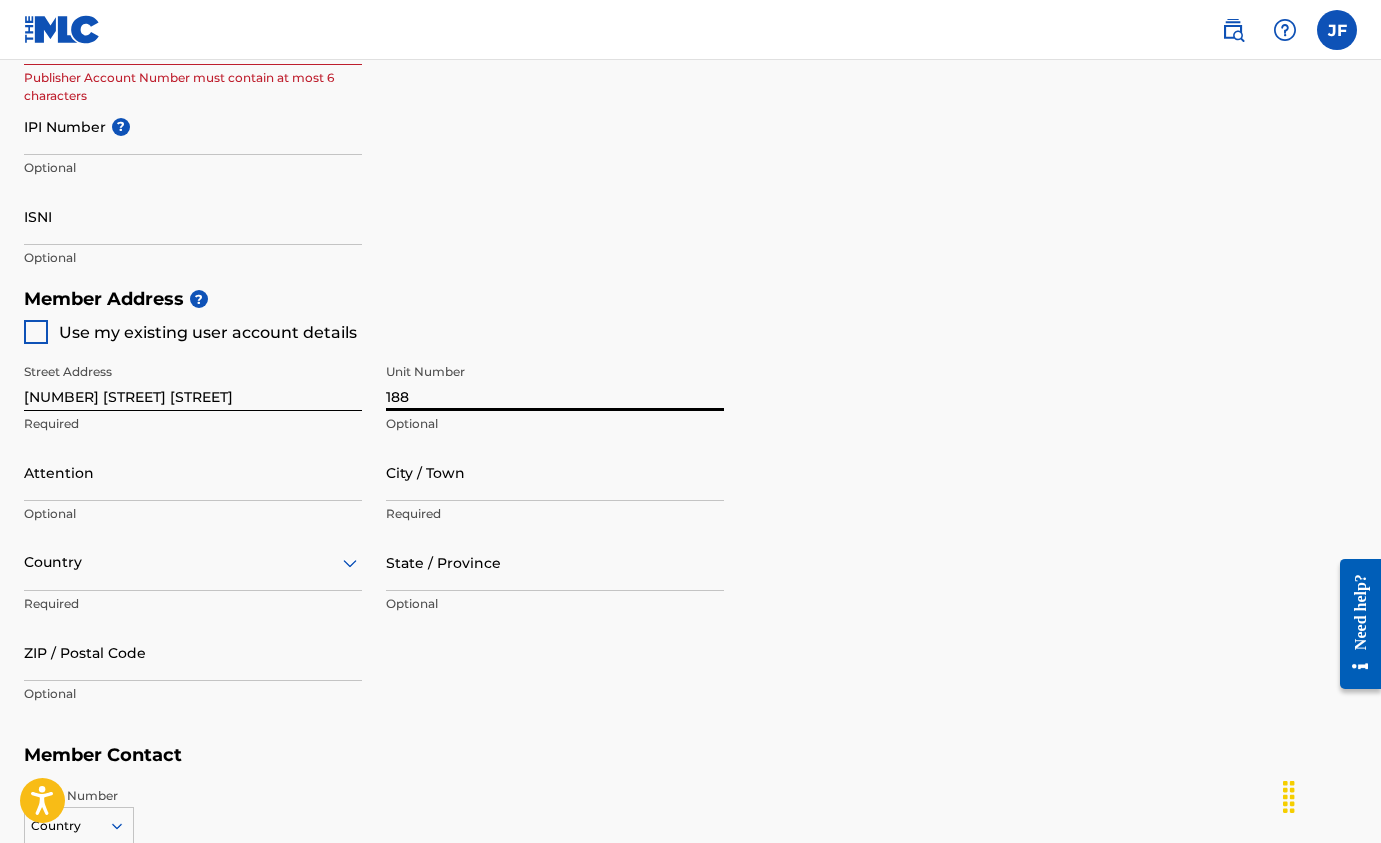 scroll, scrollTop: 708, scrollLeft: 0, axis: vertical 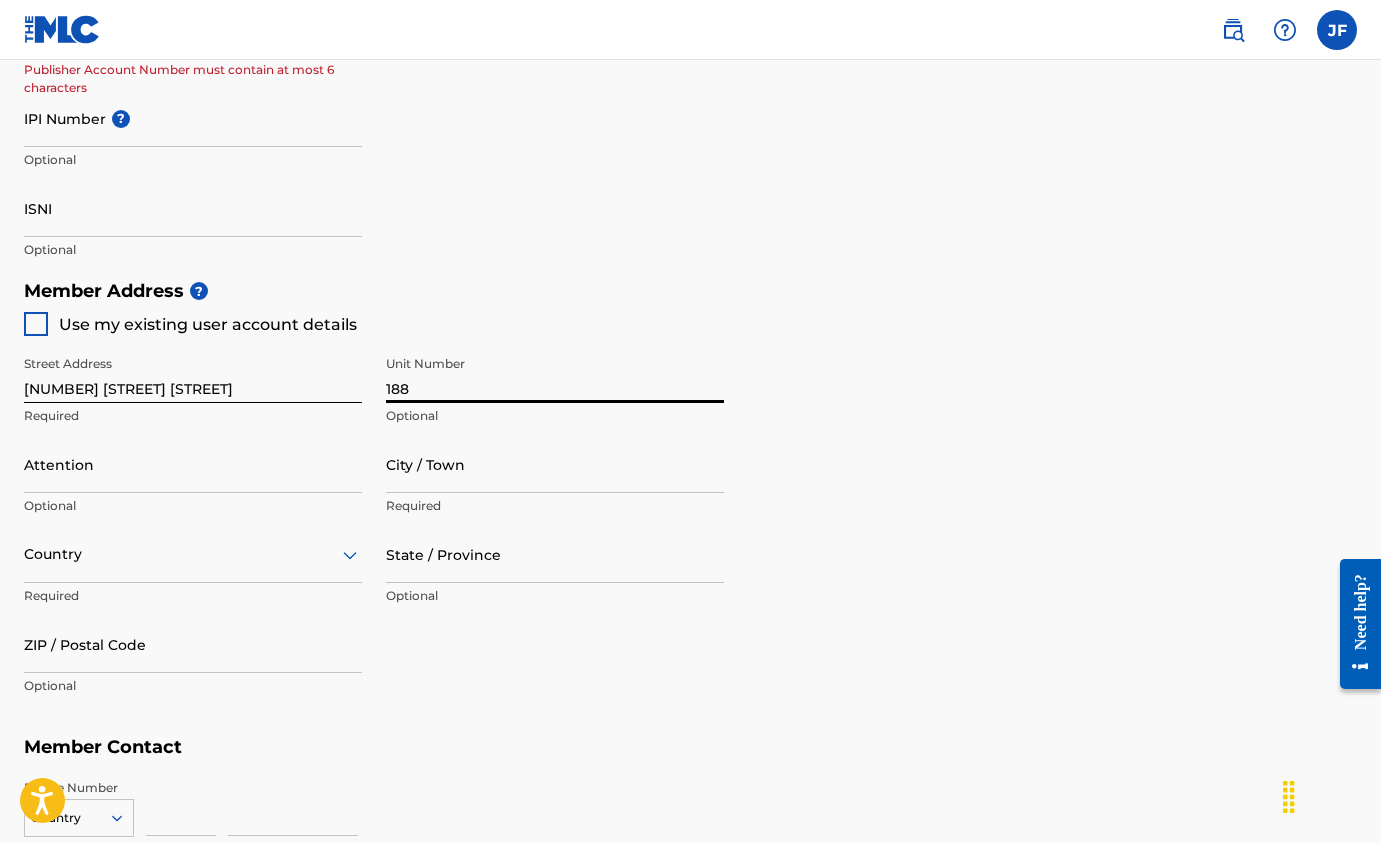 type on "188" 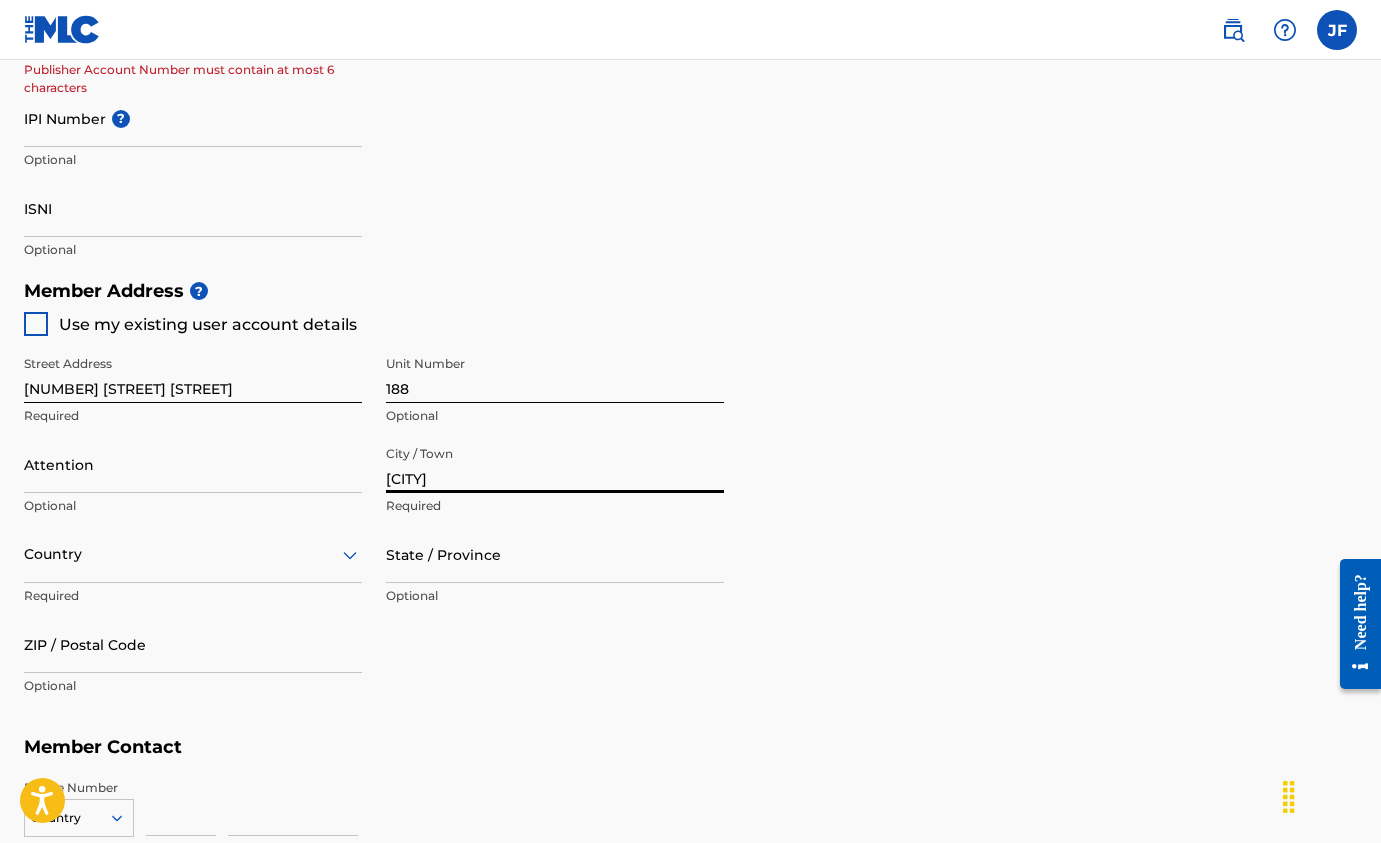 click on "[CITY]" at bounding box center (555, 464) 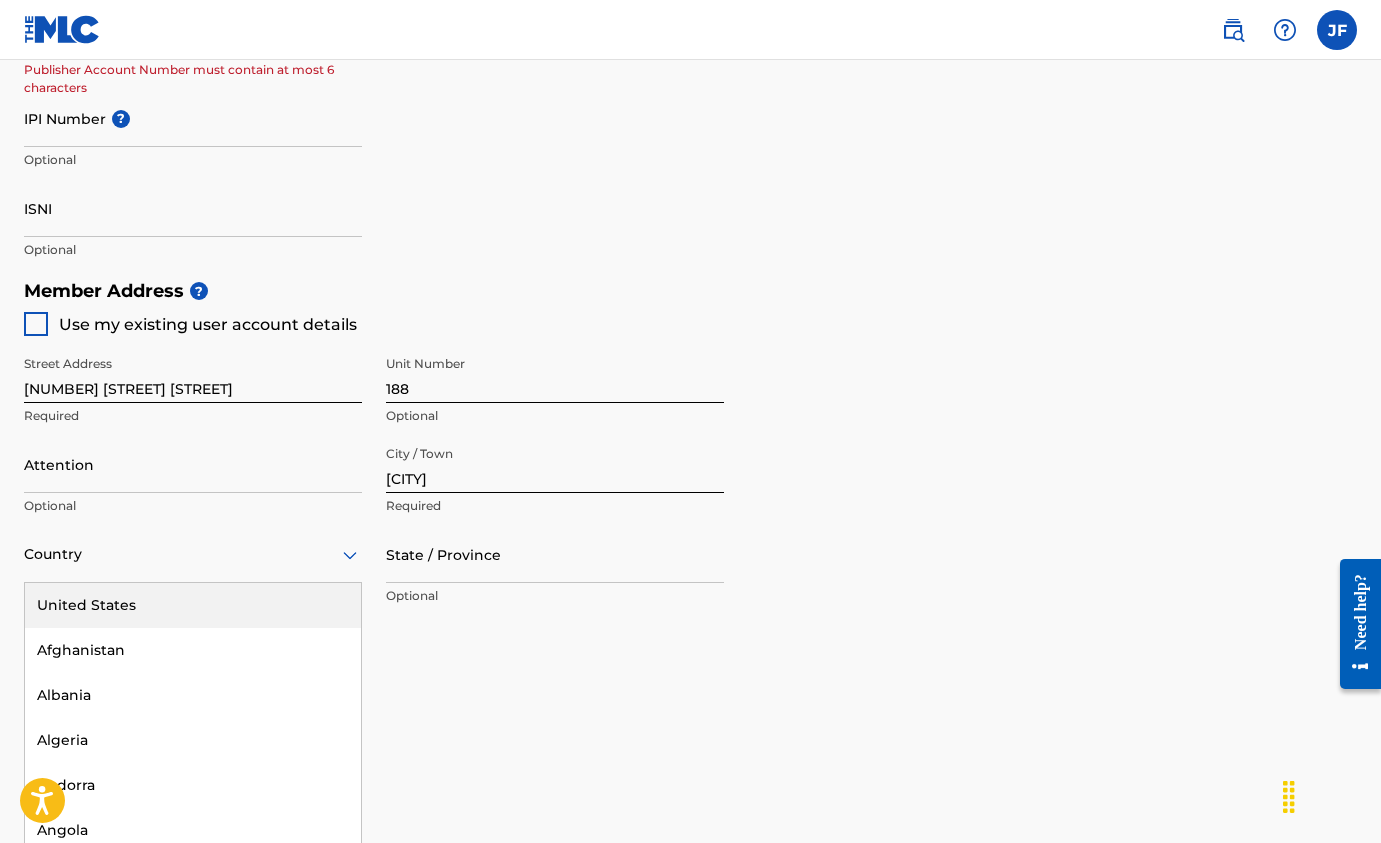 scroll, scrollTop: 747, scrollLeft: 0, axis: vertical 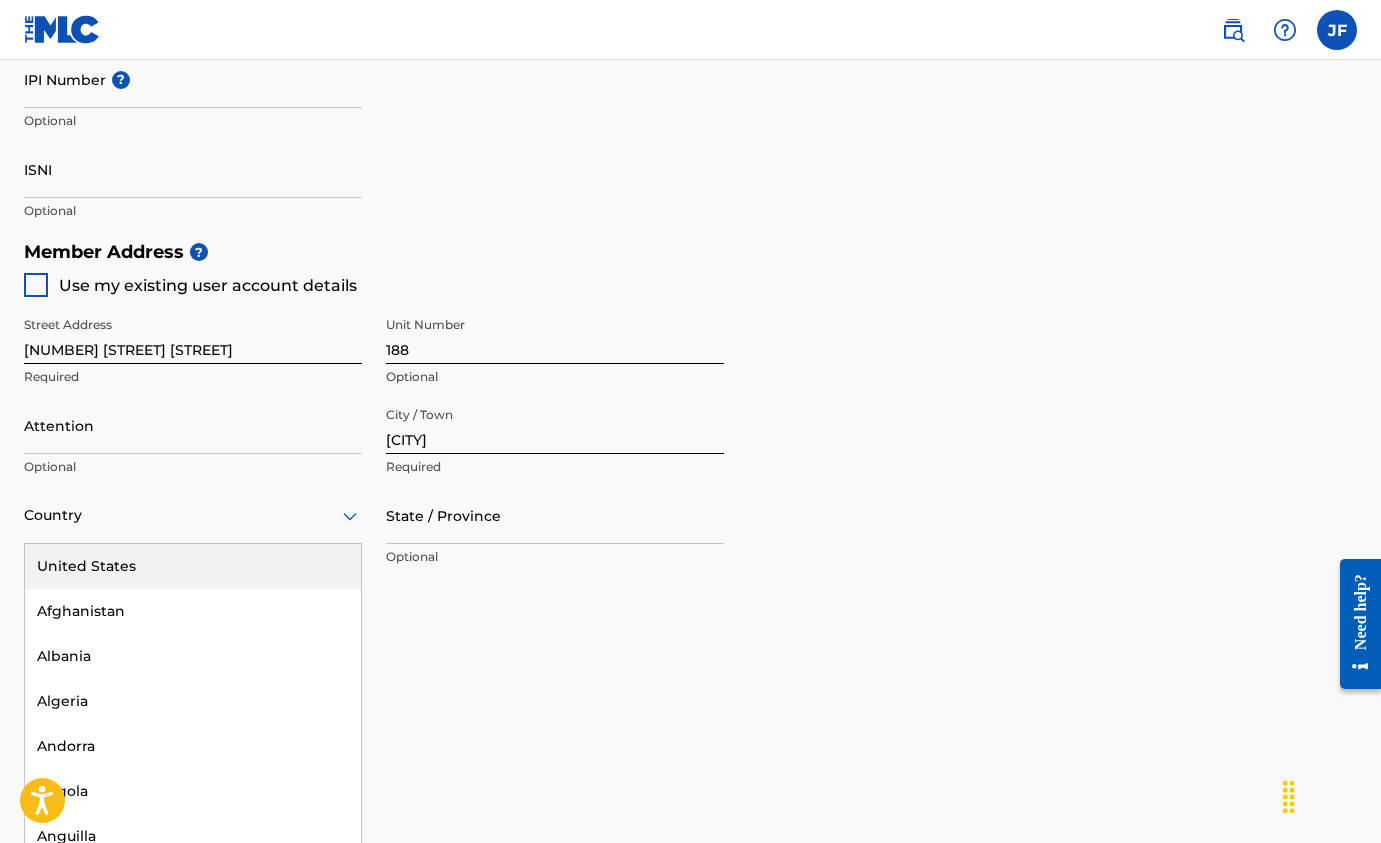 click on "United States, 1 of 223. 223 results available. Use Up and Down to choose options, press Enter to select the currently focused option, press Escape to exit the menu, press Tab to select the option and exit the menu. Country United States Afghanistan Albania Algeria Andorra Angola Anguilla Antigua and Barbuda Argentina Armenia Aruba Australia Austria Azerbaijan Bahamas Bahrain Bangladesh Barbados Belarus Belgium Belize Benin Bermuda Bhutan Bolivia Bosnia and Herzegovina Botswana Brazil Brunei Darussalam Bulgaria Burkina Faso Burundi Cambodia Cameroon Canada Cape Verde Cayman Islands Central African Republic Chad Chile China Colombia Comoros Congo Congo, the Democratic Republic of the Cook Islands Costa Rica Cote D'Ivoire Croatia Cuba Cyprus Czech Republic Denmark Djibouti Dominica Dominican Republic Ecuador Egypt El Salvador Equatorial Guinea Eritrea Estonia Ethiopia Falkland Islands (Malvinas) Faroe Islands Fiji Finland France French Guiana French Polynesia Gabon Gambia Georgia Germany Ghana Gibraltar Greece" at bounding box center [193, 515] 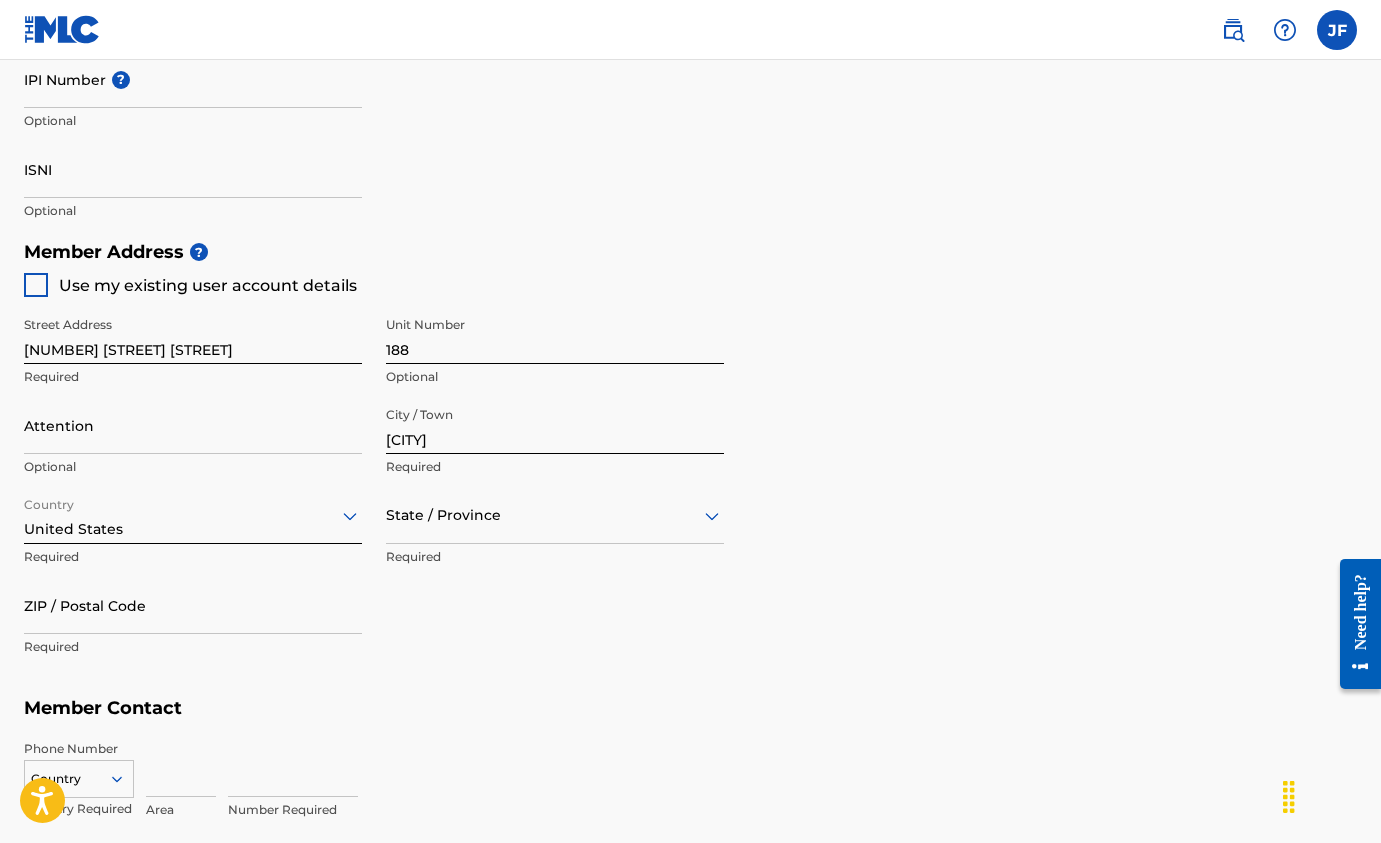 click at bounding box center (555, 515) 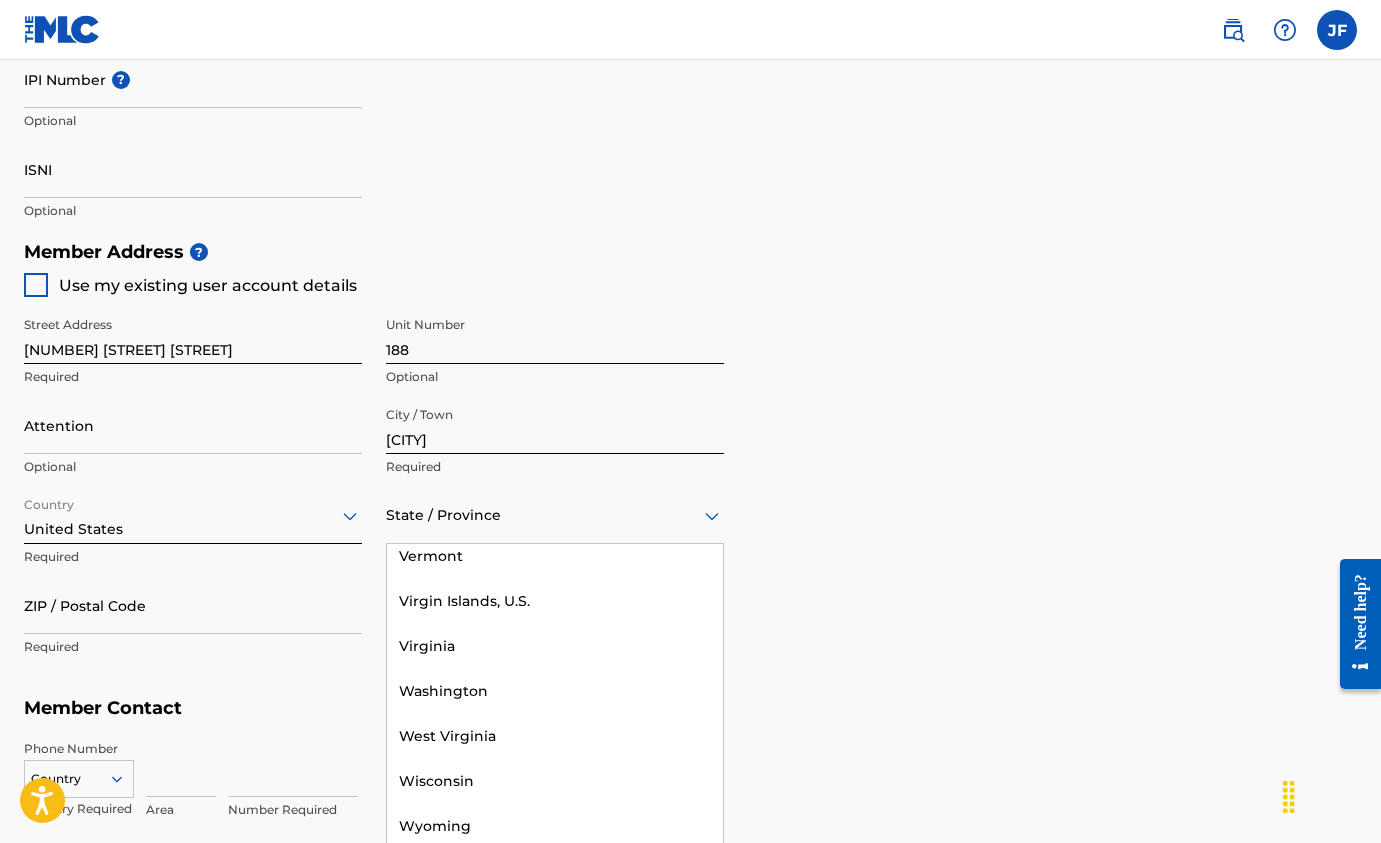 scroll, scrollTop: 2265, scrollLeft: 0, axis: vertical 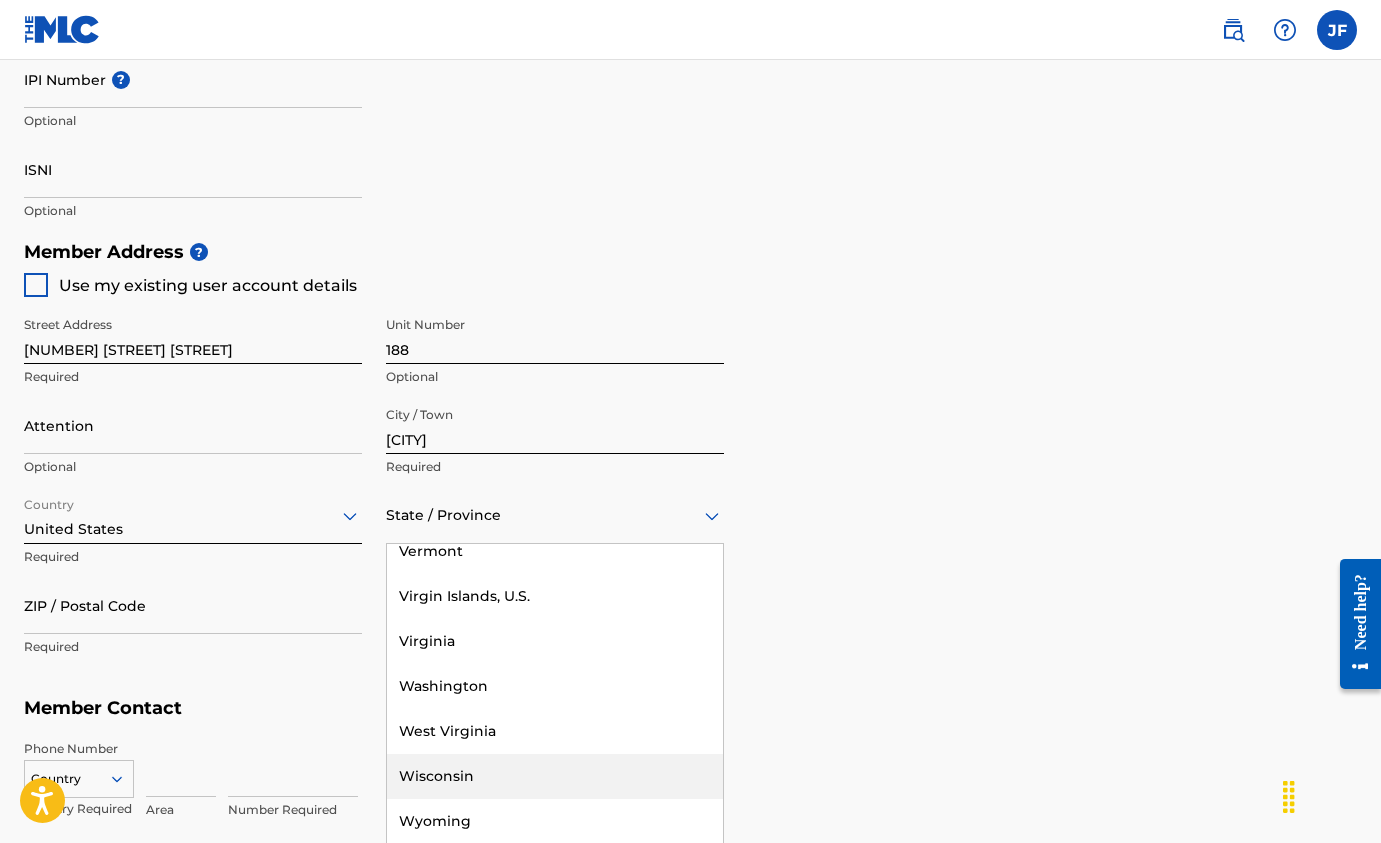 click on "Wisconsin" at bounding box center [555, 776] 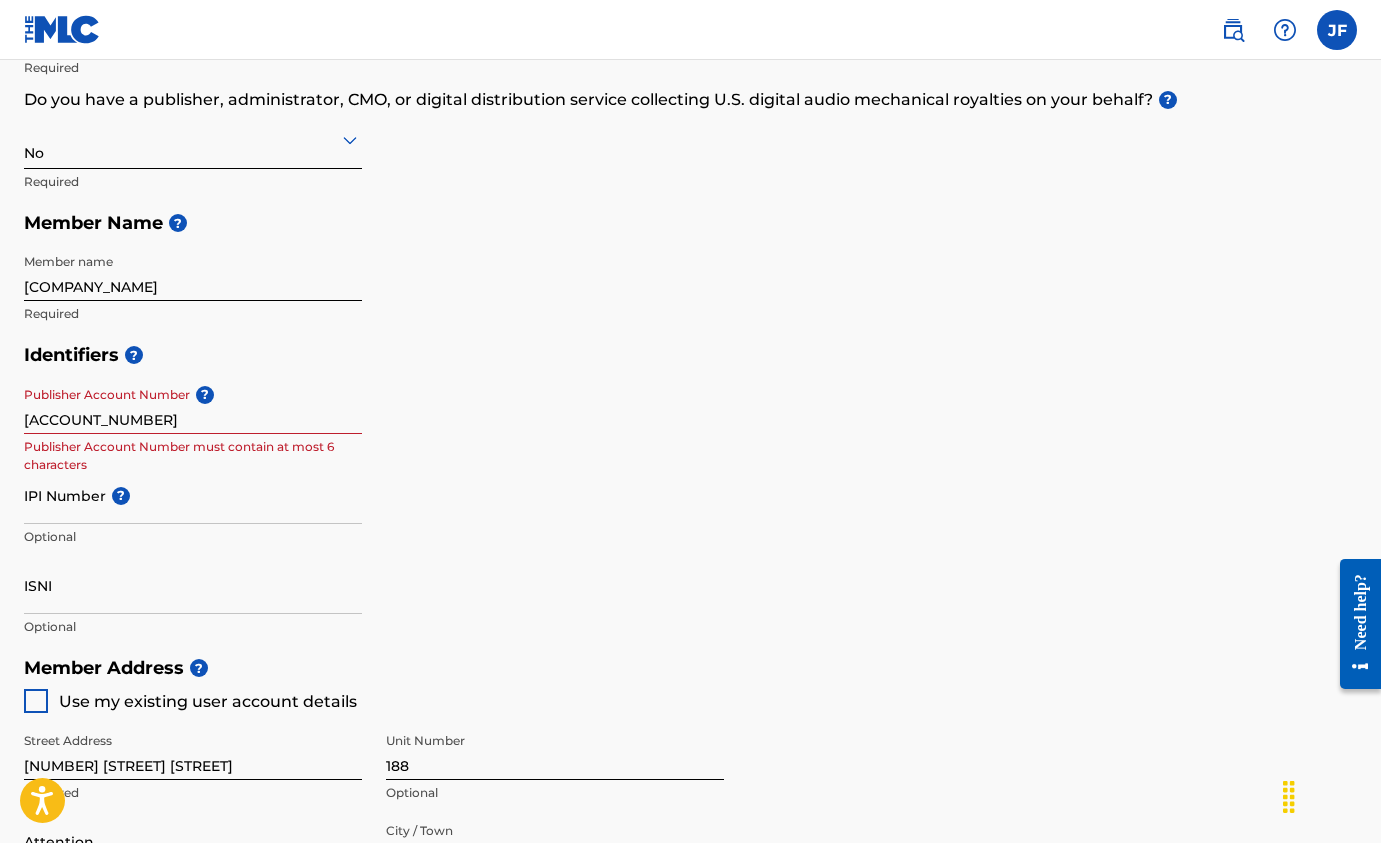 scroll, scrollTop: 353, scrollLeft: 0, axis: vertical 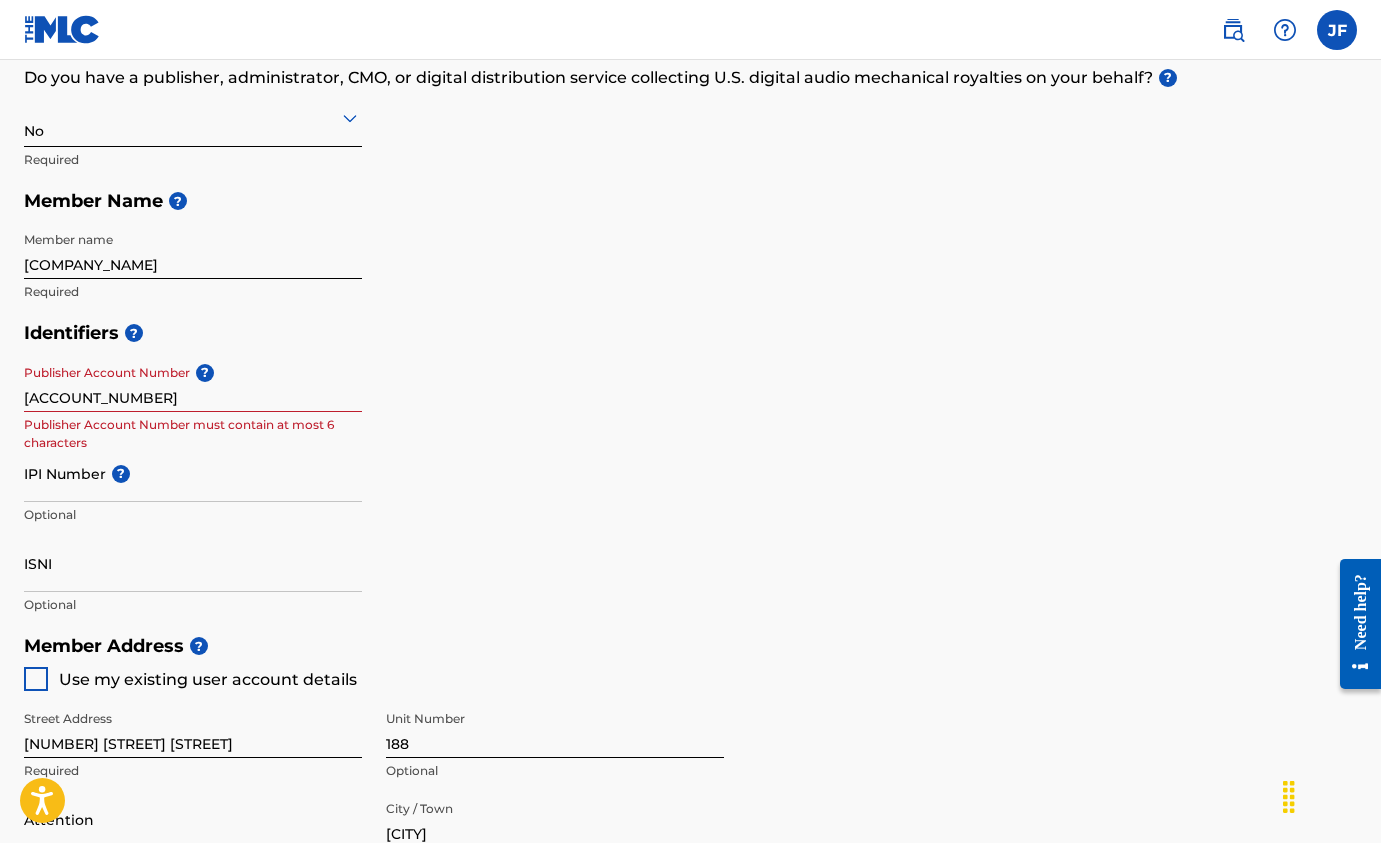 type on "[POSTAL_CODE]" 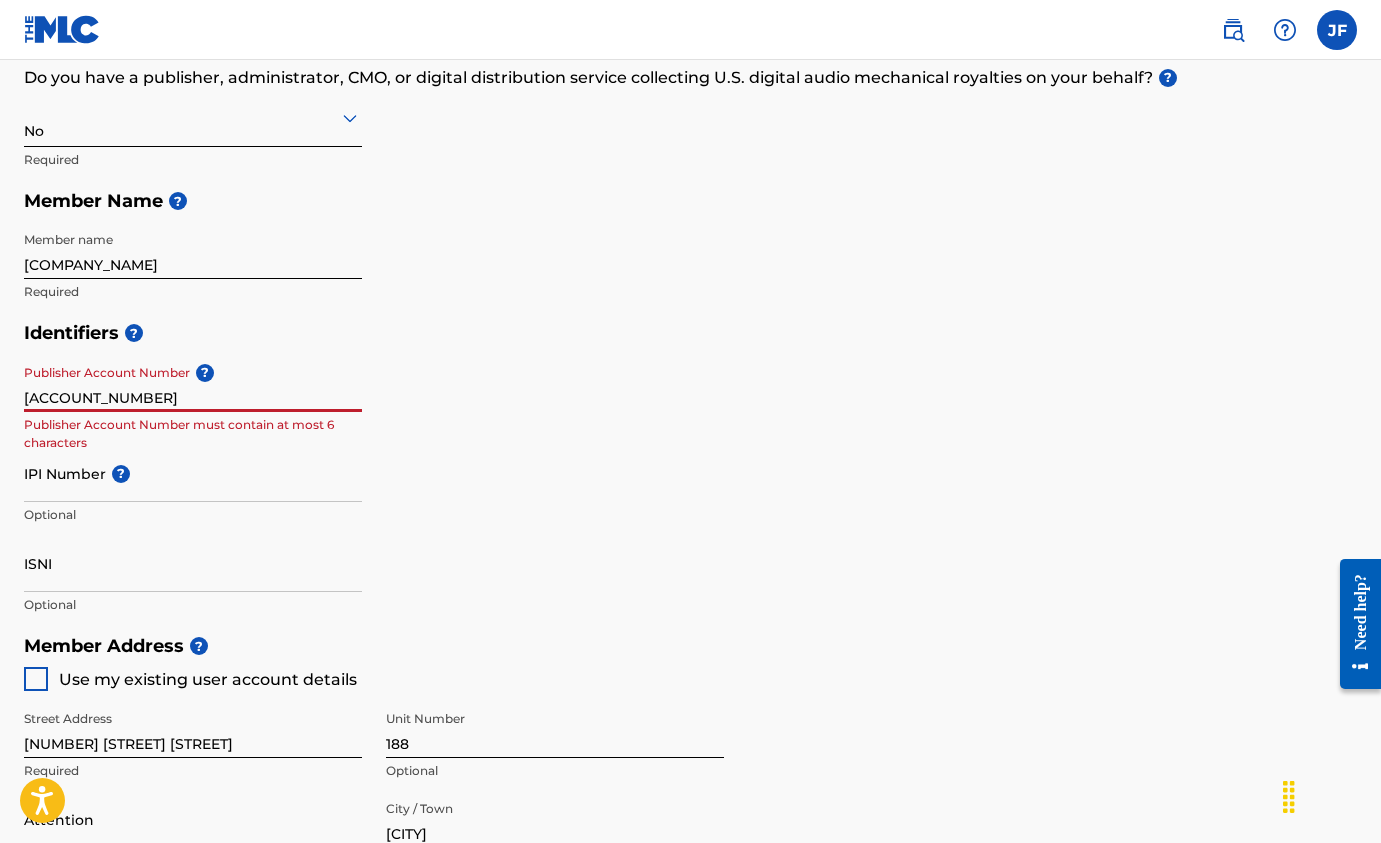 click on "[ACCOUNT_NUMBER]" at bounding box center [193, 383] 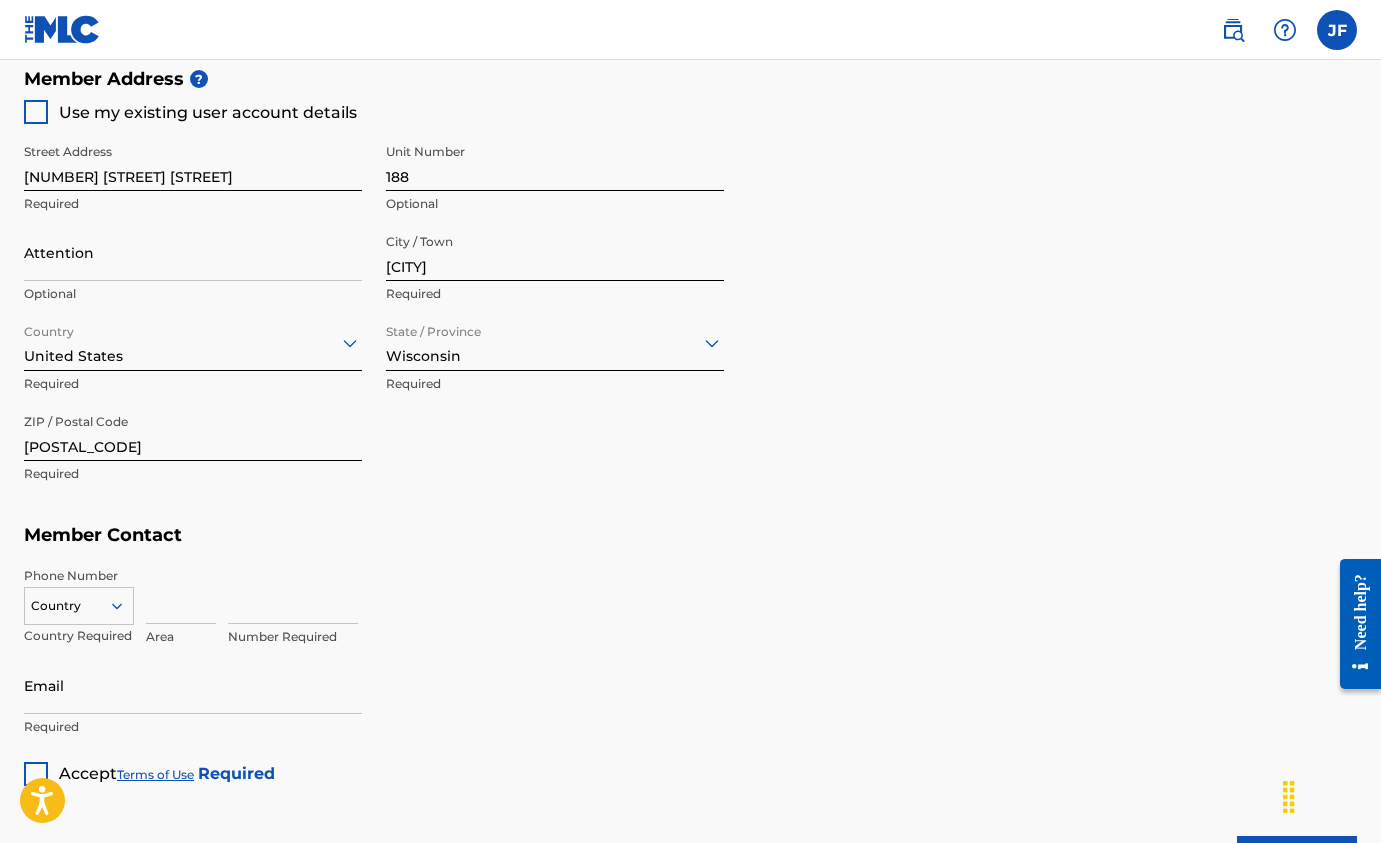 scroll, scrollTop: 933, scrollLeft: 0, axis: vertical 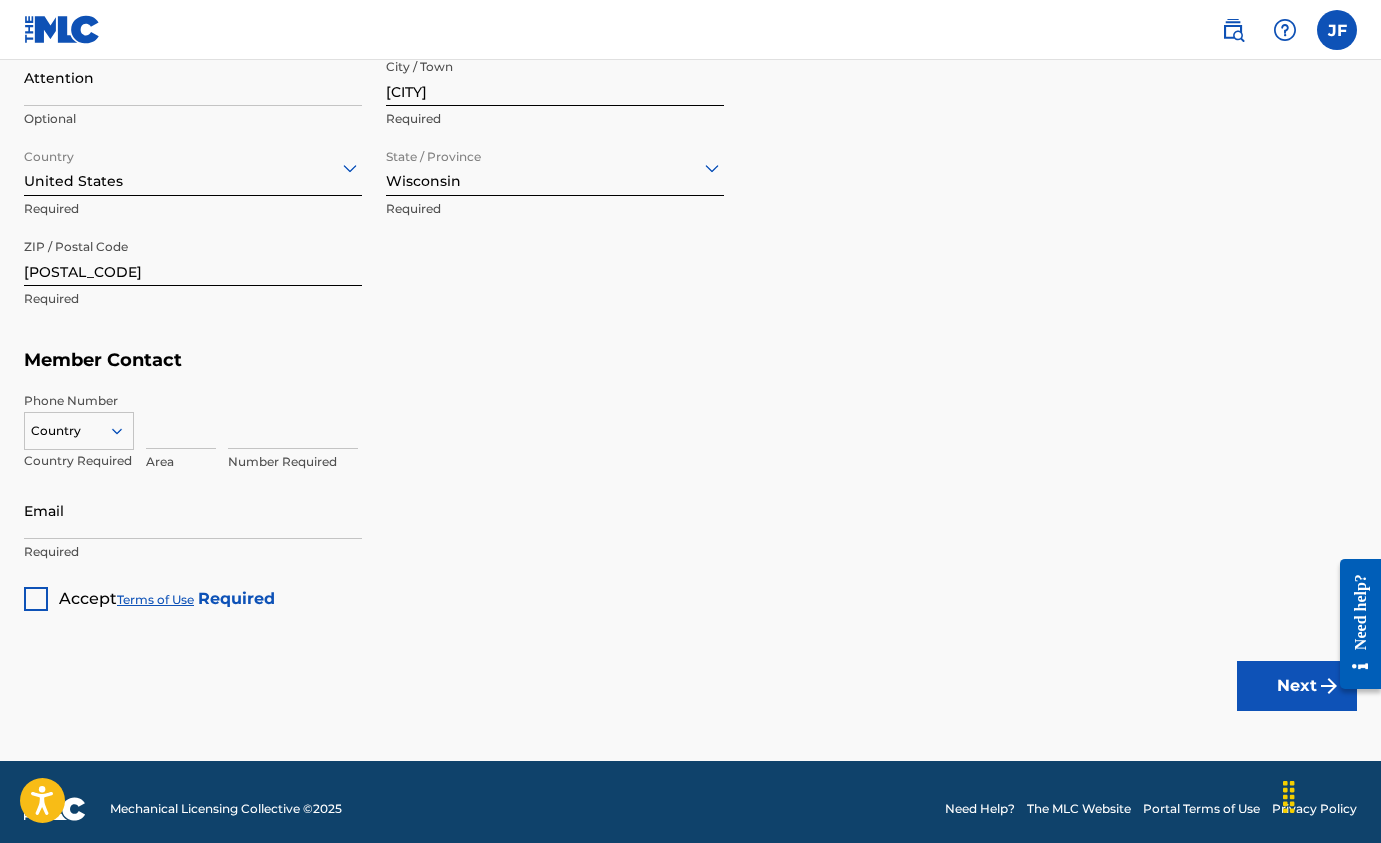 type 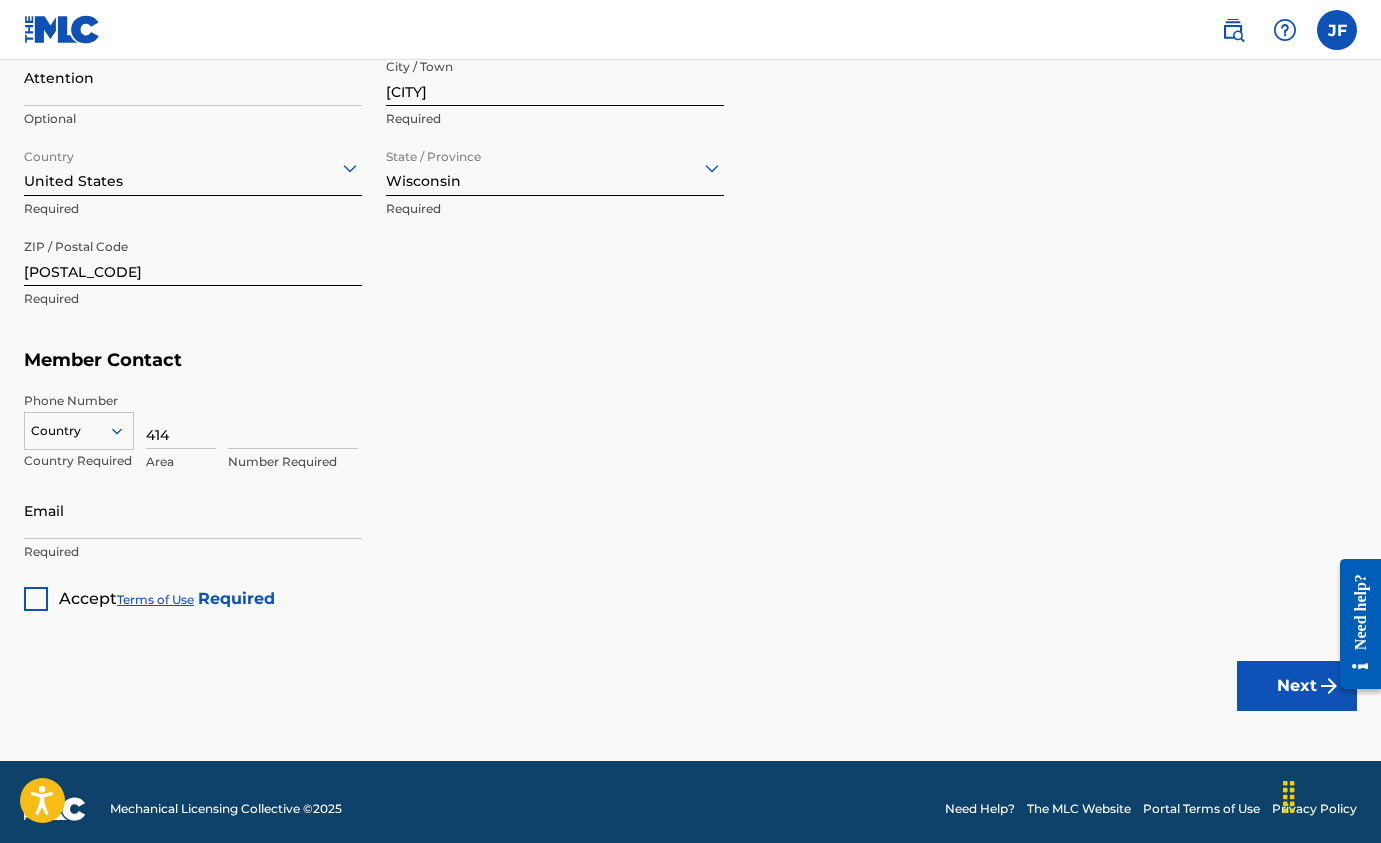 type on "414" 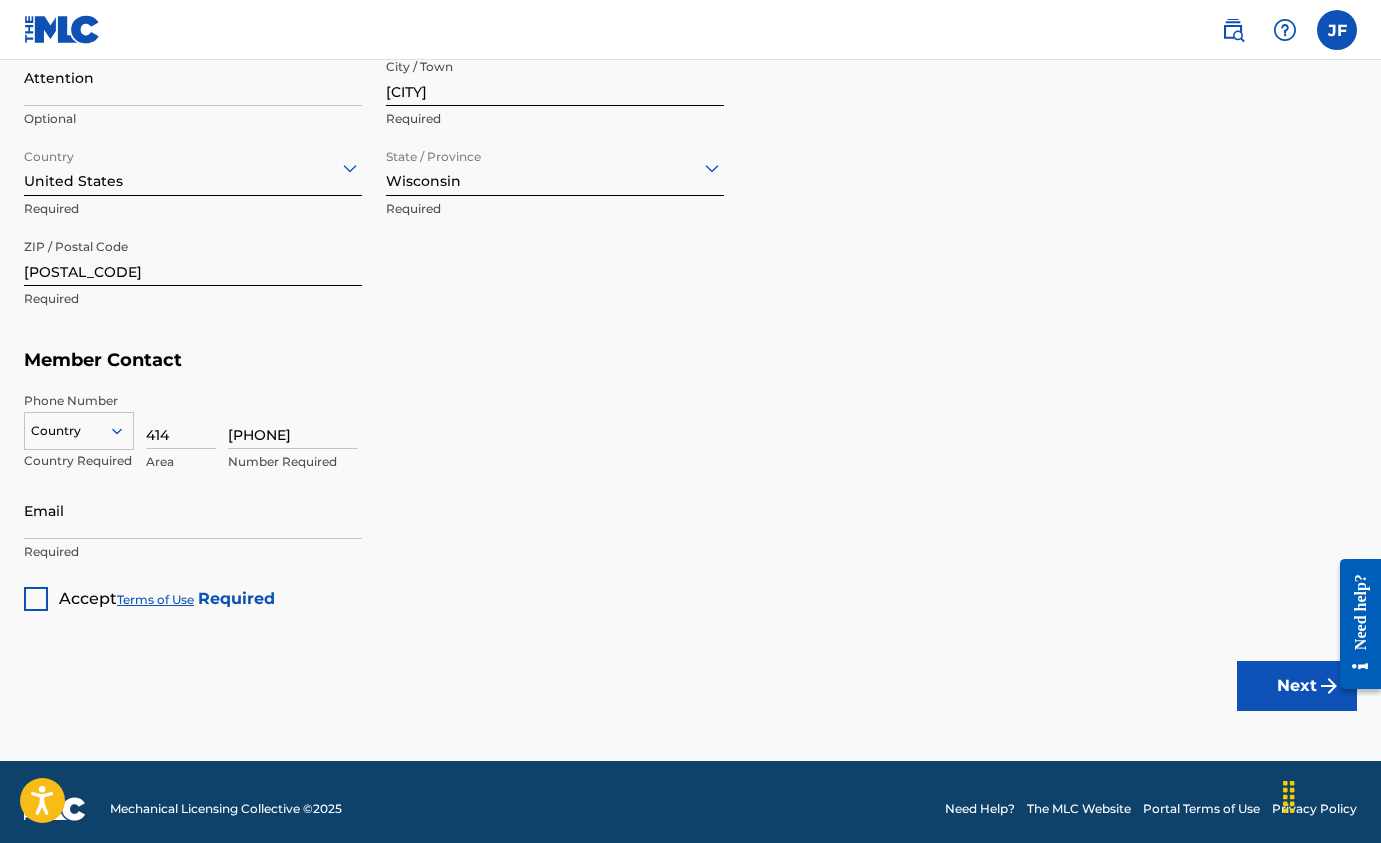 type on "[PHONE]" 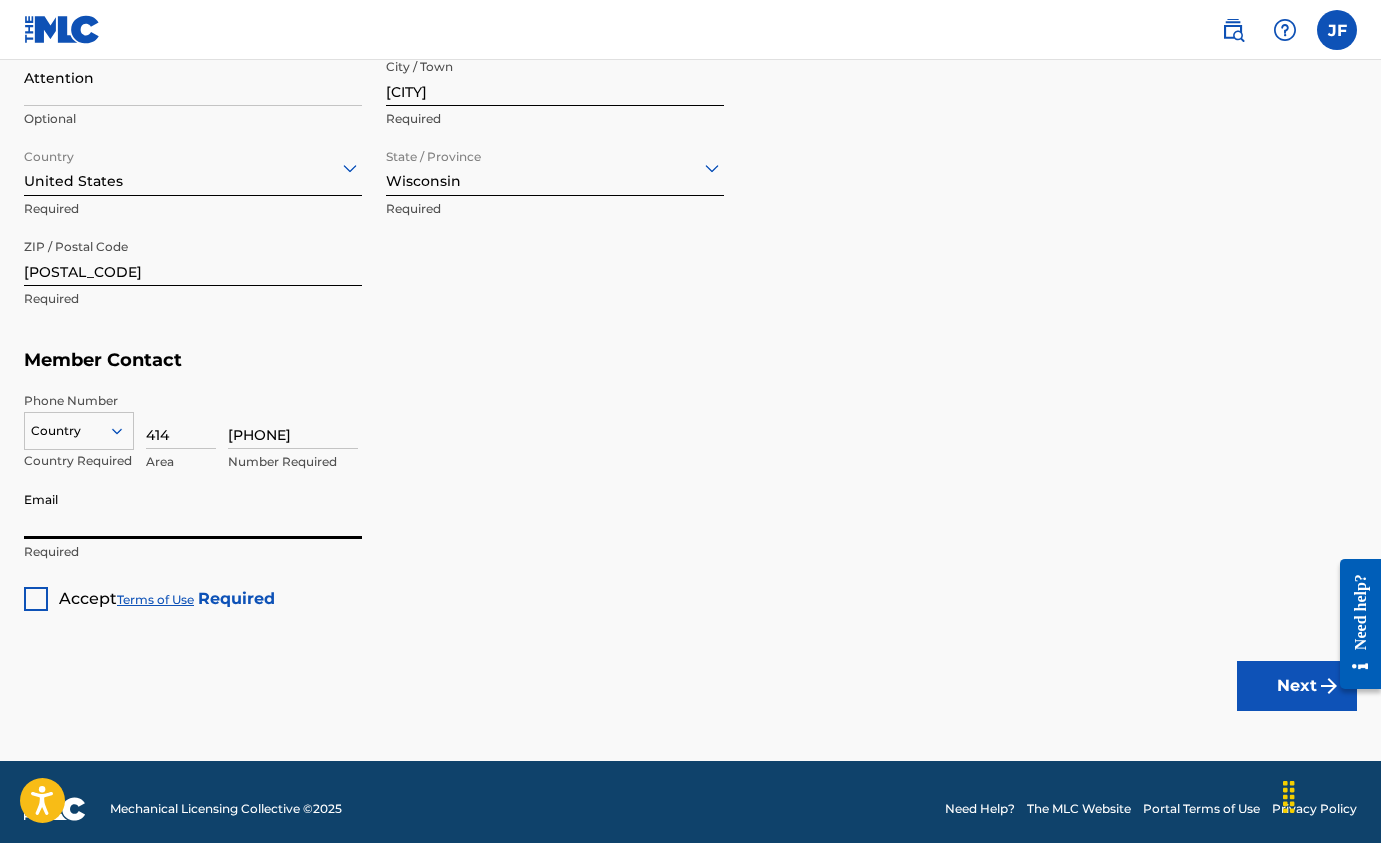 type on "[EMAIL]" 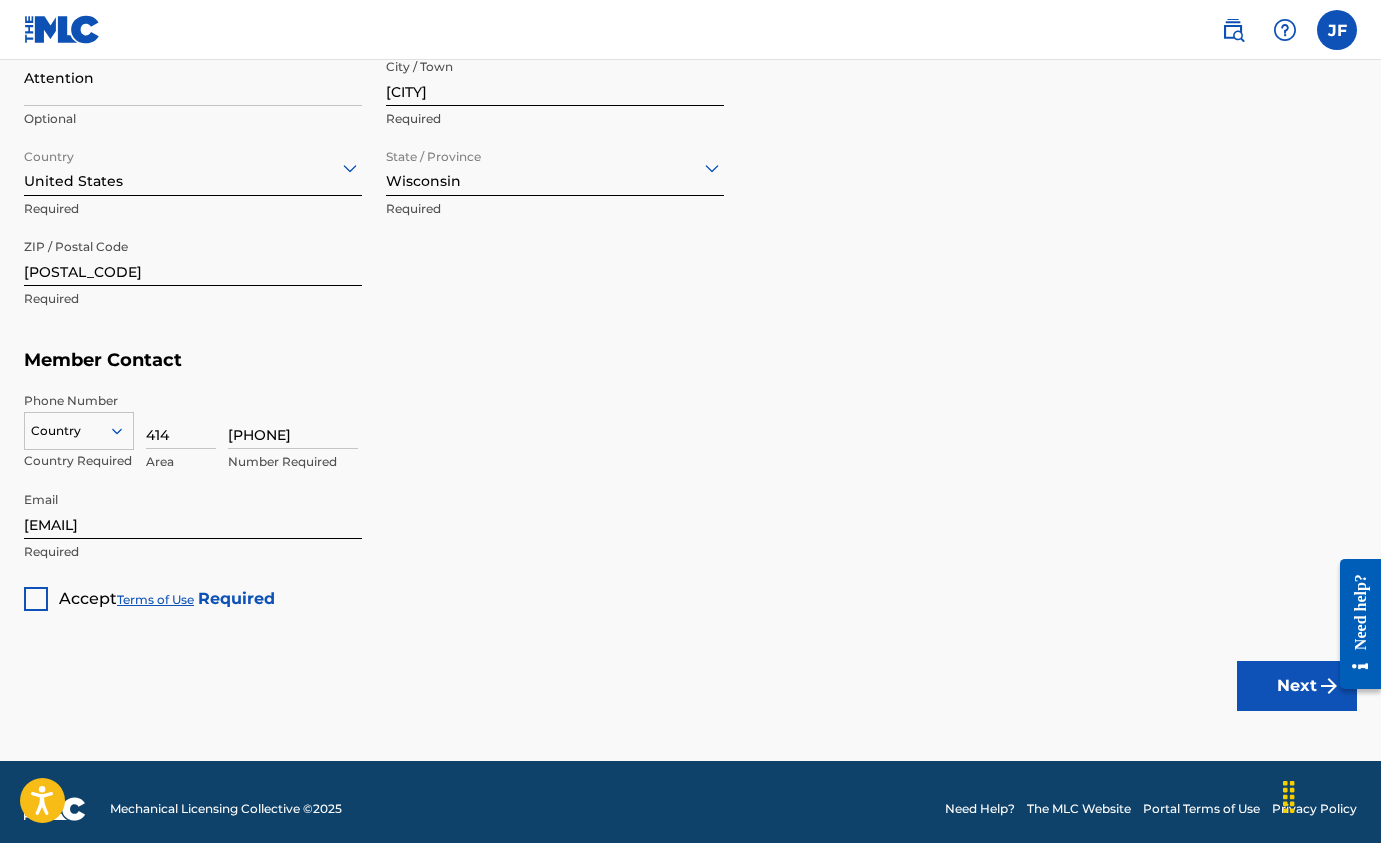 click at bounding box center [36, 599] 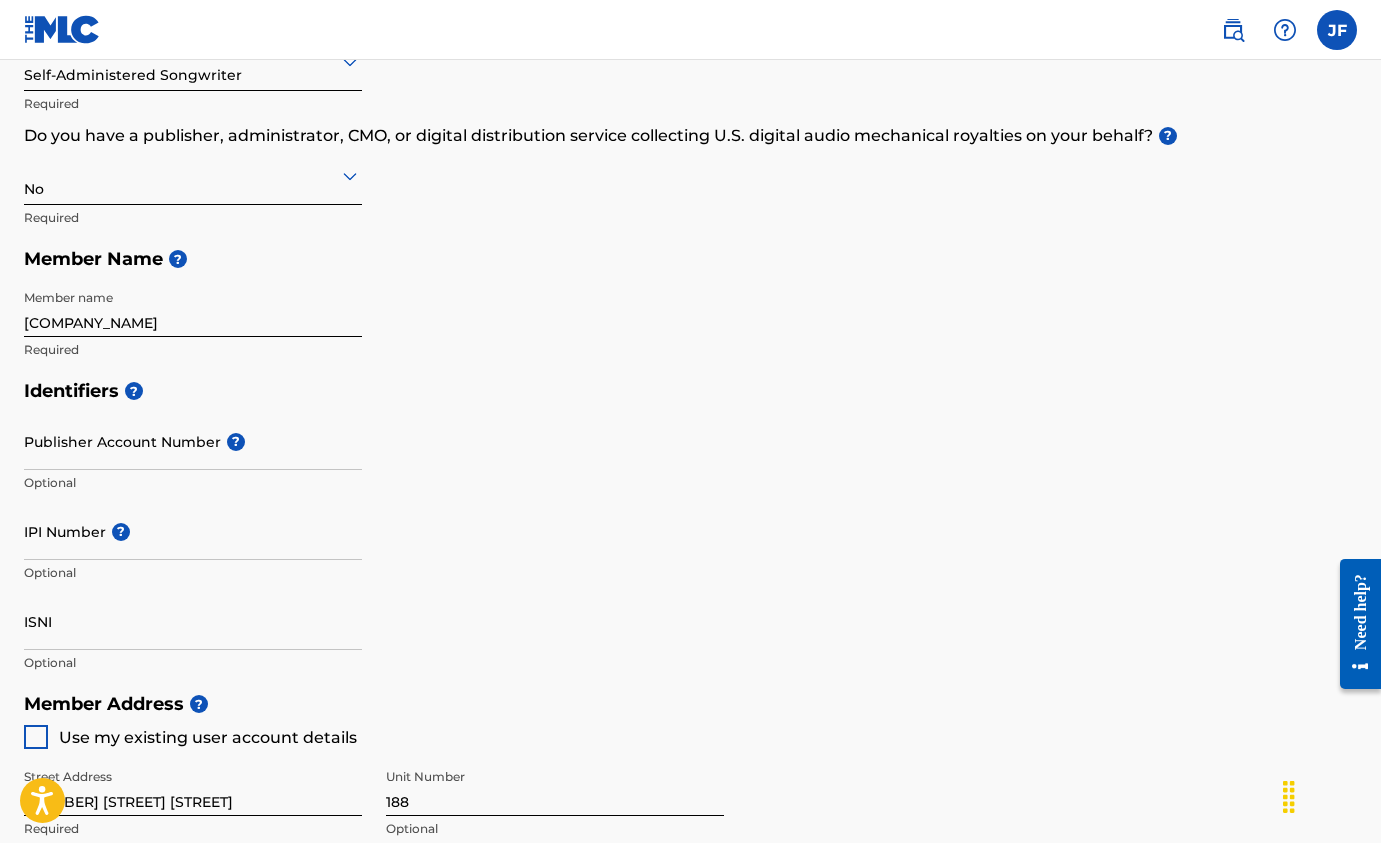 scroll, scrollTop: 297, scrollLeft: 0, axis: vertical 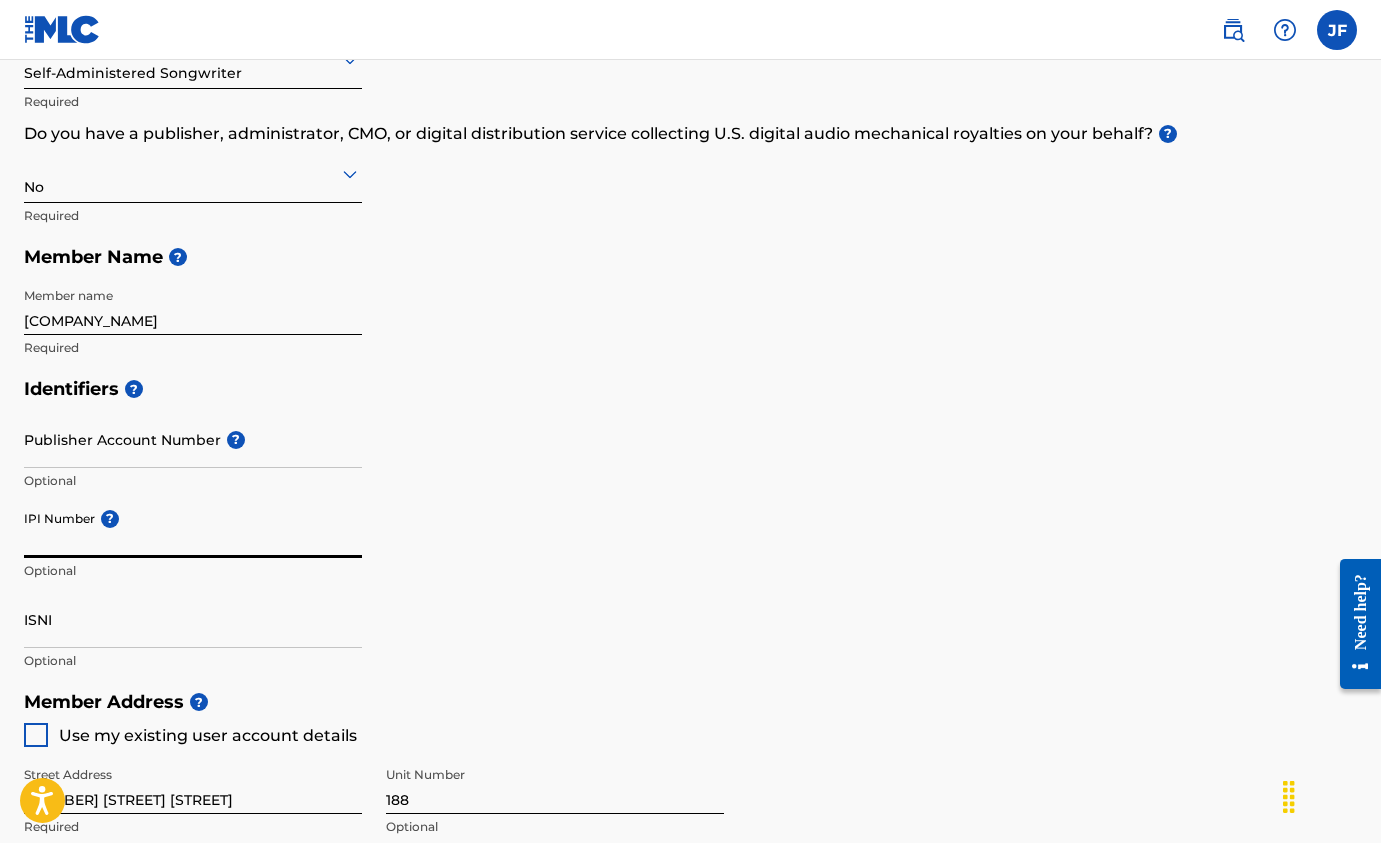 click on "IPI Number ?" at bounding box center (193, 529) 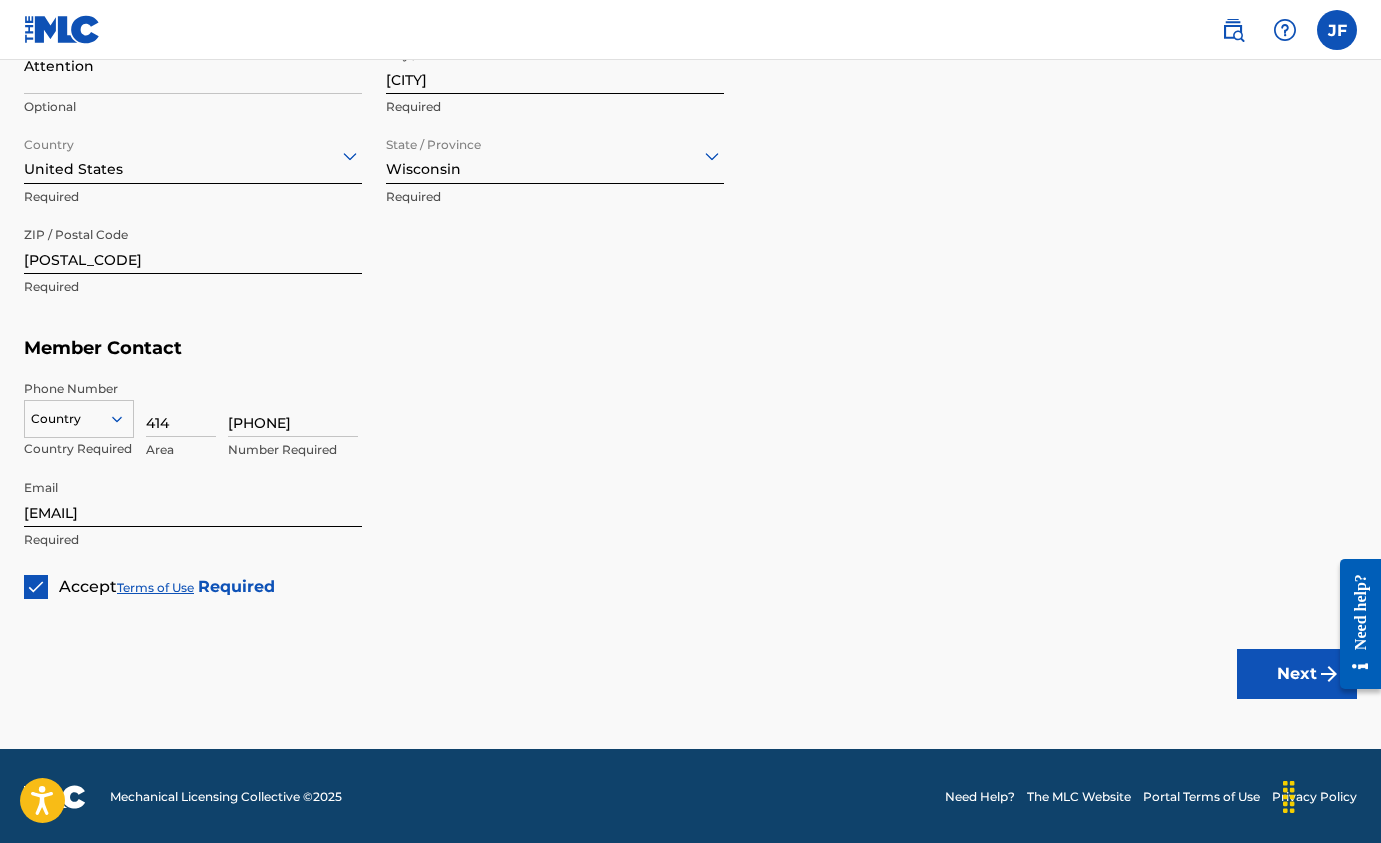 scroll, scrollTop: 1106, scrollLeft: 0, axis: vertical 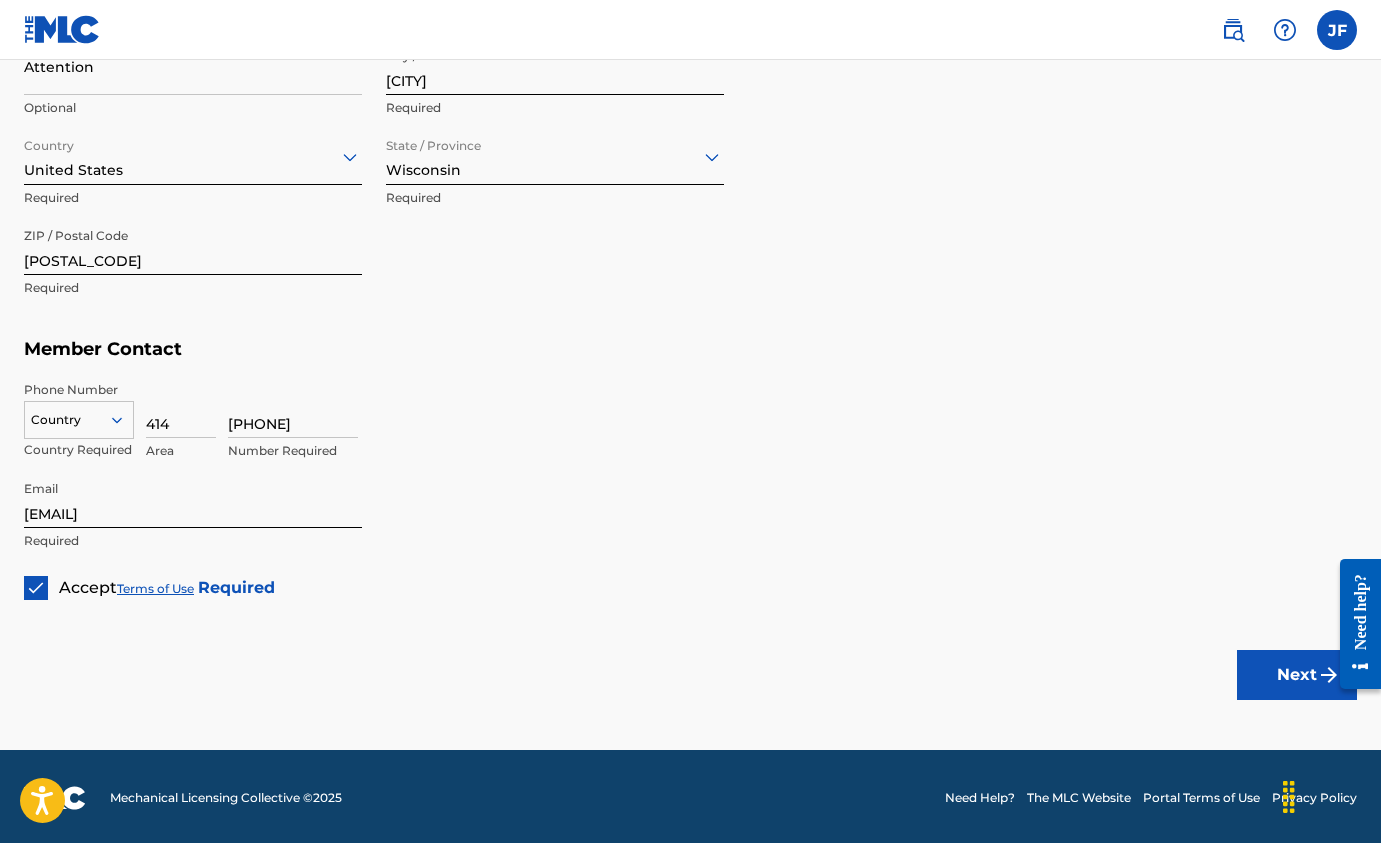 type on "[ACCOUNT_NUMBER]" 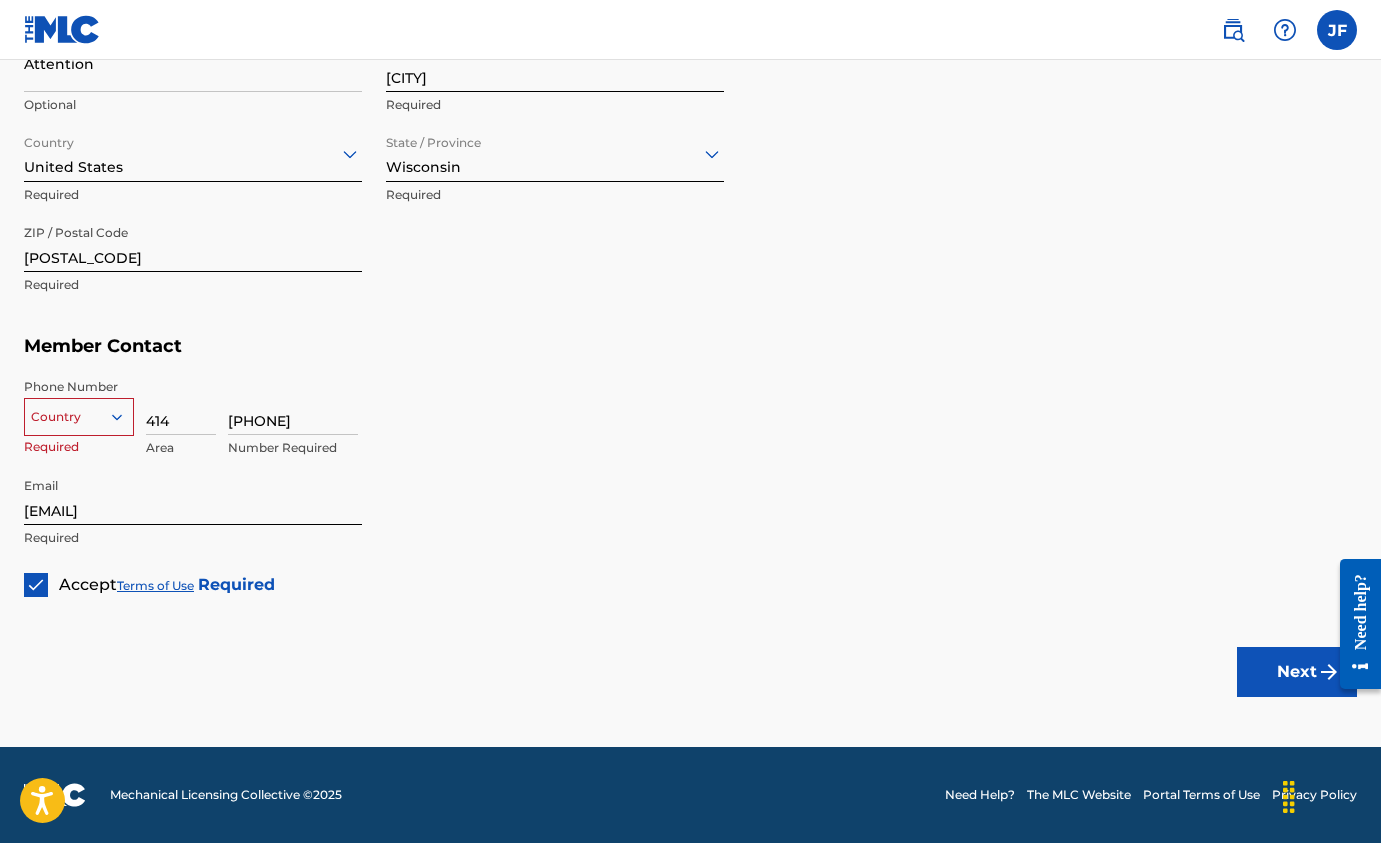 scroll, scrollTop: 1106, scrollLeft: 0, axis: vertical 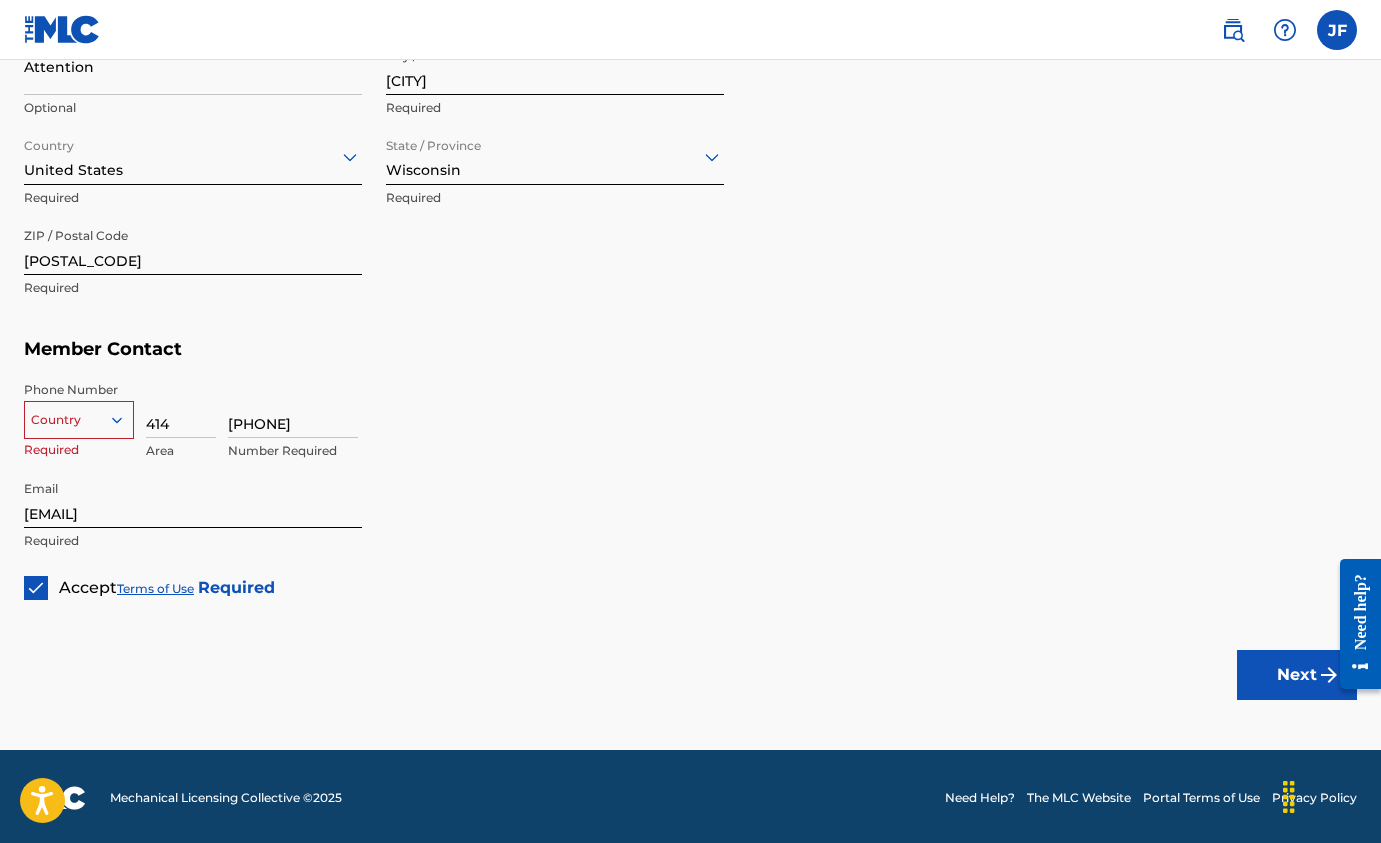 click at bounding box center [79, 420] 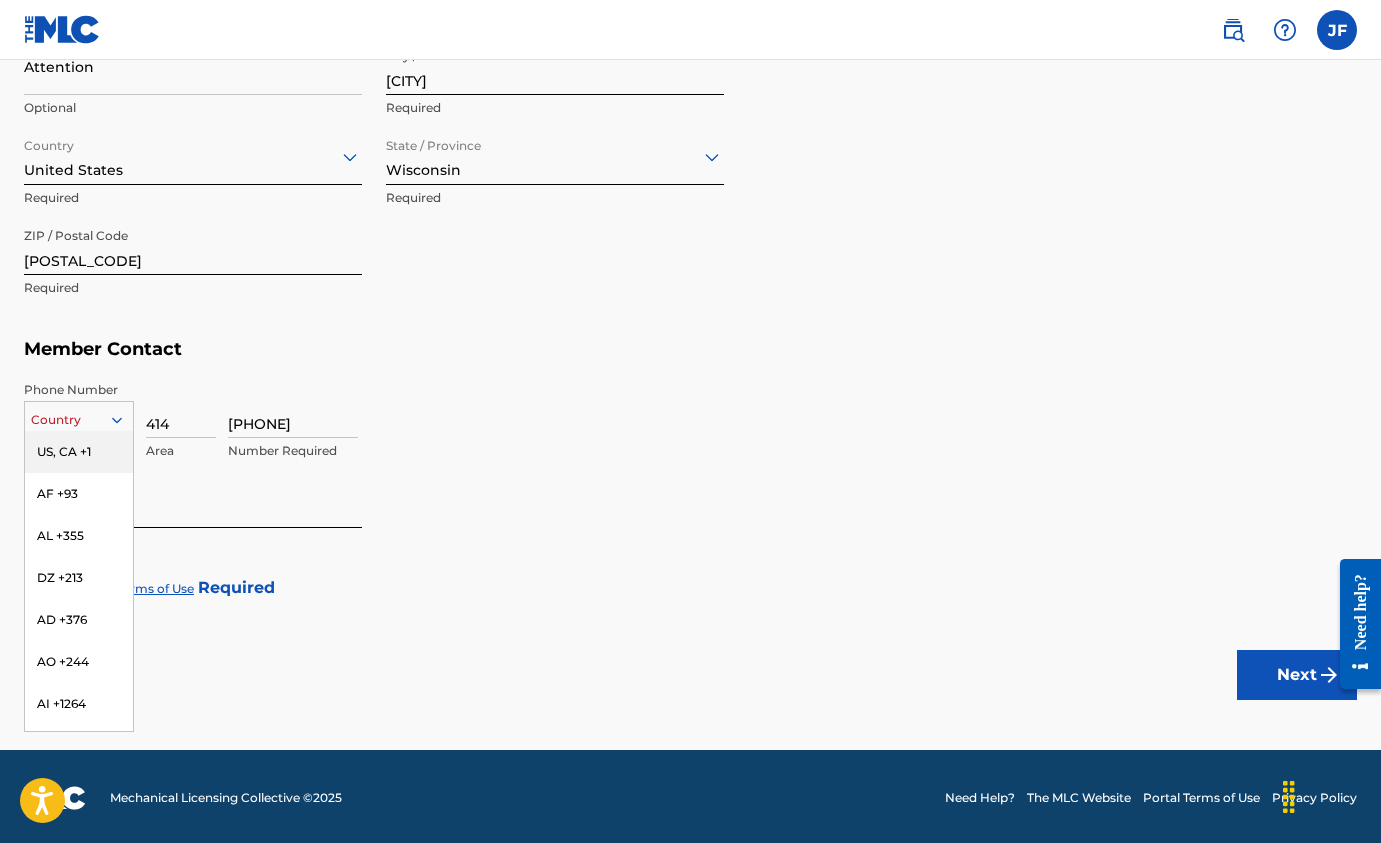 click on "US, CA +1" at bounding box center (79, 452) 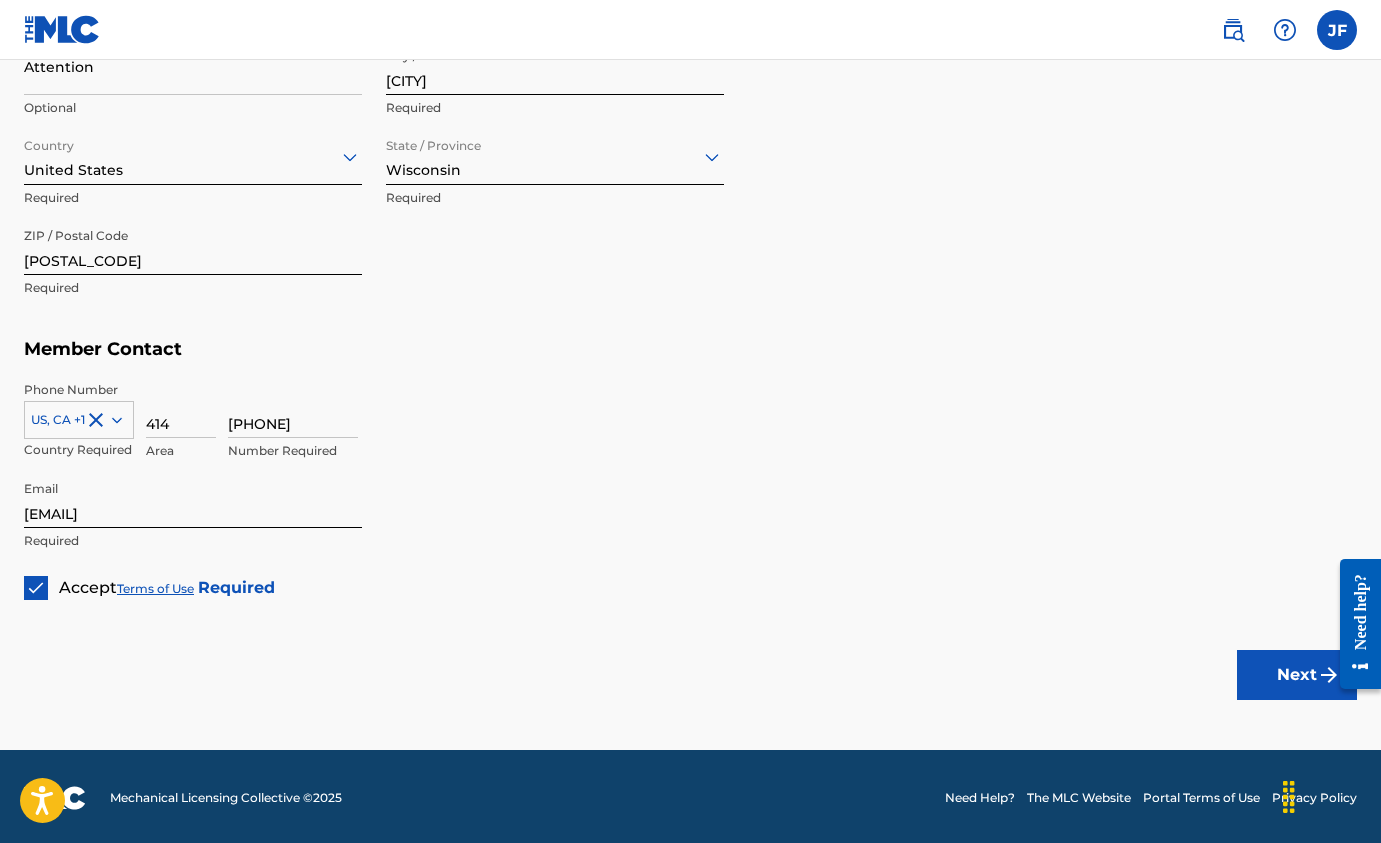 click on "Next" at bounding box center [1297, 675] 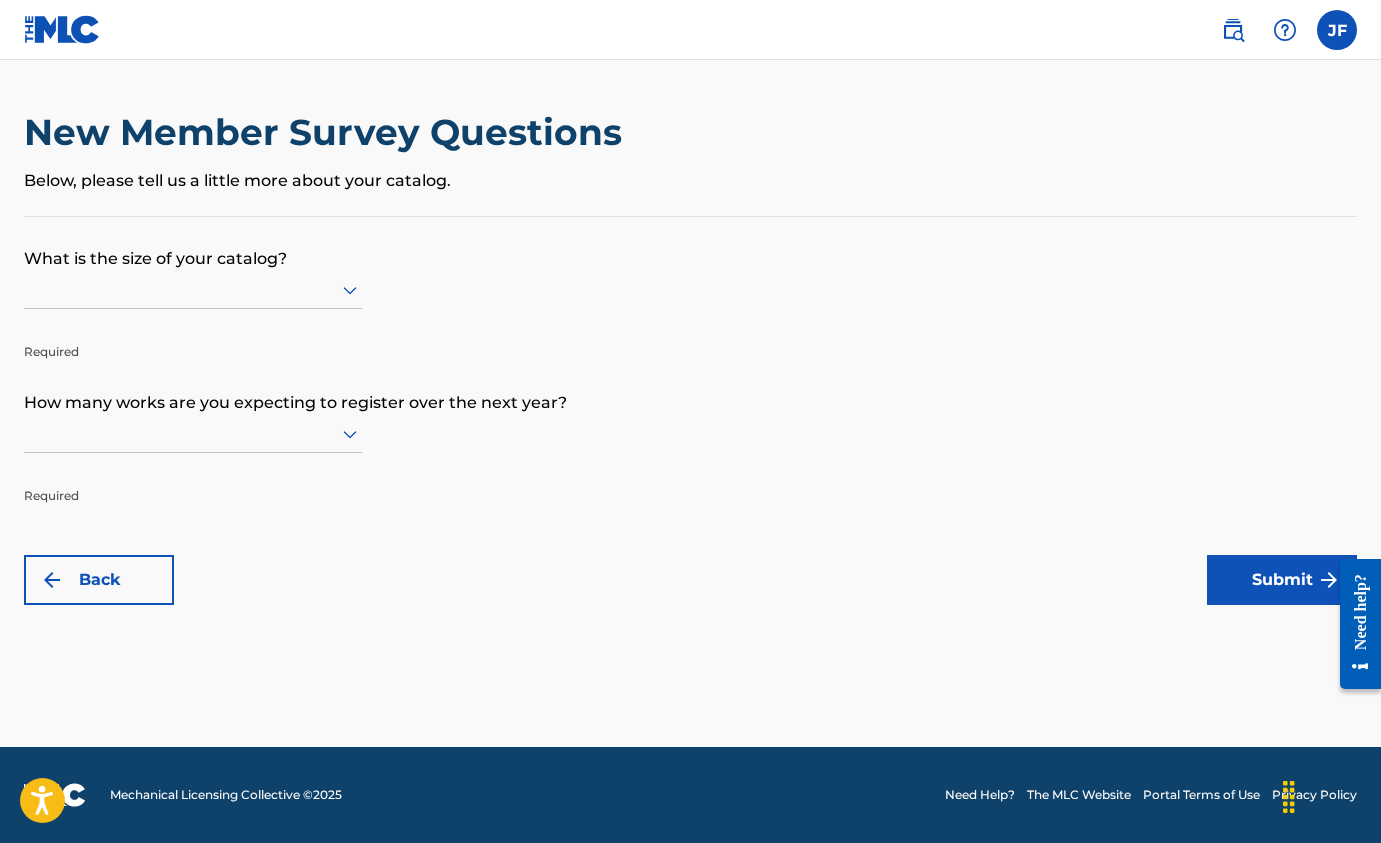 scroll, scrollTop: 0, scrollLeft: 0, axis: both 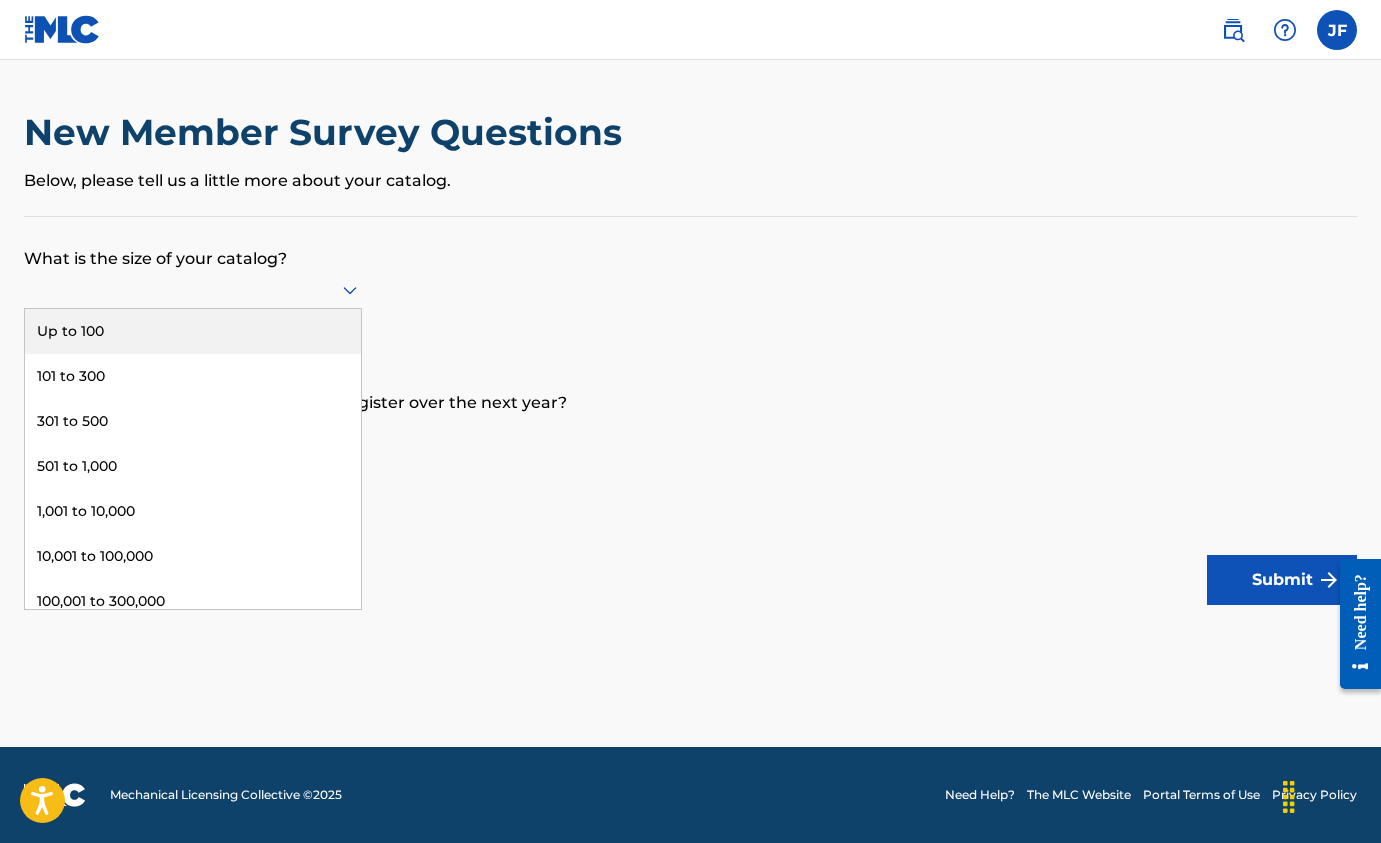 click on "Up to 100" at bounding box center (193, 331) 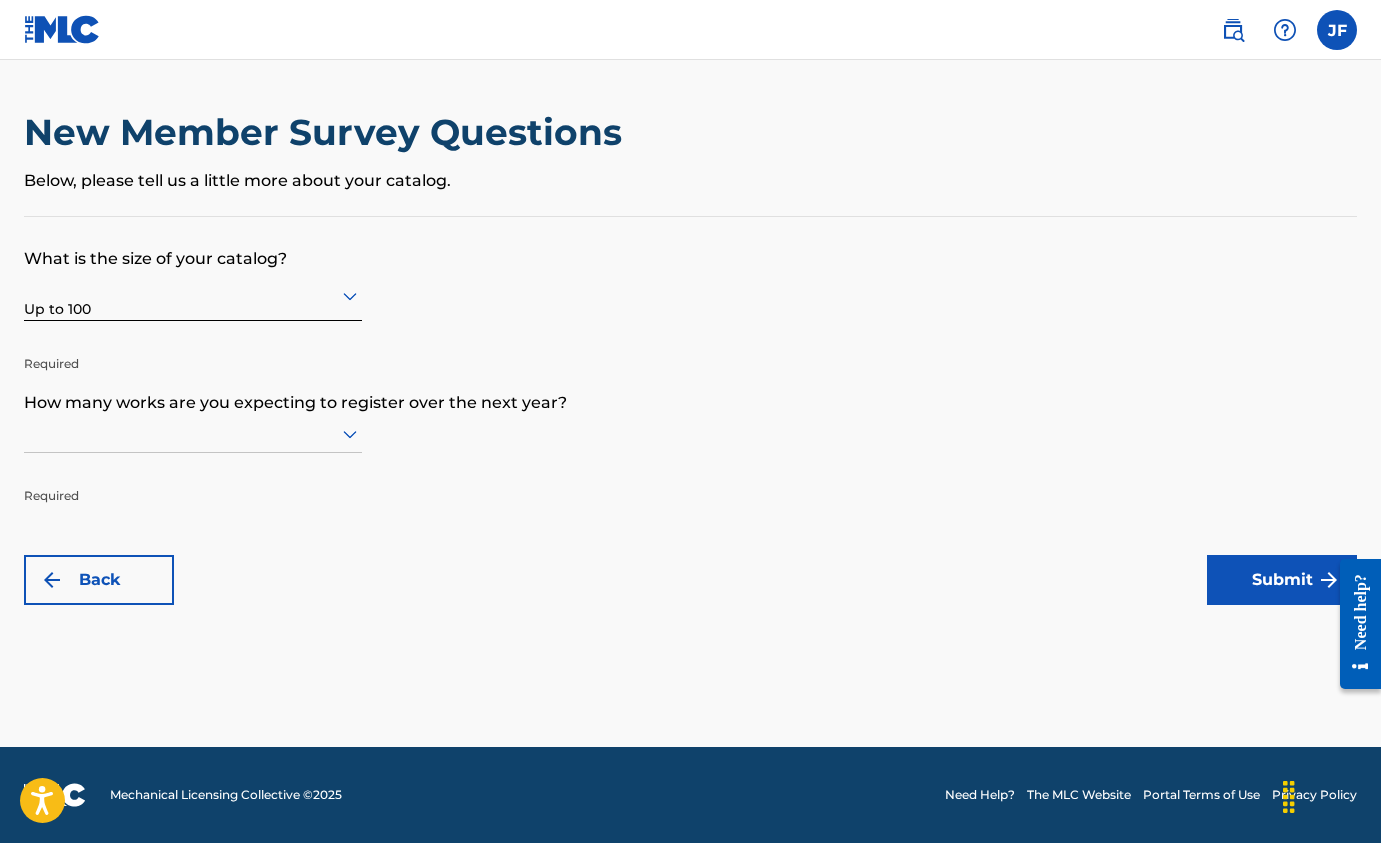 click at bounding box center [193, 295] 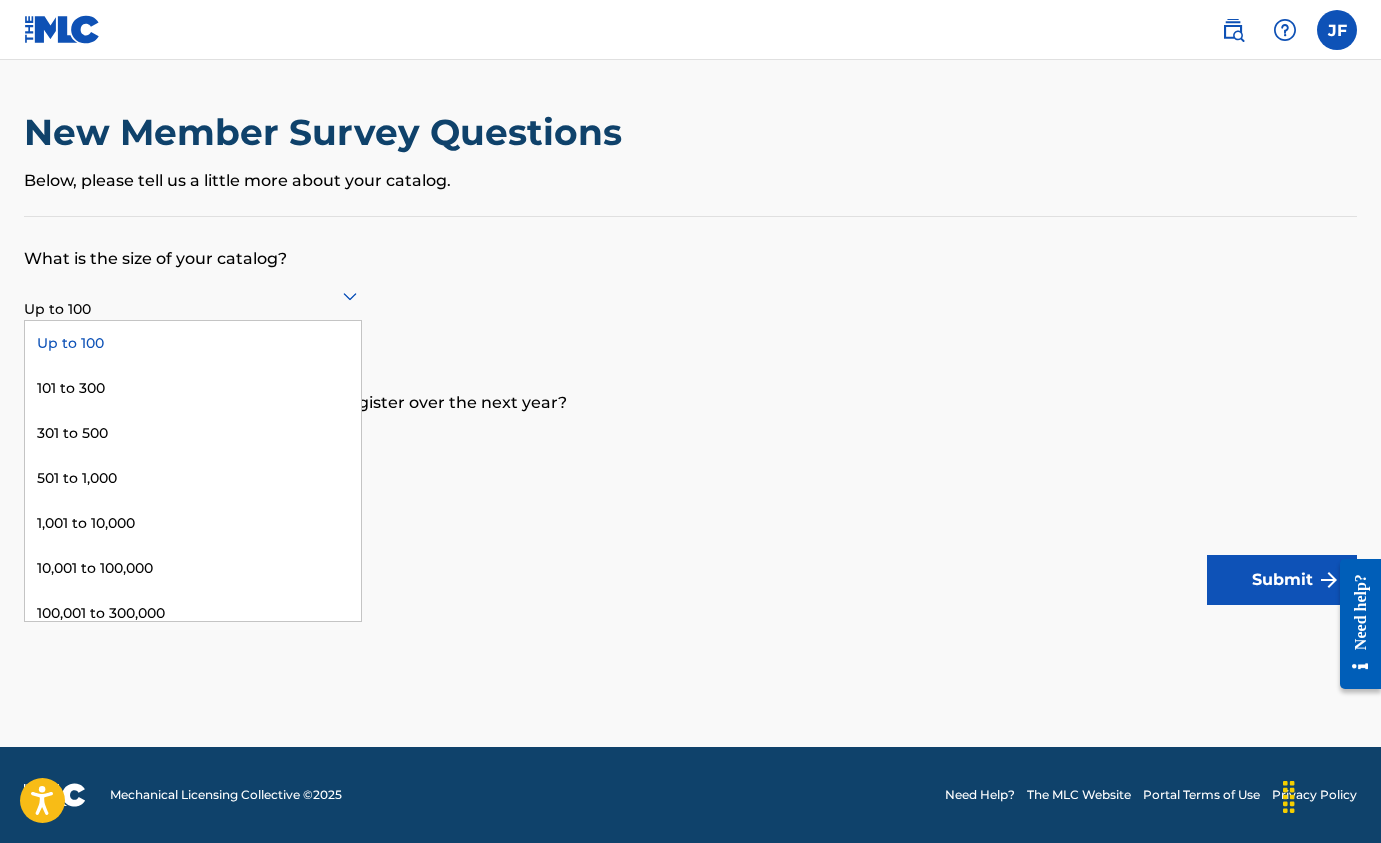 click on "What is the size of your catalog? Up to 100 selected, 1 of 9. 9 results available. Use Up and Down to choose options, press Enter to select the currently focused option, press Escape to exit the menu, press Tab to select the option and exit the menu. Up to 100 Up to 100 101 to 300 301 to 500 501 to 1,000 1,001 to 10,000 10,001 to 100,000 100,001 to 300,000 301,000 to 500,000 Over 500,000 Required How many works are you expecting to register over the next year? Required Back Submit" at bounding box center (690, 411) 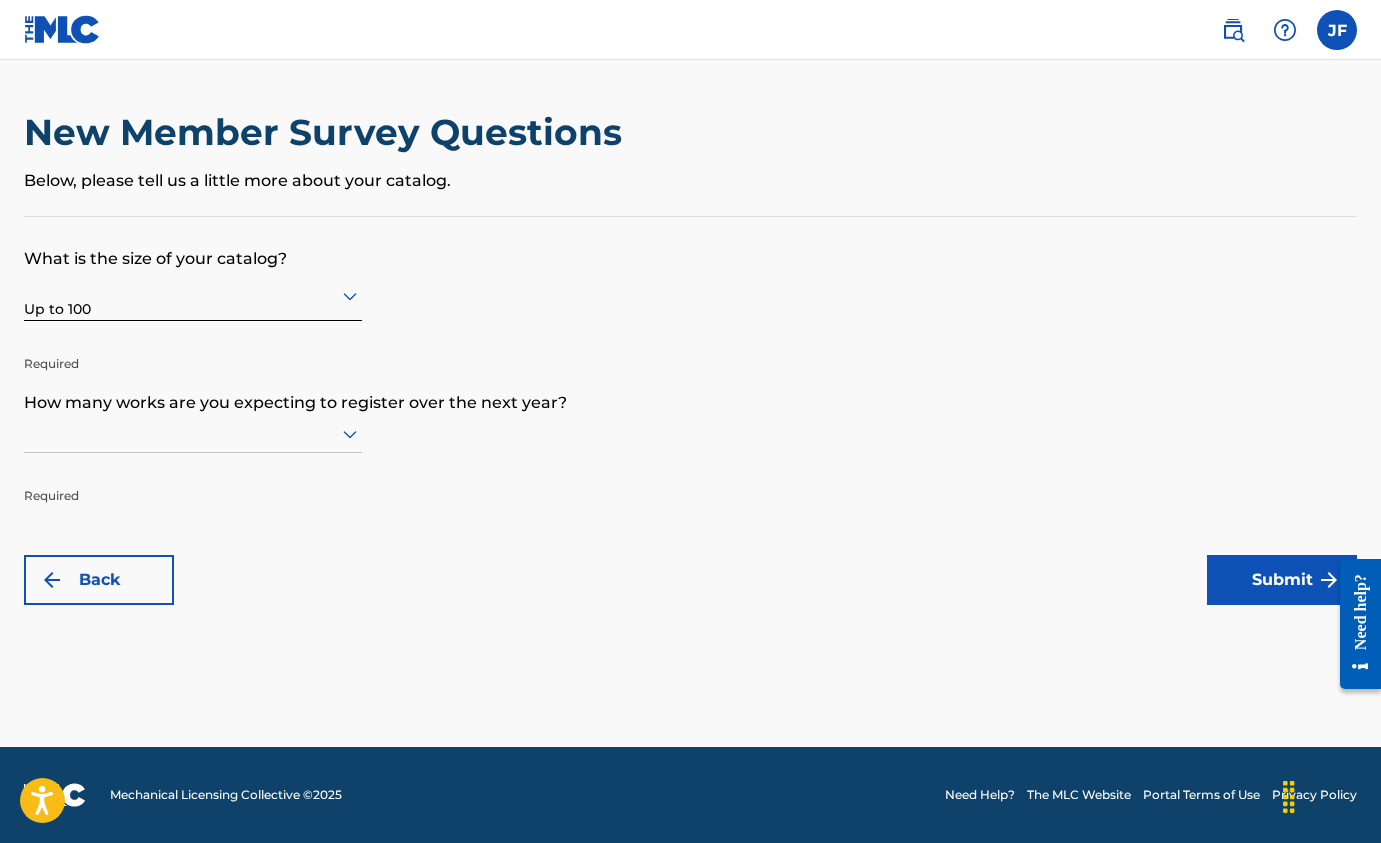 click at bounding box center [193, 434] 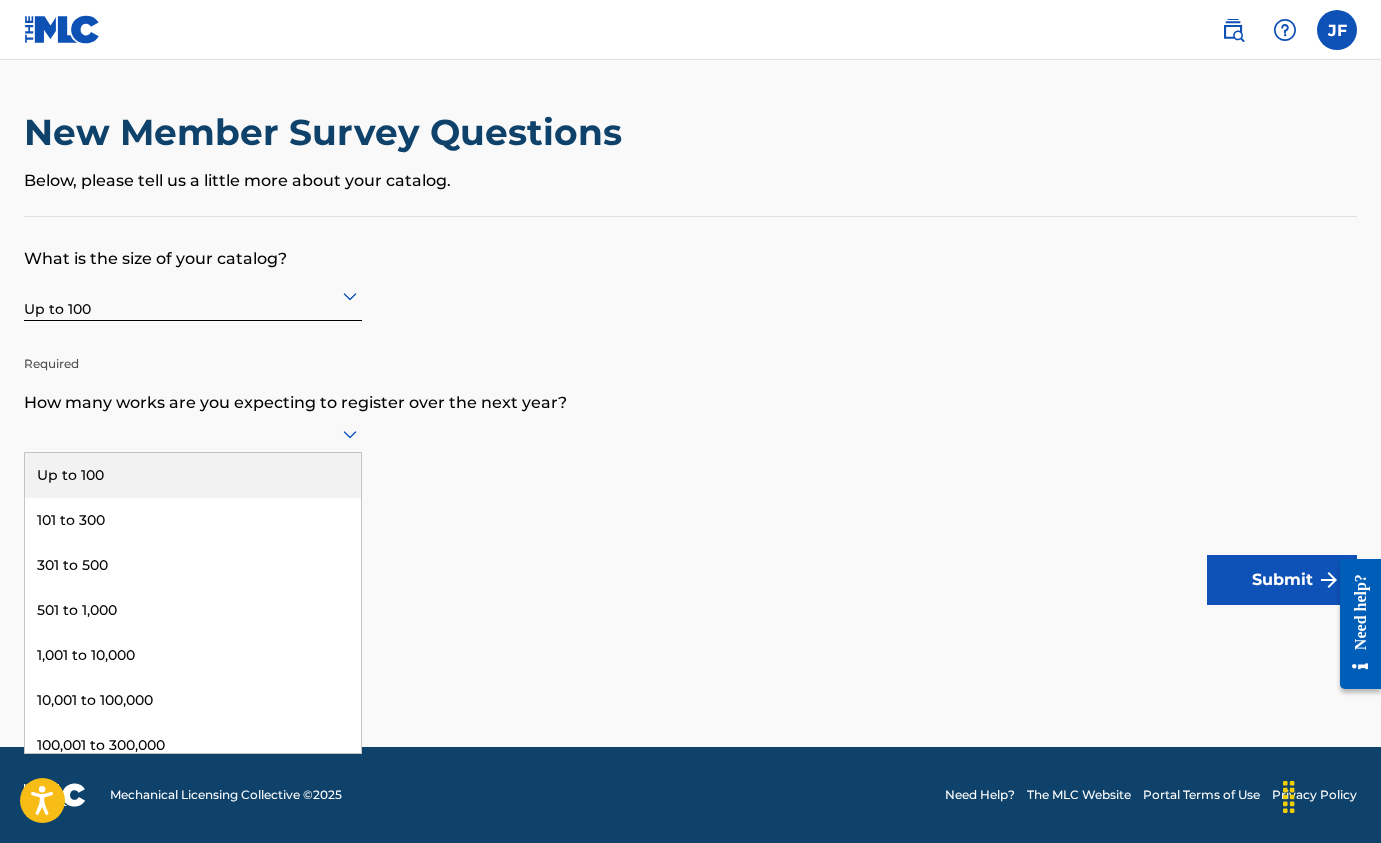 click on "Up to 100" at bounding box center [193, 475] 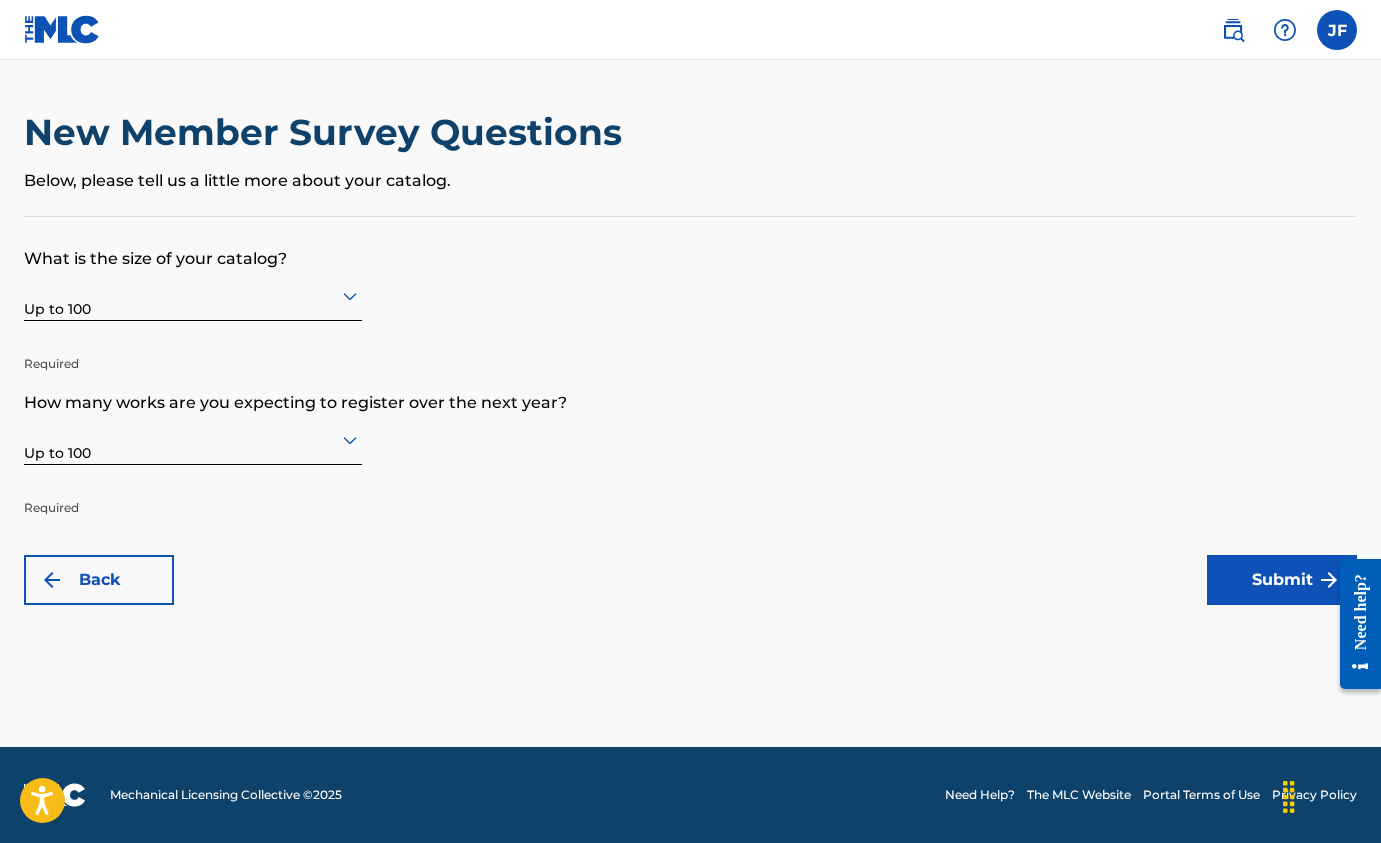 click on "Submit" at bounding box center (1282, 580) 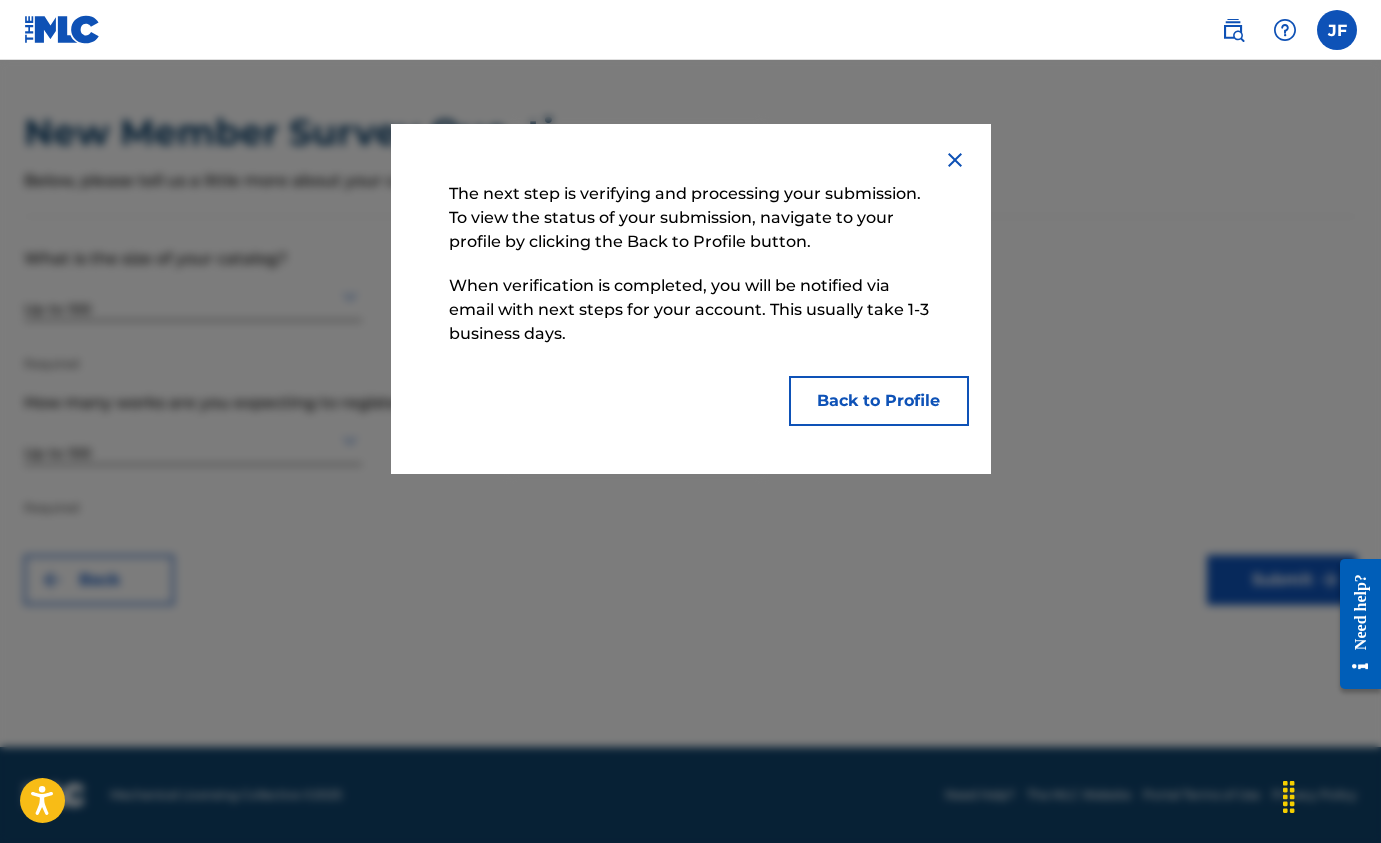 click on "Back to Profile" at bounding box center (879, 401) 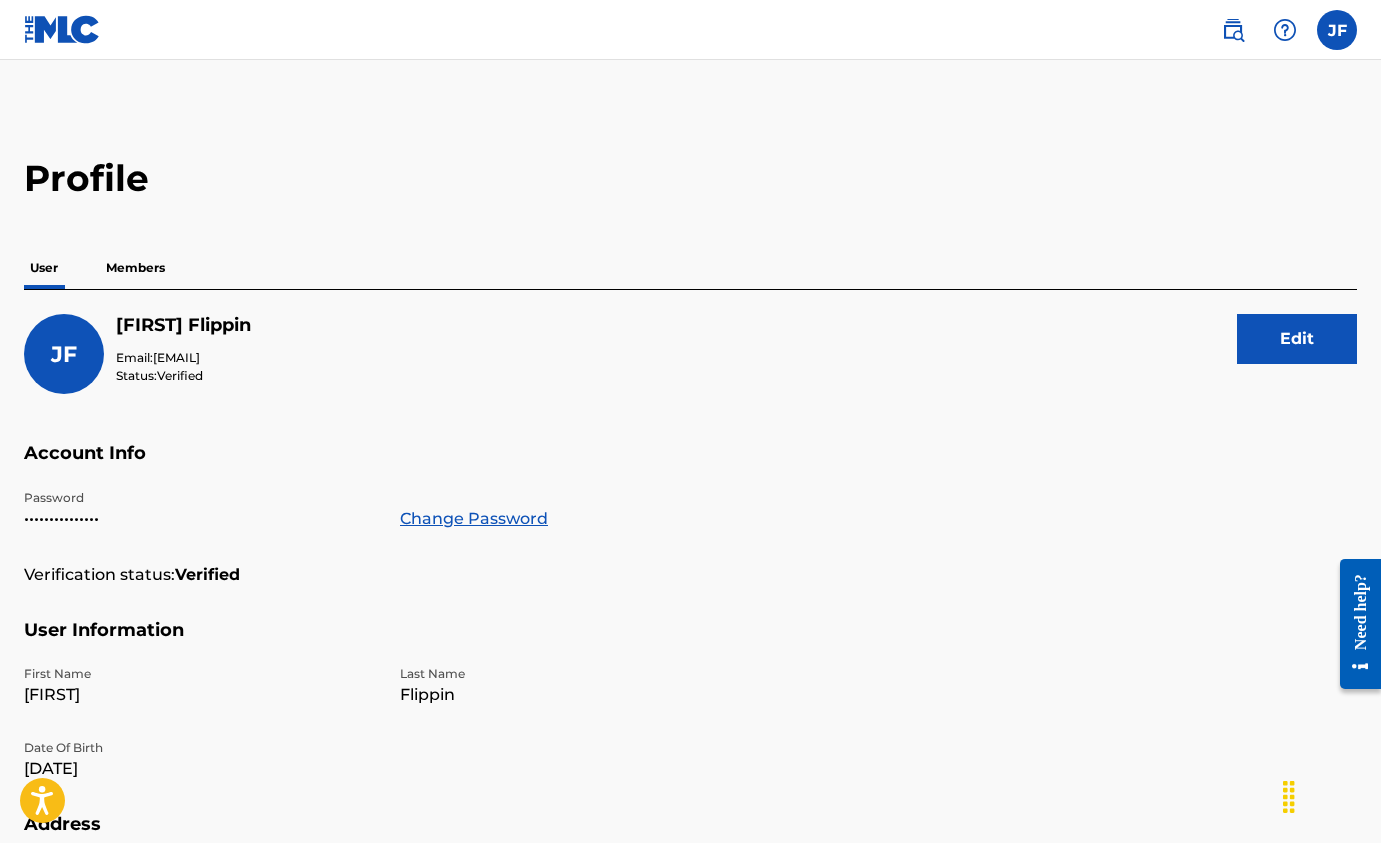 scroll, scrollTop: 0, scrollLeft: 0, axis: both 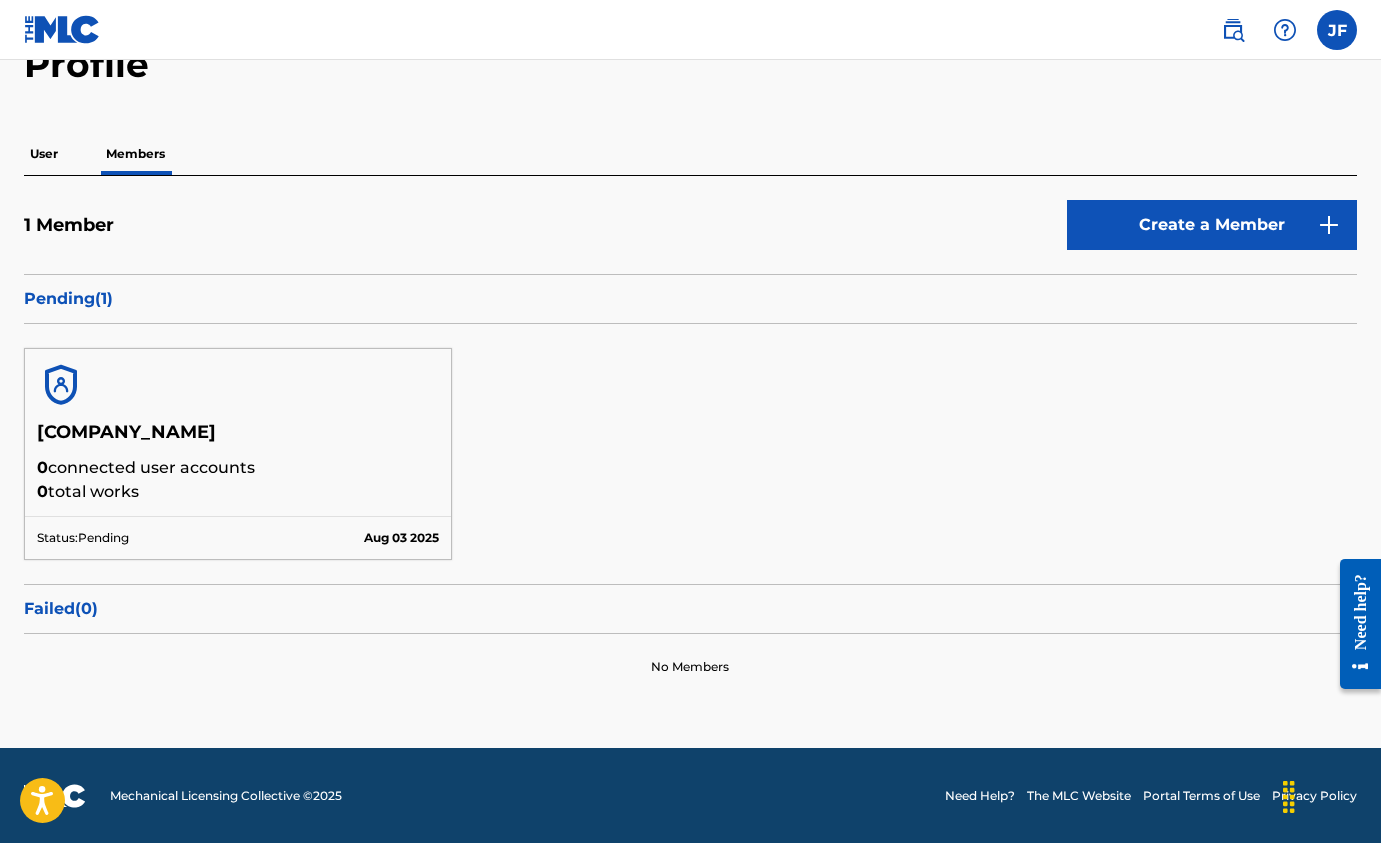 click on "Pending  ( 1 )" at bounding box center [690, 299] 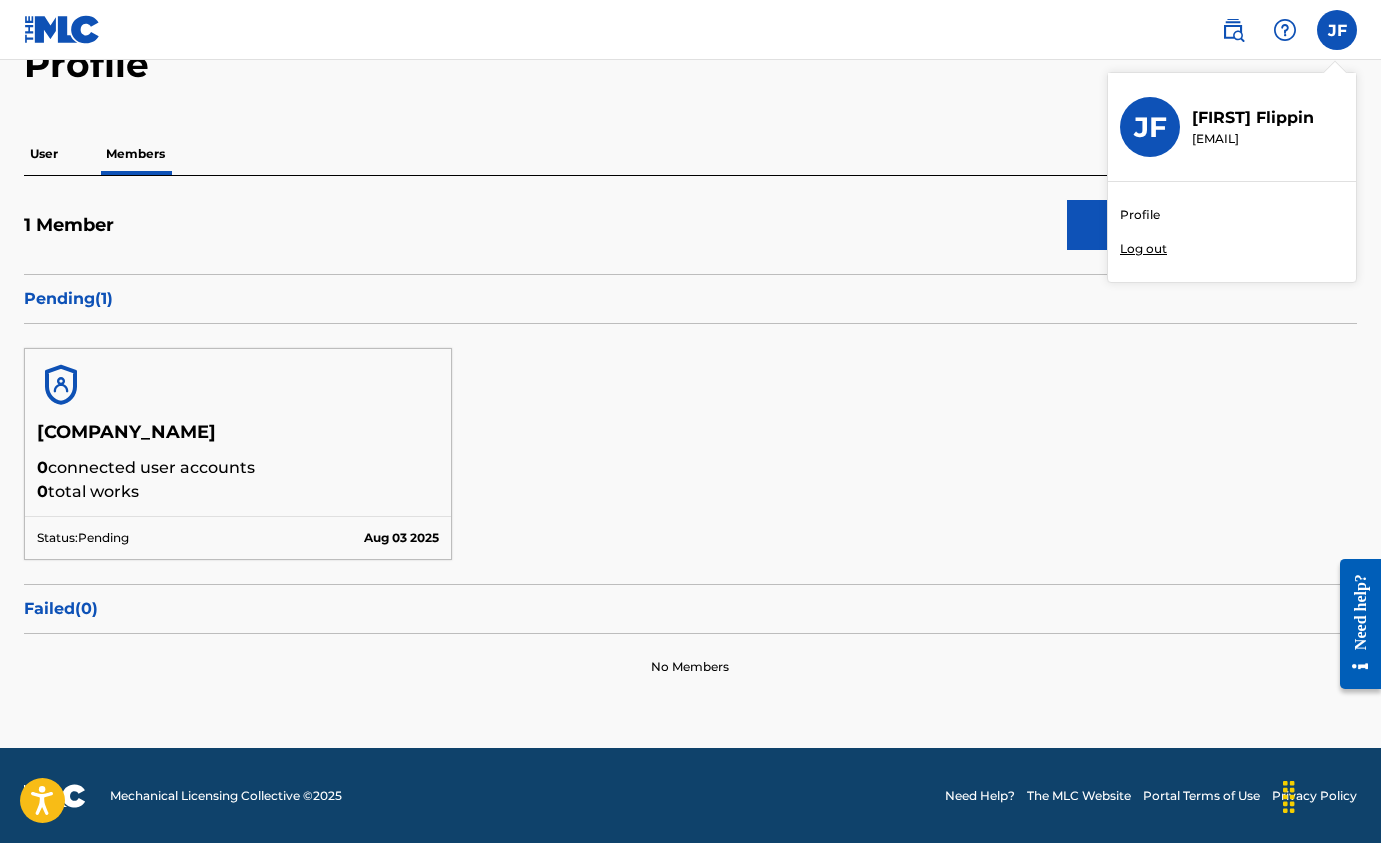 click on "Profile" at bounding box center (1140, 215) 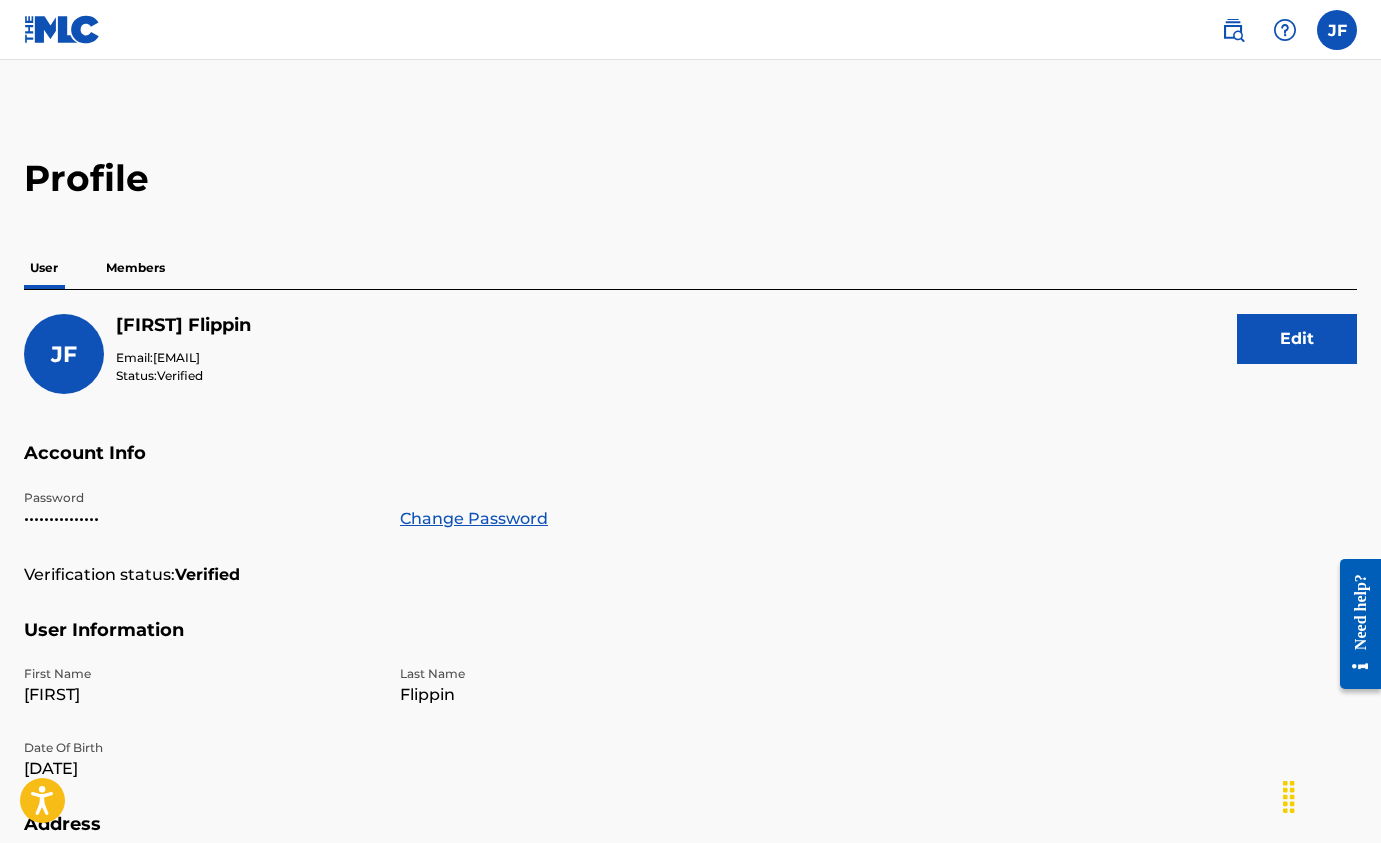 scroll, scrollTop: 0, scrollLeft: 0, axis: both 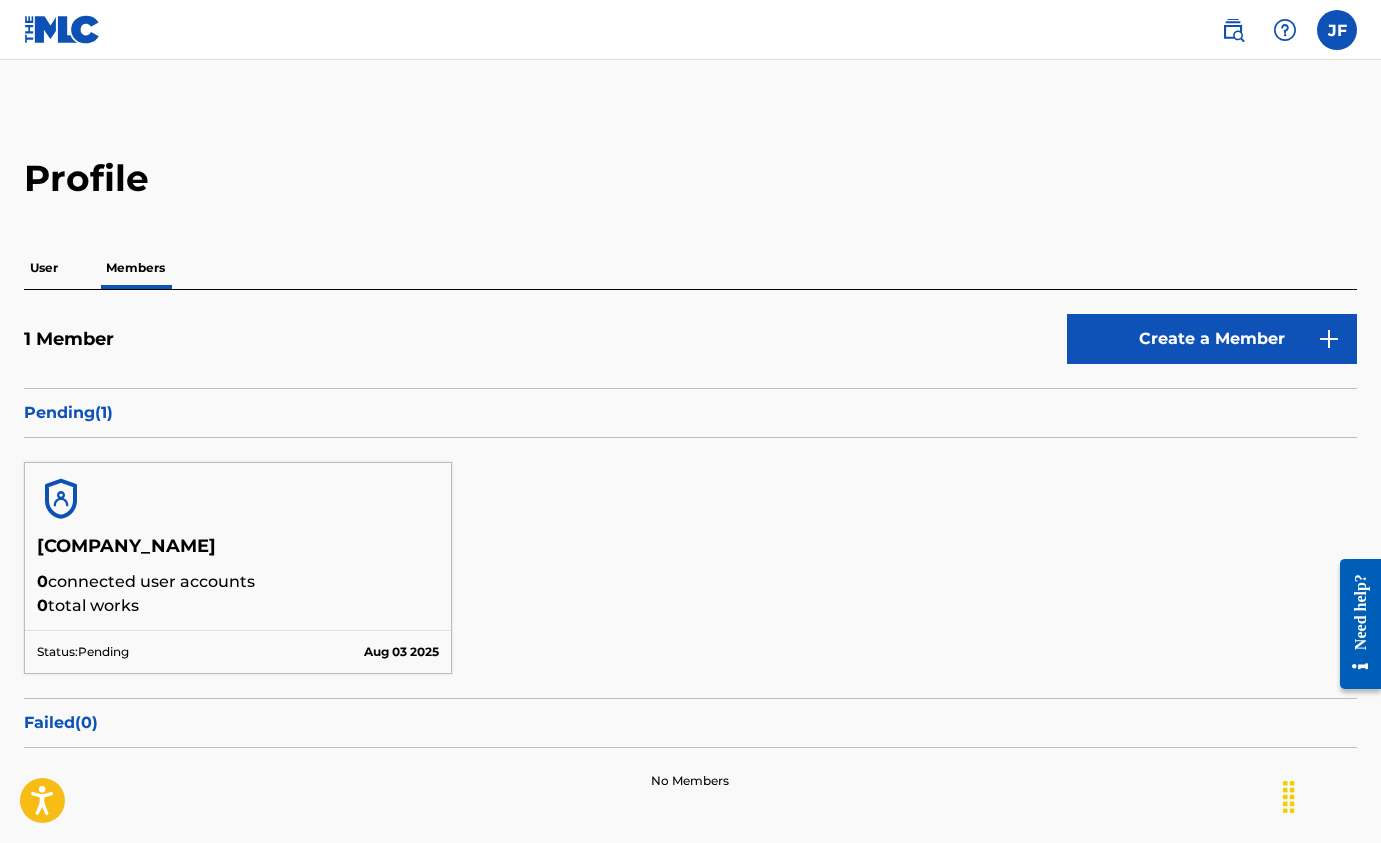 click on "Pending  ( 1 )" at bounding box center (690, 413) 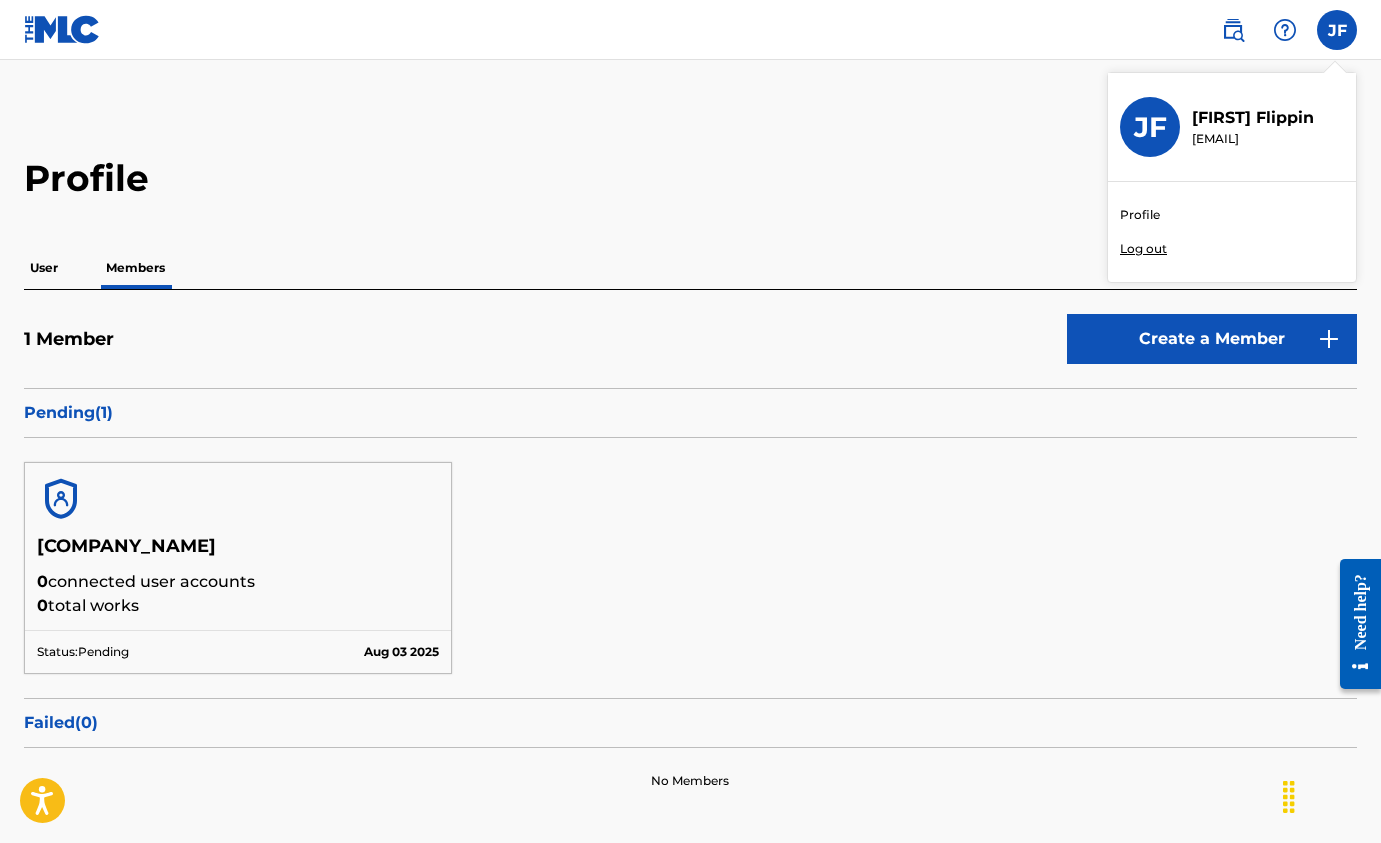 click at bounding box center (1233, 30) 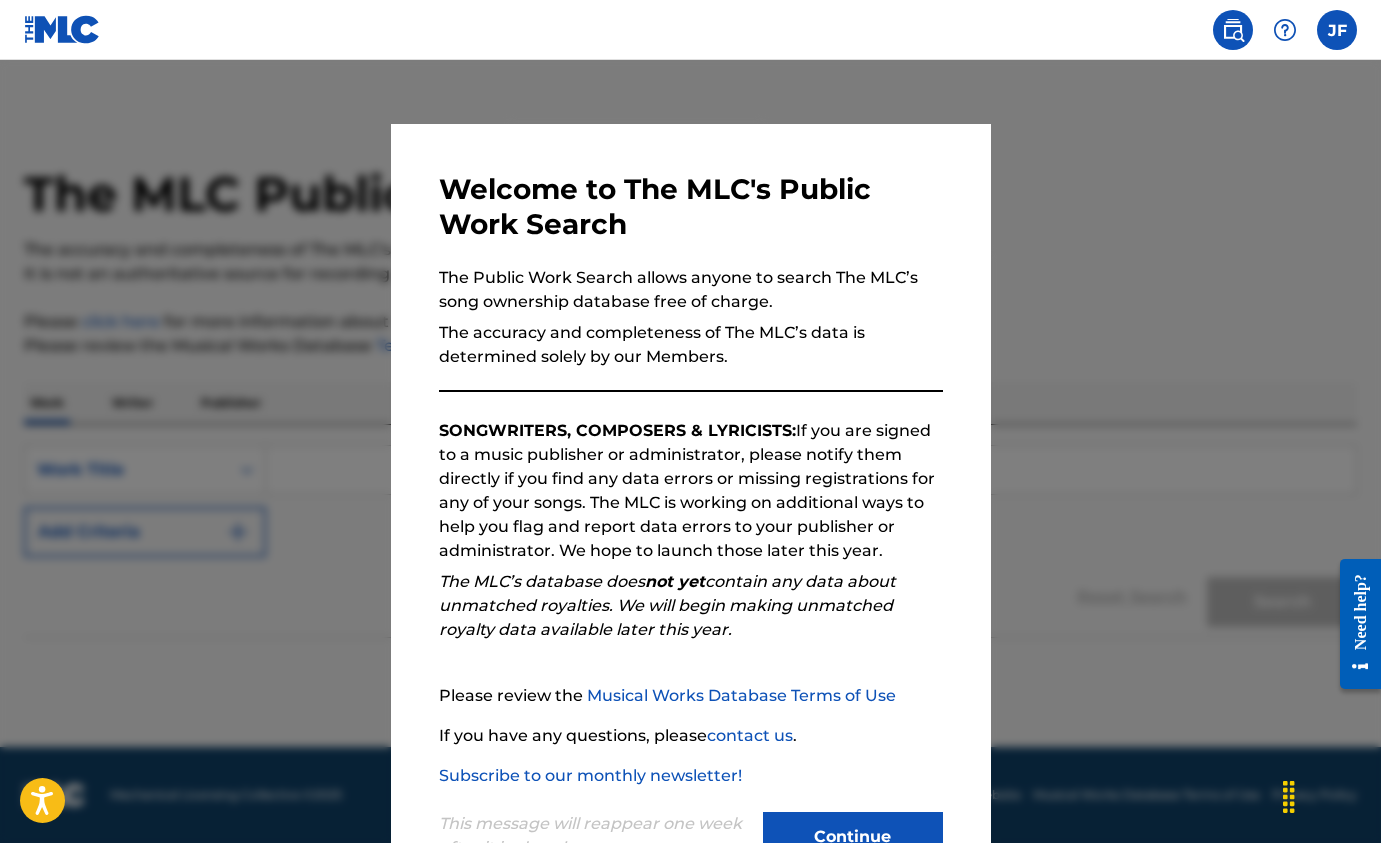 scroll, scrollTop: 0, scrollLeft: 0, axis: both 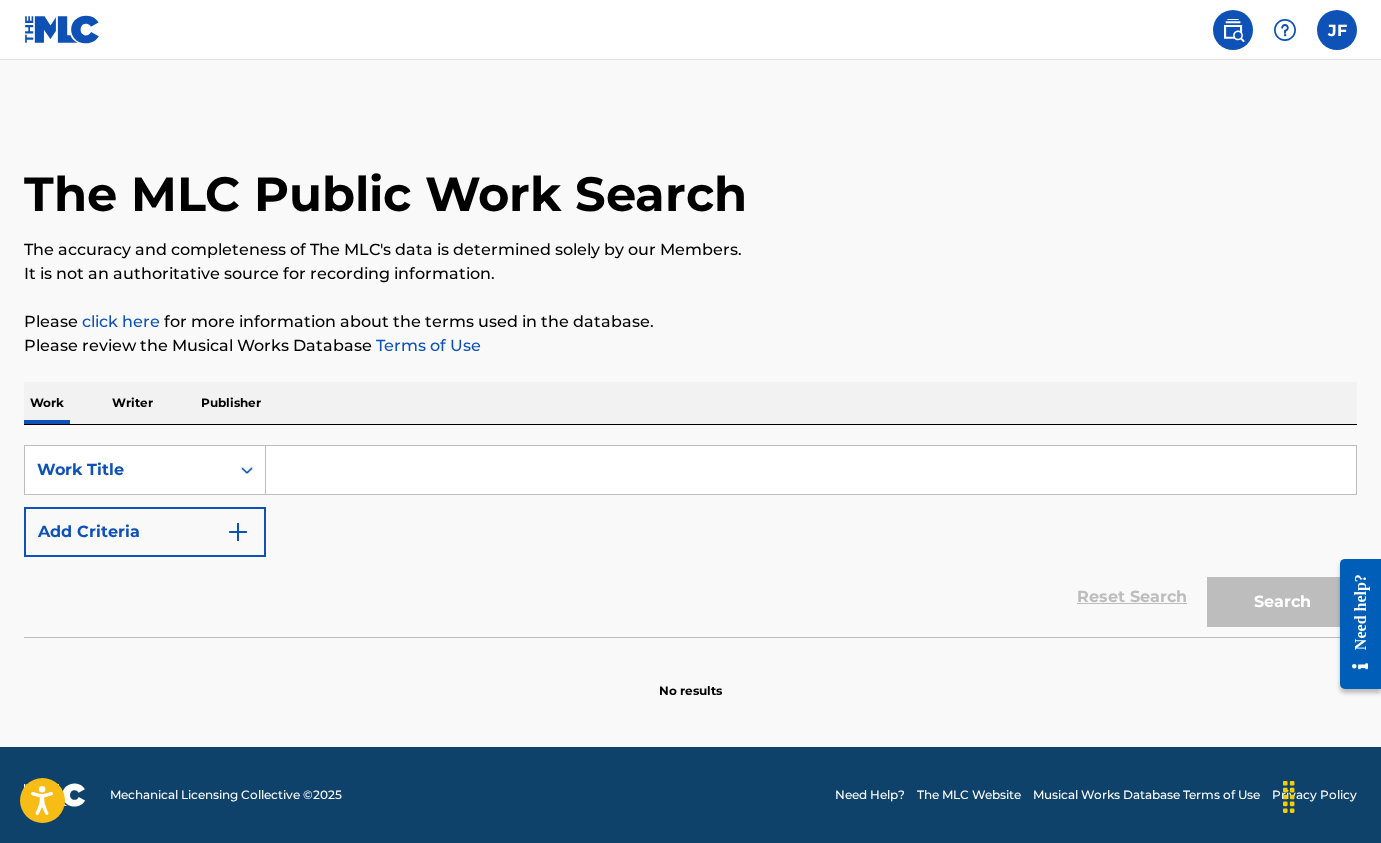 click at bounding box center (1337, 30) 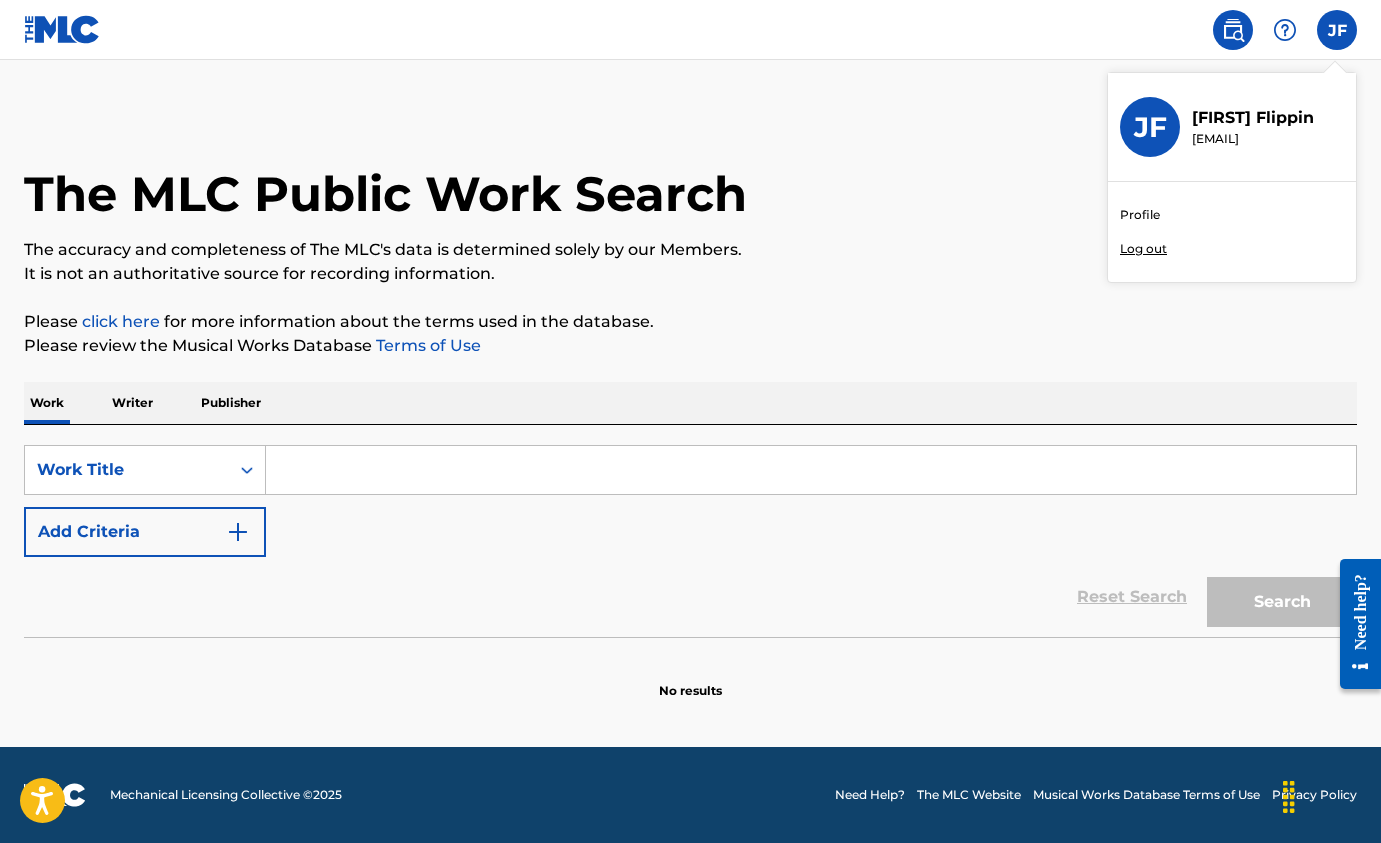 click on "Profile" at bounding box center [1140, 215] 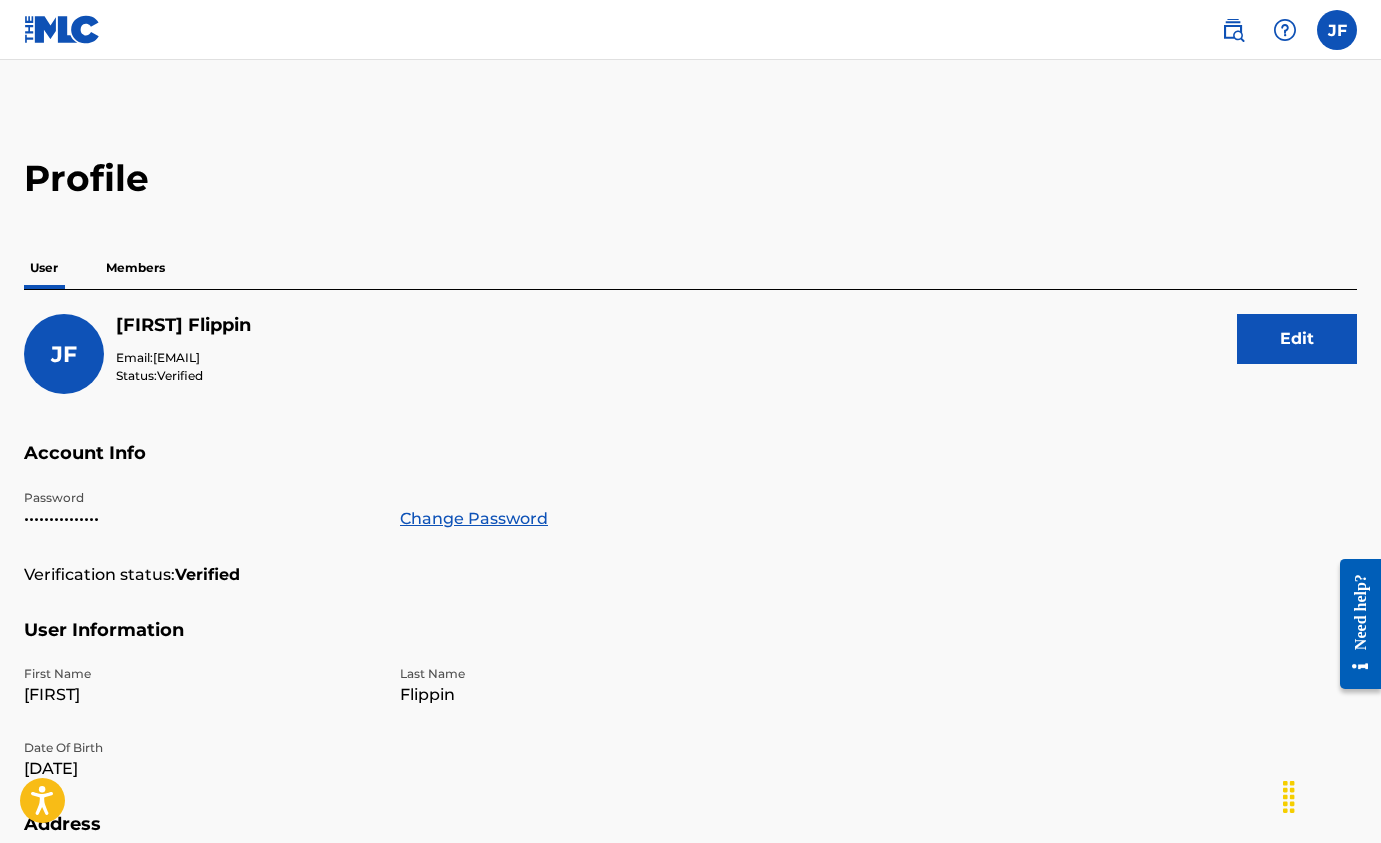 click on "Members" at bounding box center [135, 268] 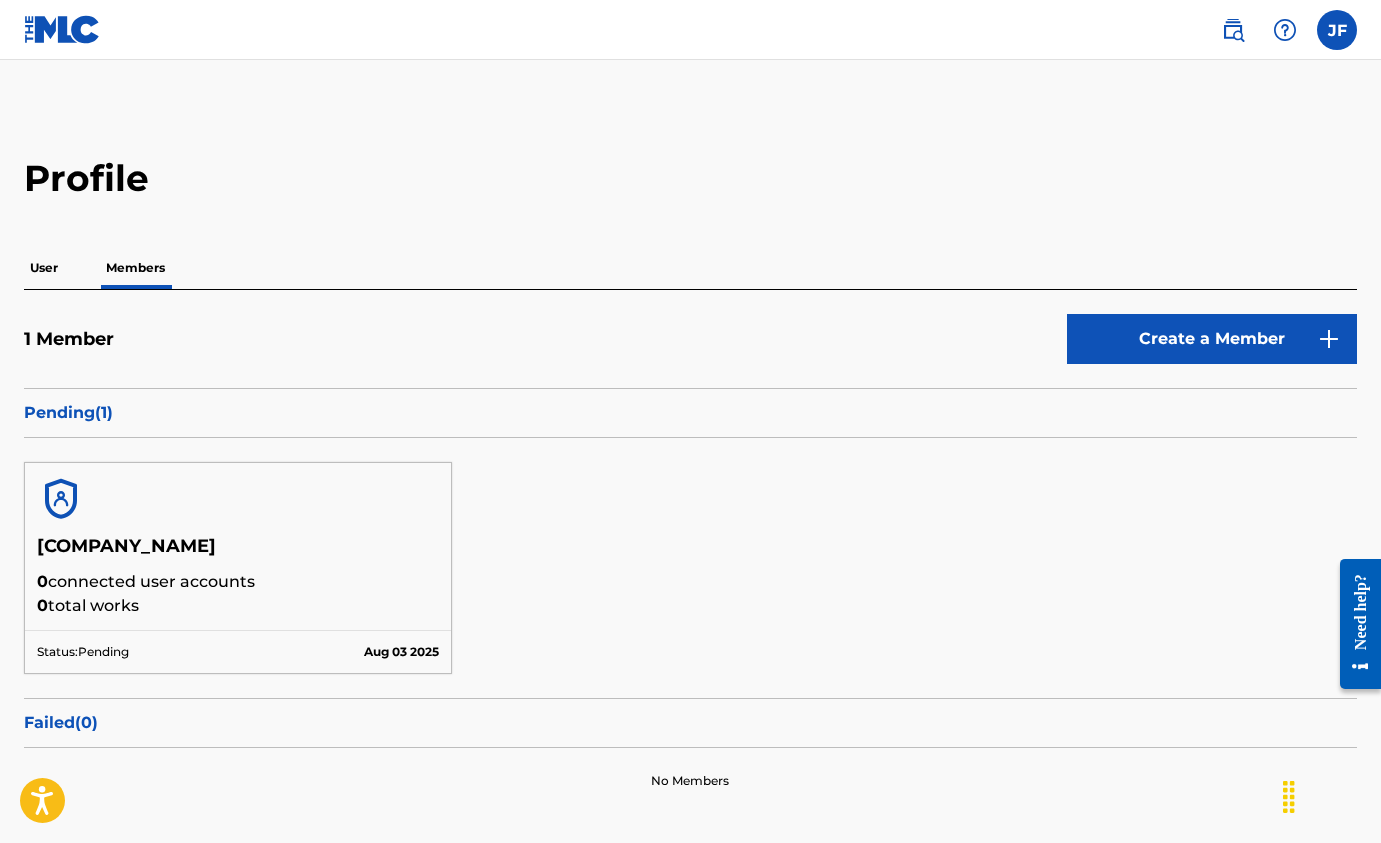 click on "[COMPANY_NAME]" at bounding box center [238, 552] 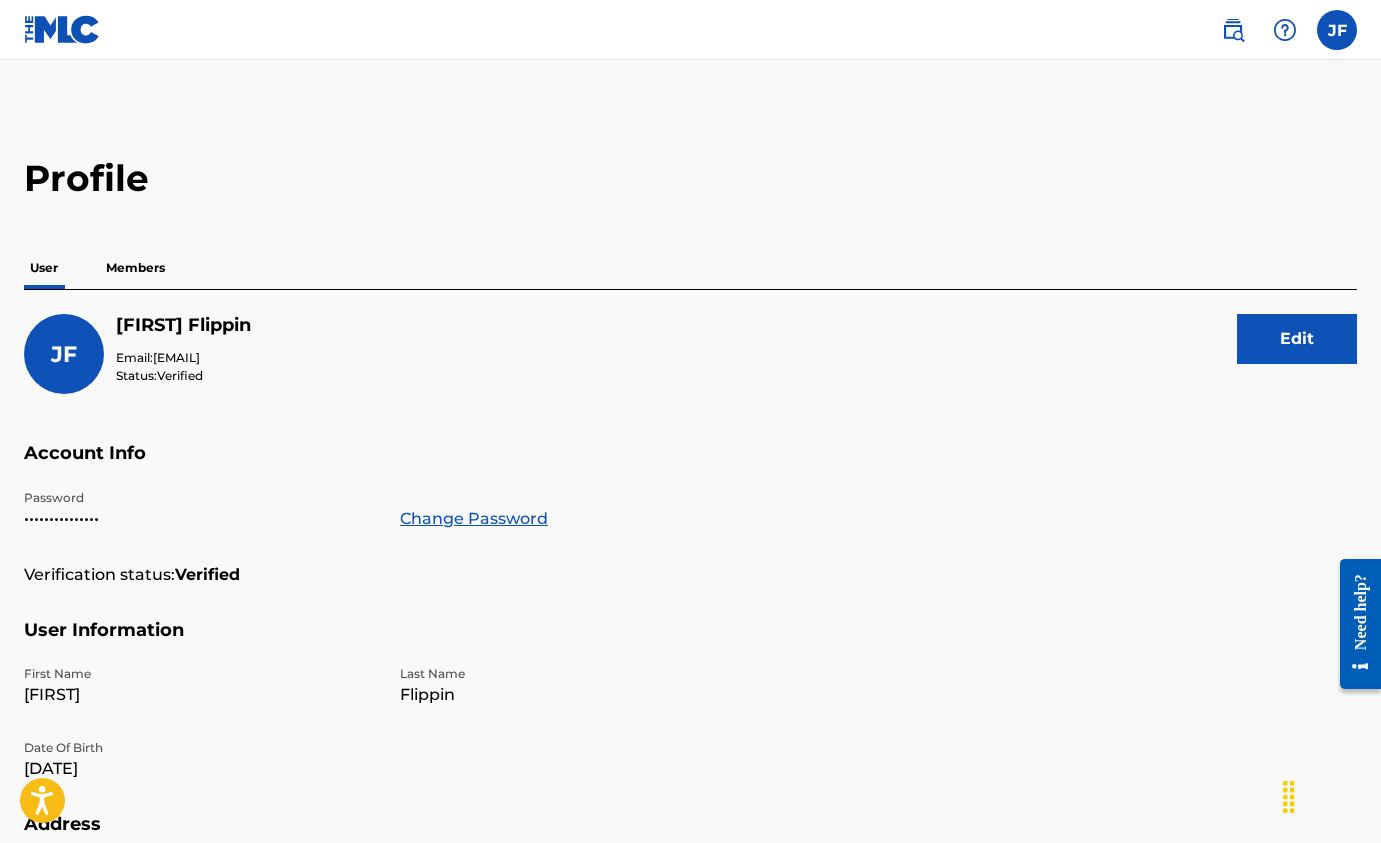 scroll, scrollTop: 0, scrollLeft: 0, axis: both 